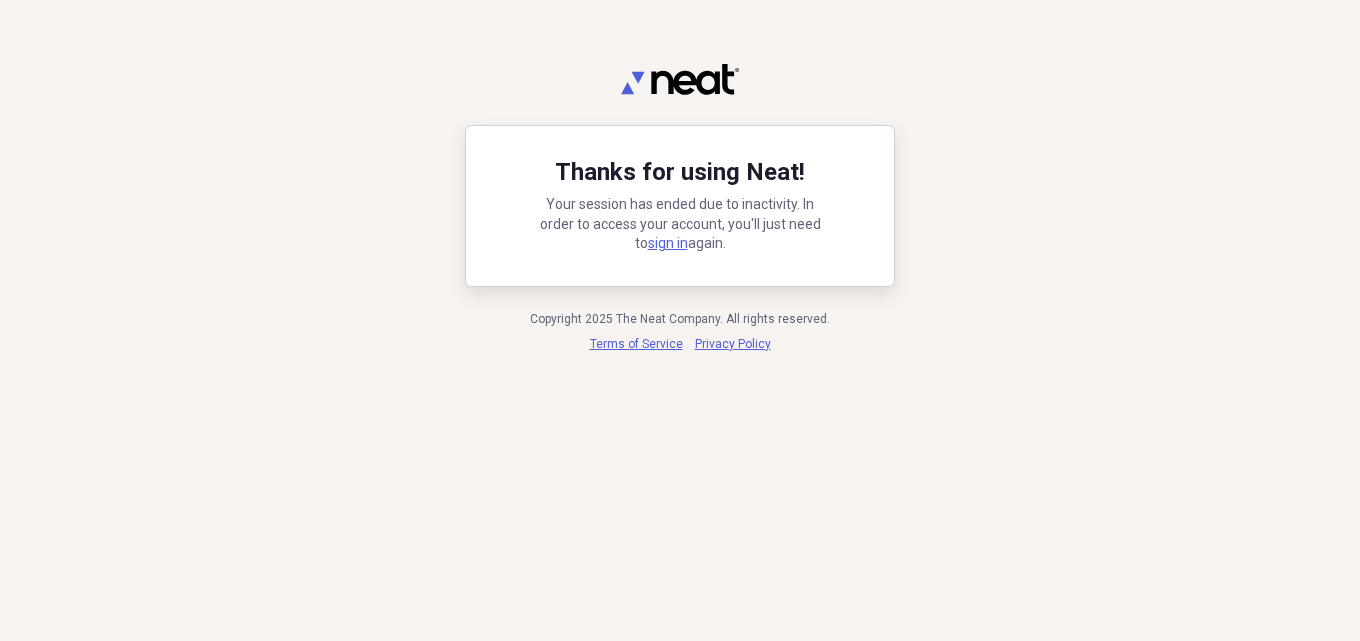 scroll, scrollTop: 0, scrollLeft: 0, axis: both 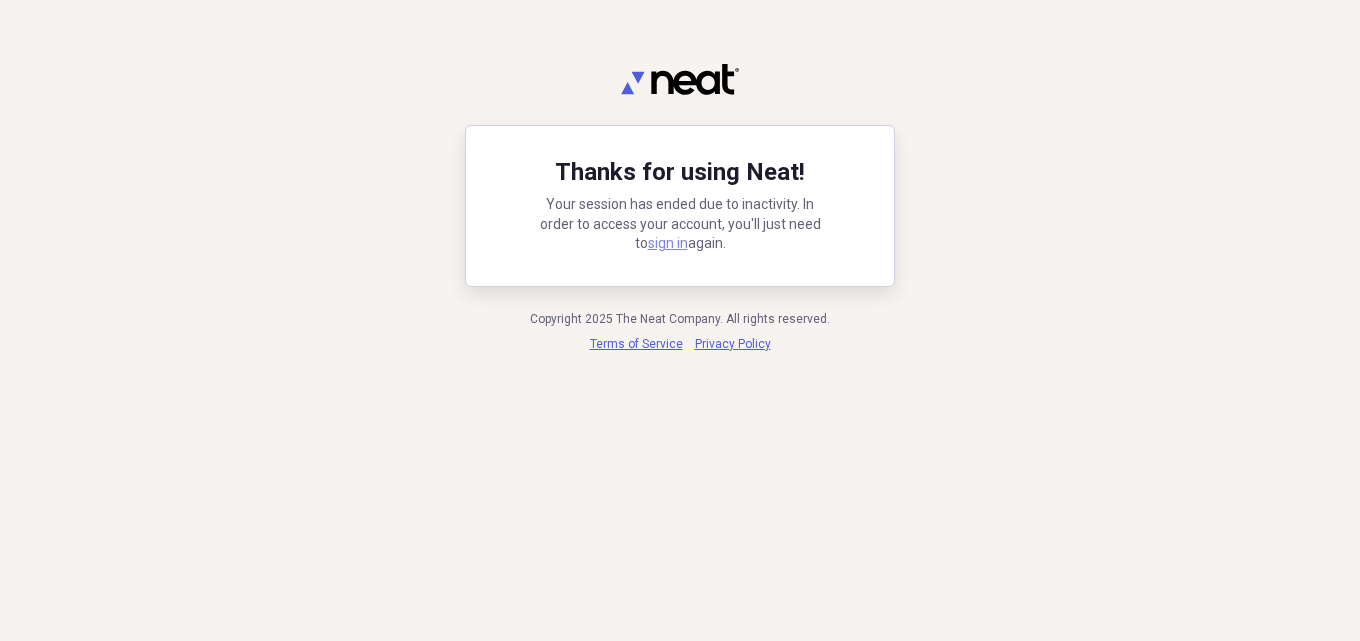 click on "sign in" at bounding box center (668, 243) 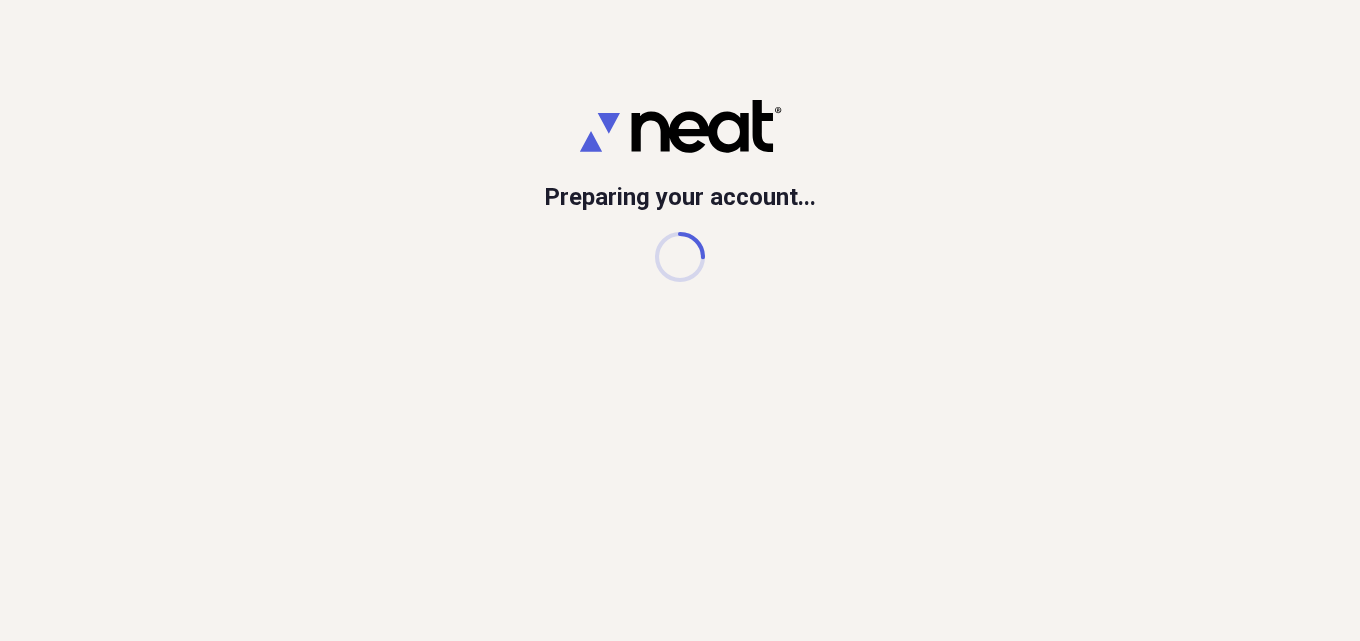 scroll, scrollTop: 0, scrollLeft: 0, axis: both 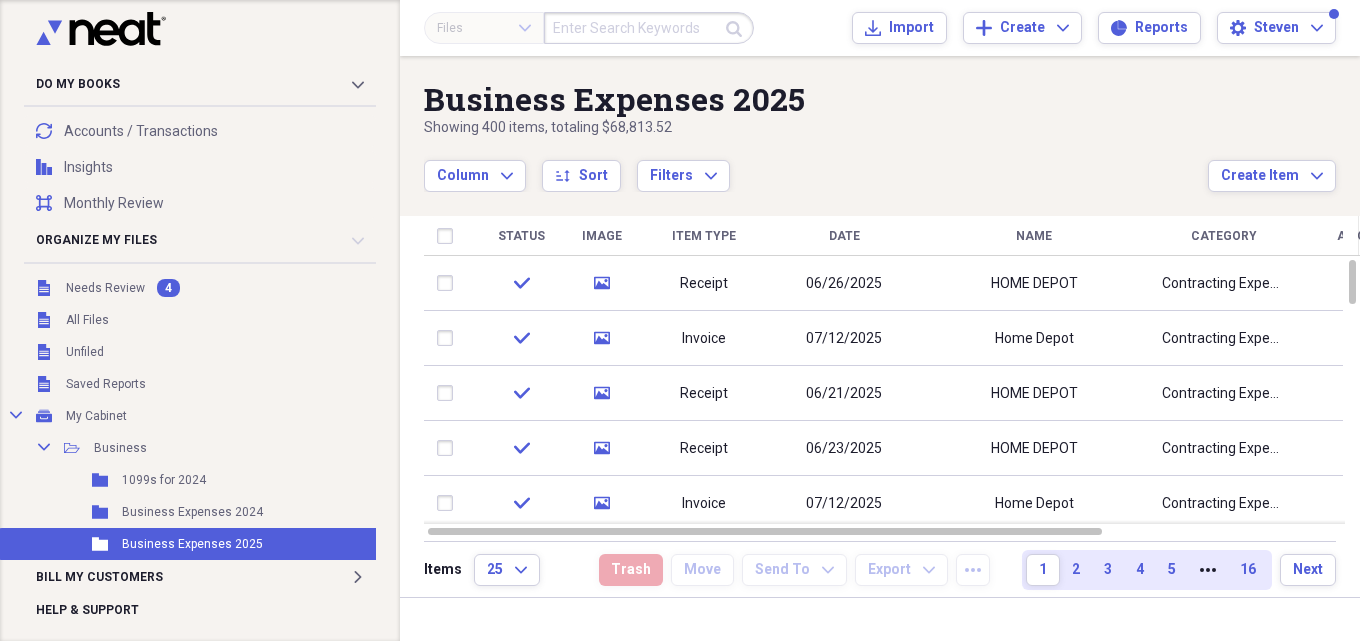 click on "Business Expenses 2025 Showing 400 items , totaling $68,813.52 Column Expand sort Sort Filters  Expand Create Item Expand" at bounding box center (880, 124) 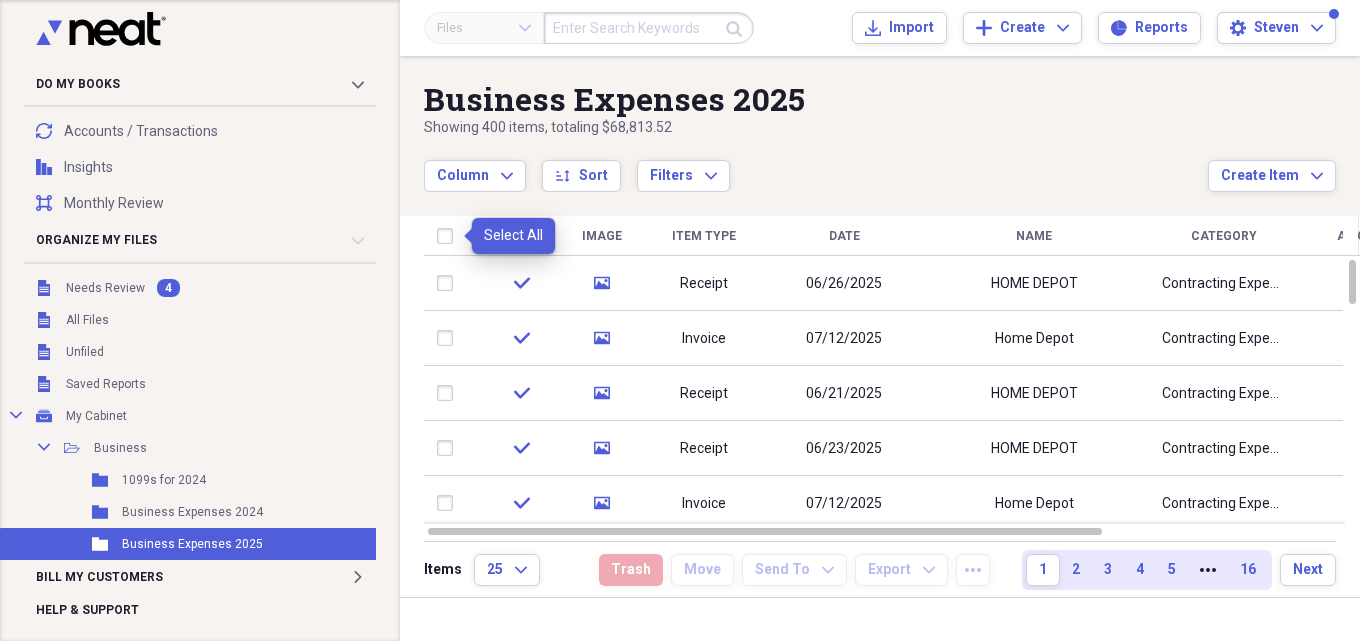 click at bounding box center [449, 236] 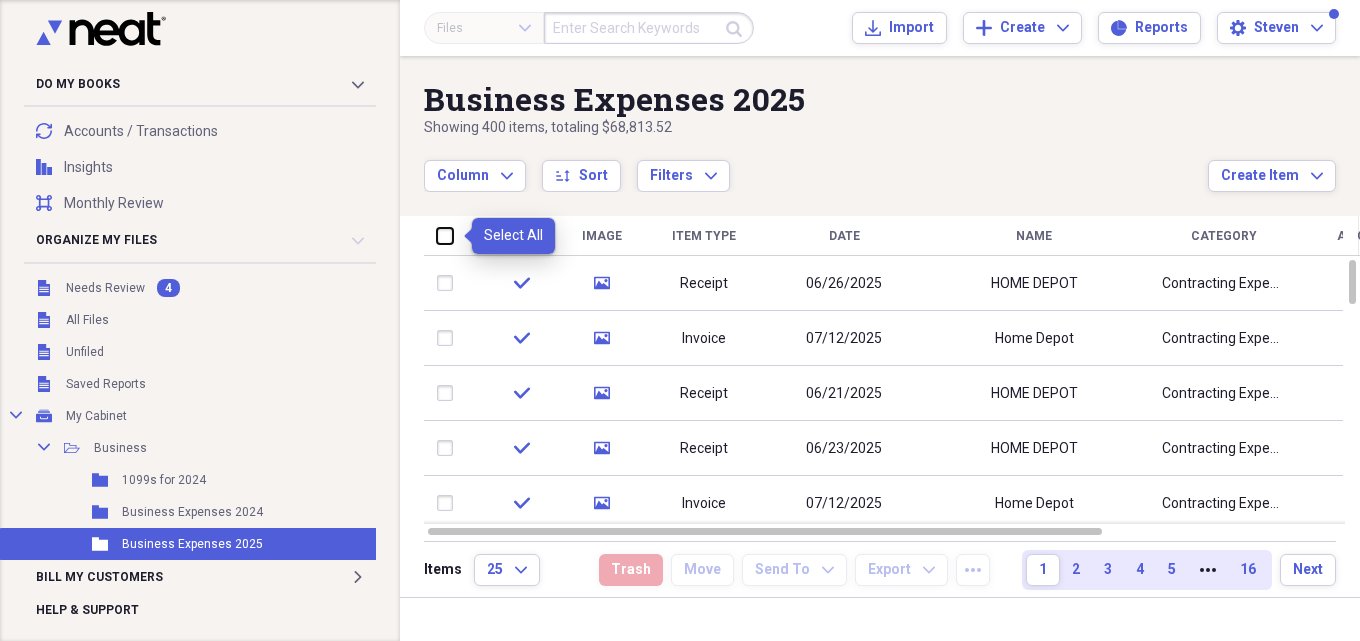 click at bounding box center (437, 235) 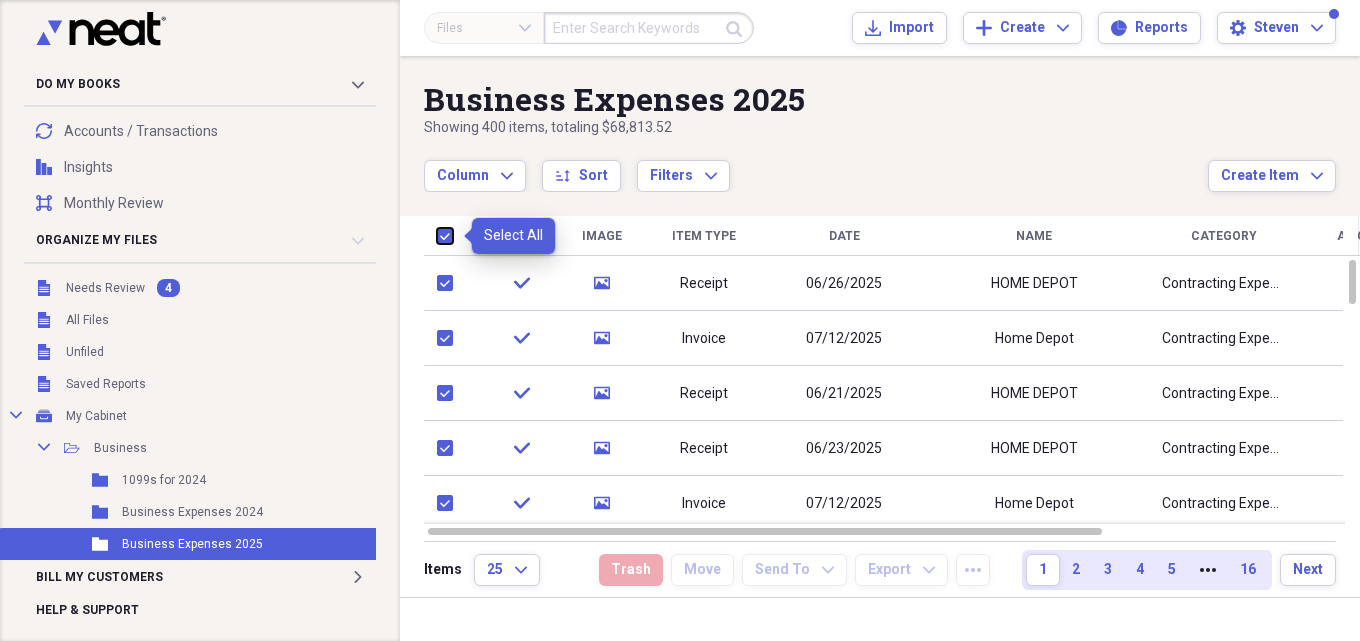 checkbox on "true" 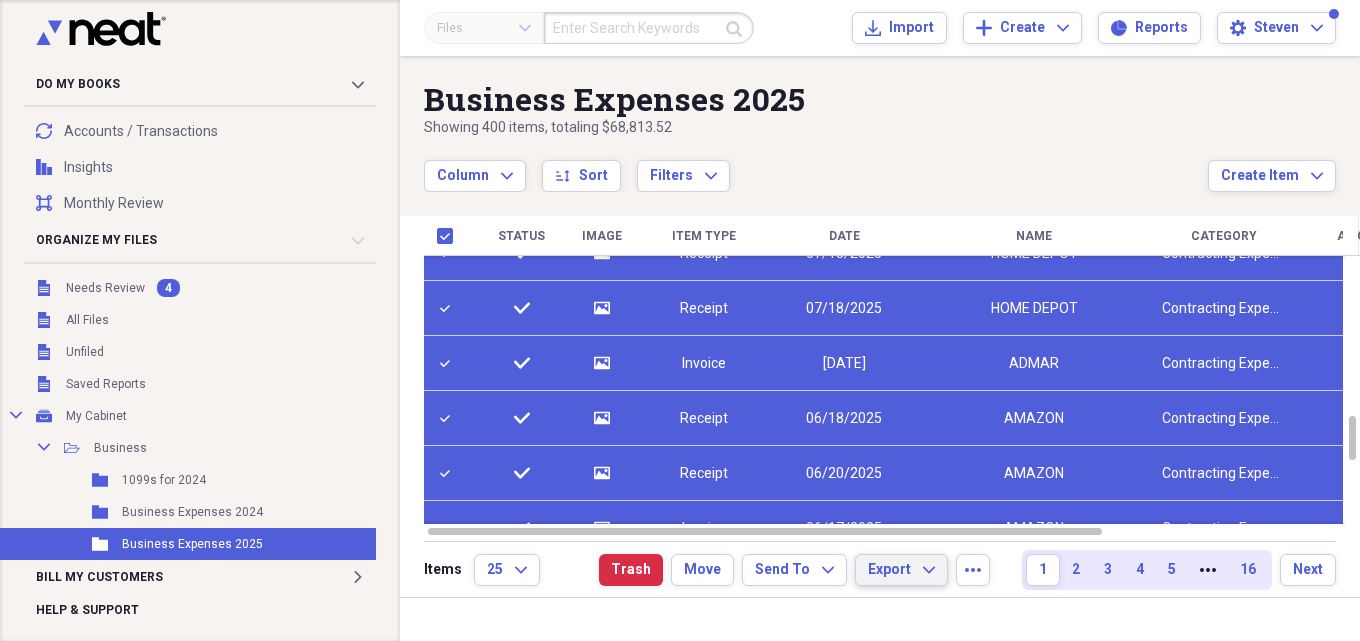 click on "Export" at bounding box center (889, 570) 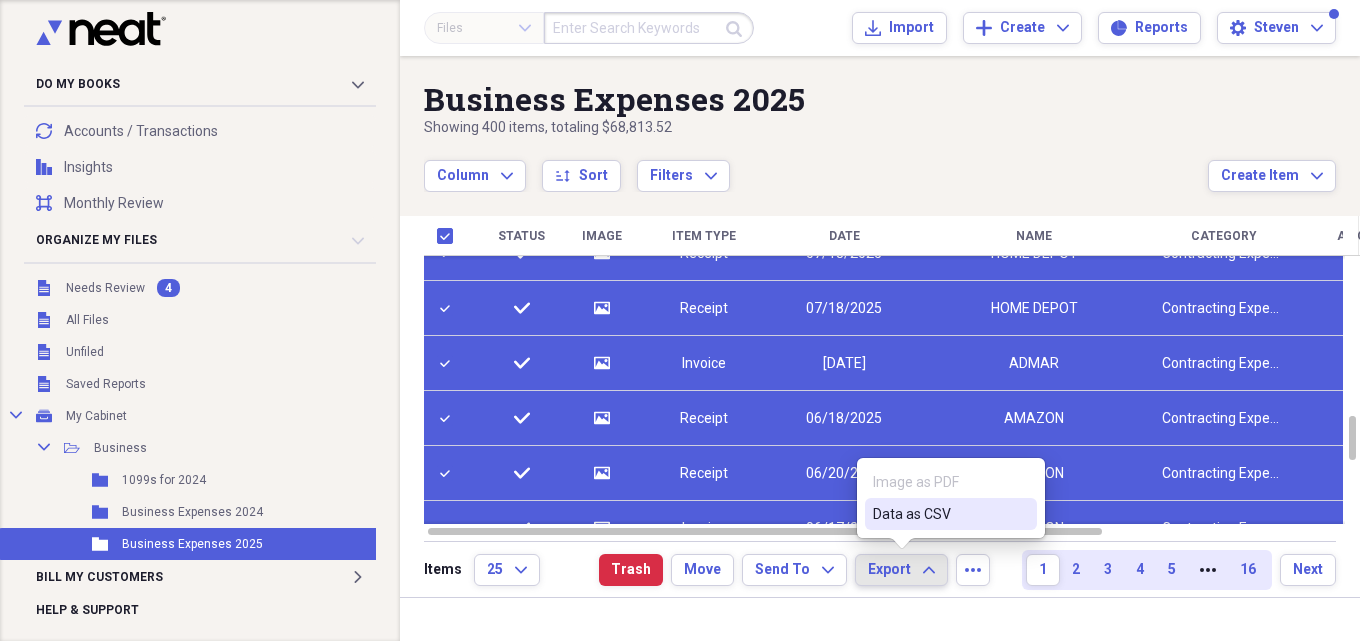 click on "Data as CSV" at bounding box center (939, 514) 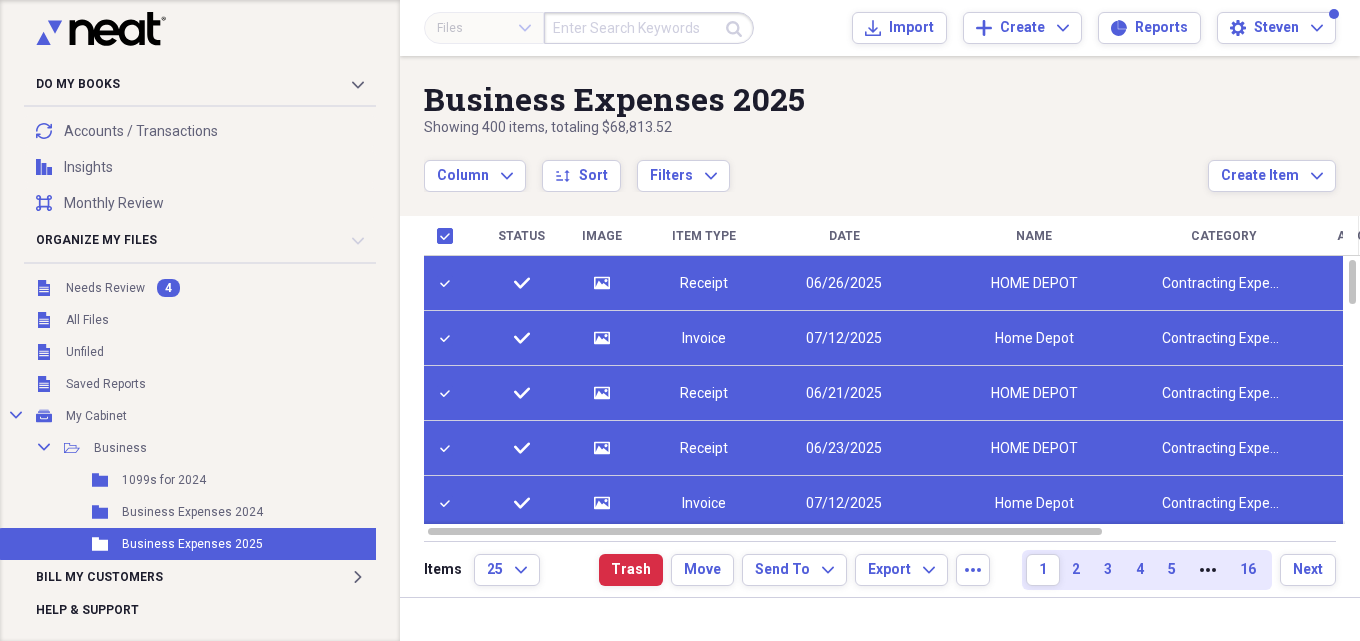 click on "HOME DEPOT" at bounding box center [1034, 284] 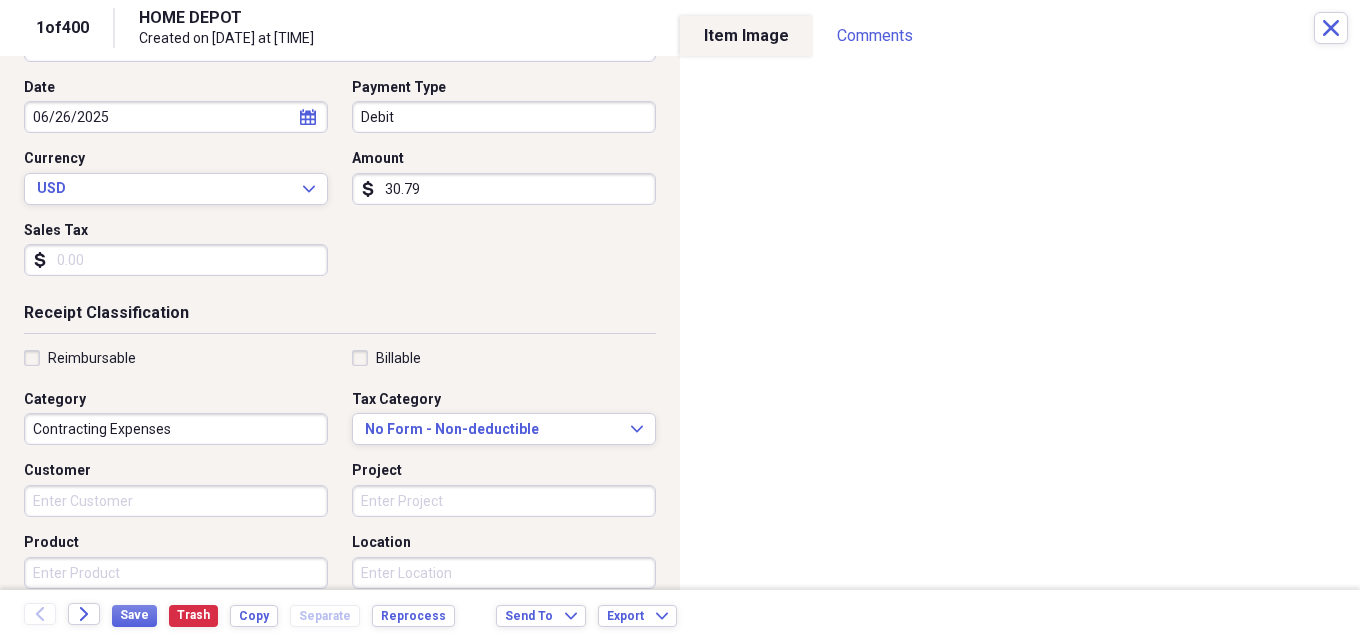 scroll, scrollTop: 200, scrollLeft: 0, axis: vertical 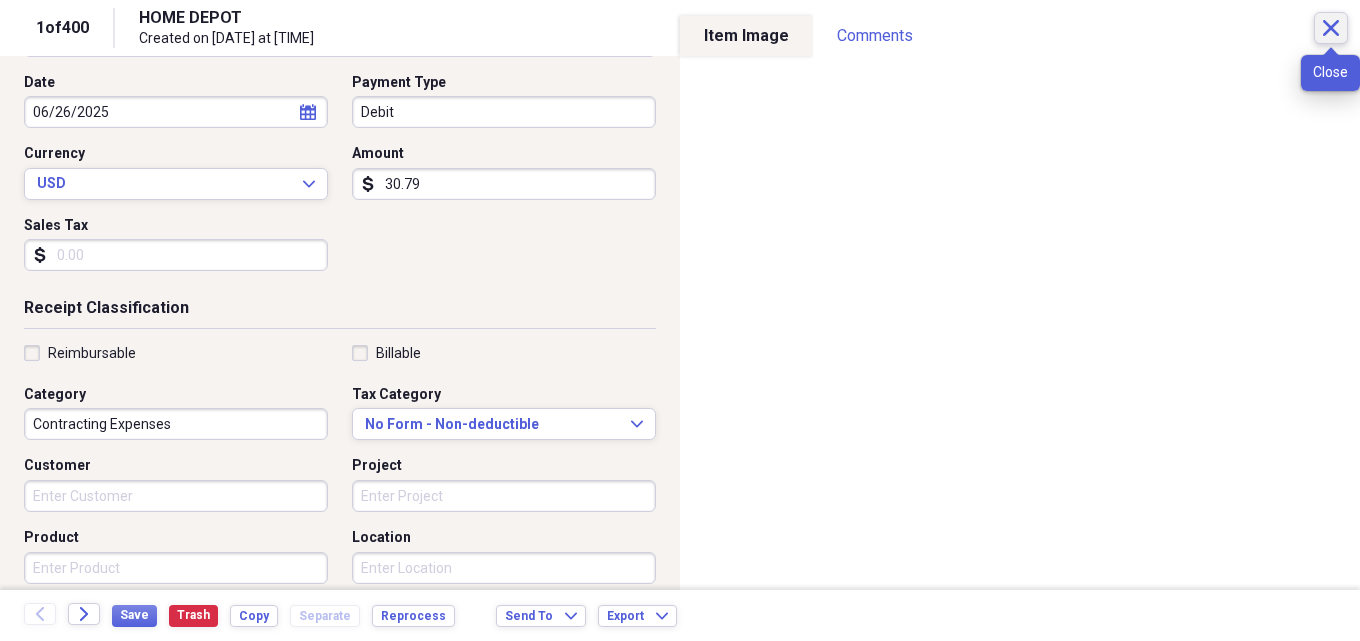 click on "Close" 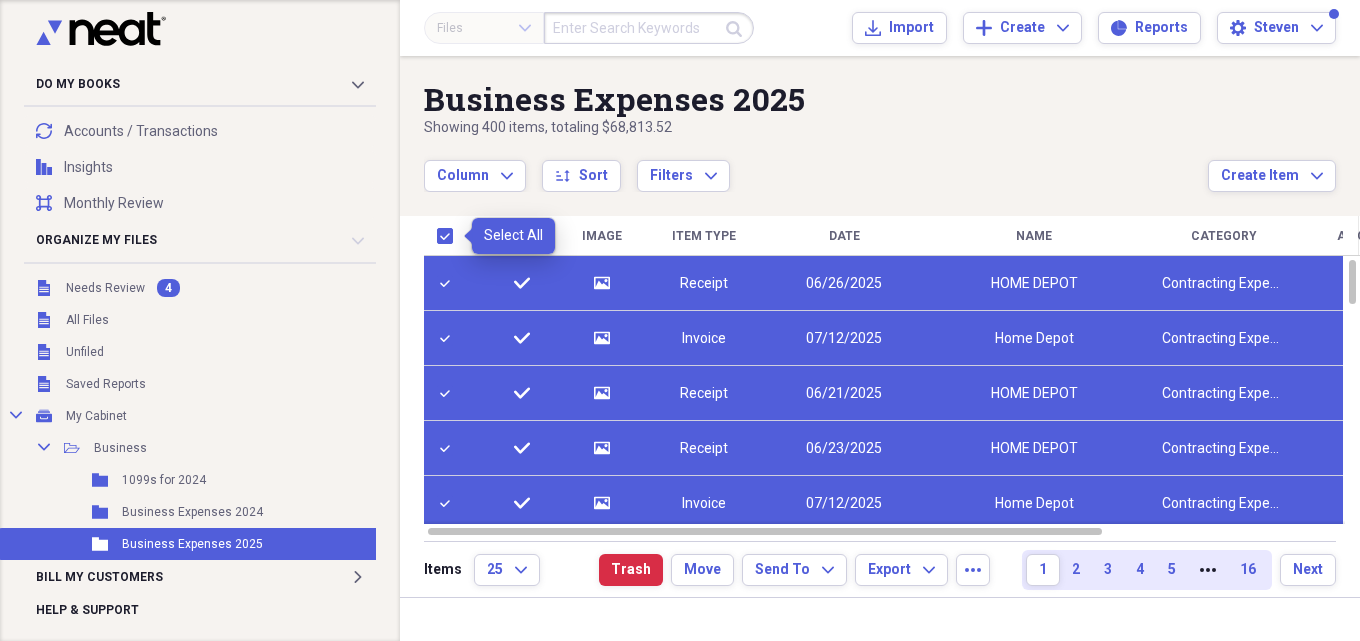 click at bounding box center [449, 236] 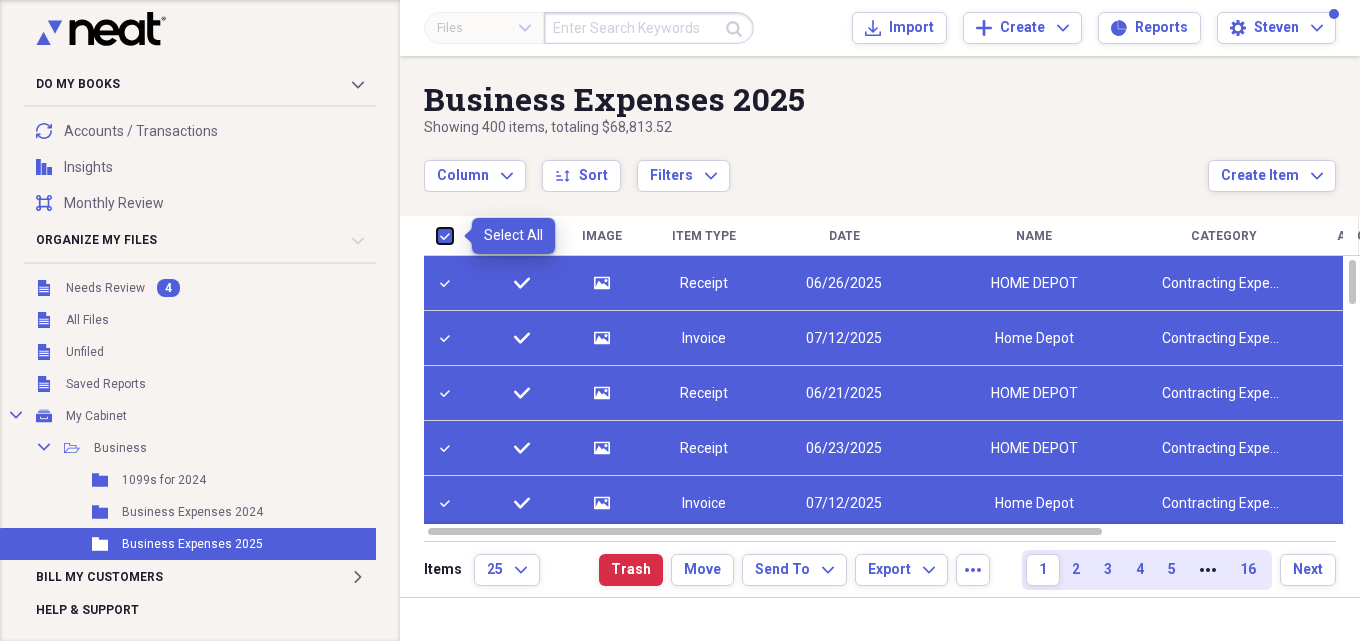 click at bounding box center [437, 235] 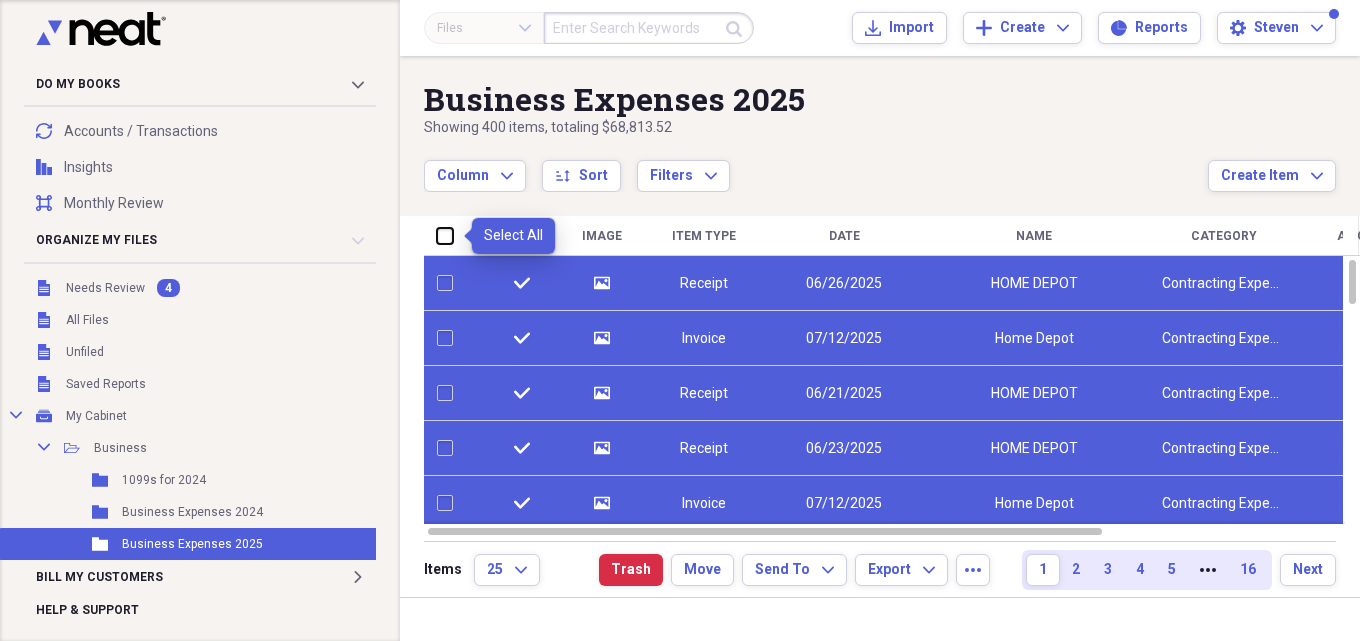 checkbox on "false" 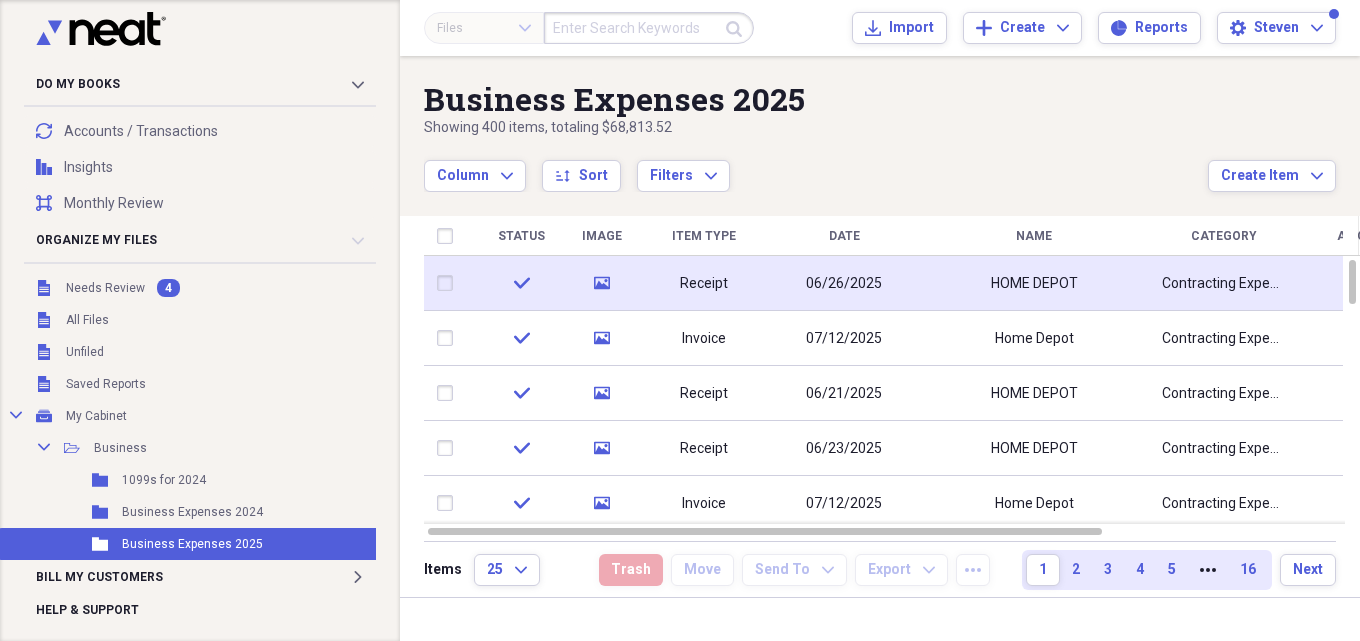 click on "06/26/2025" at bounding box center (844, 284) 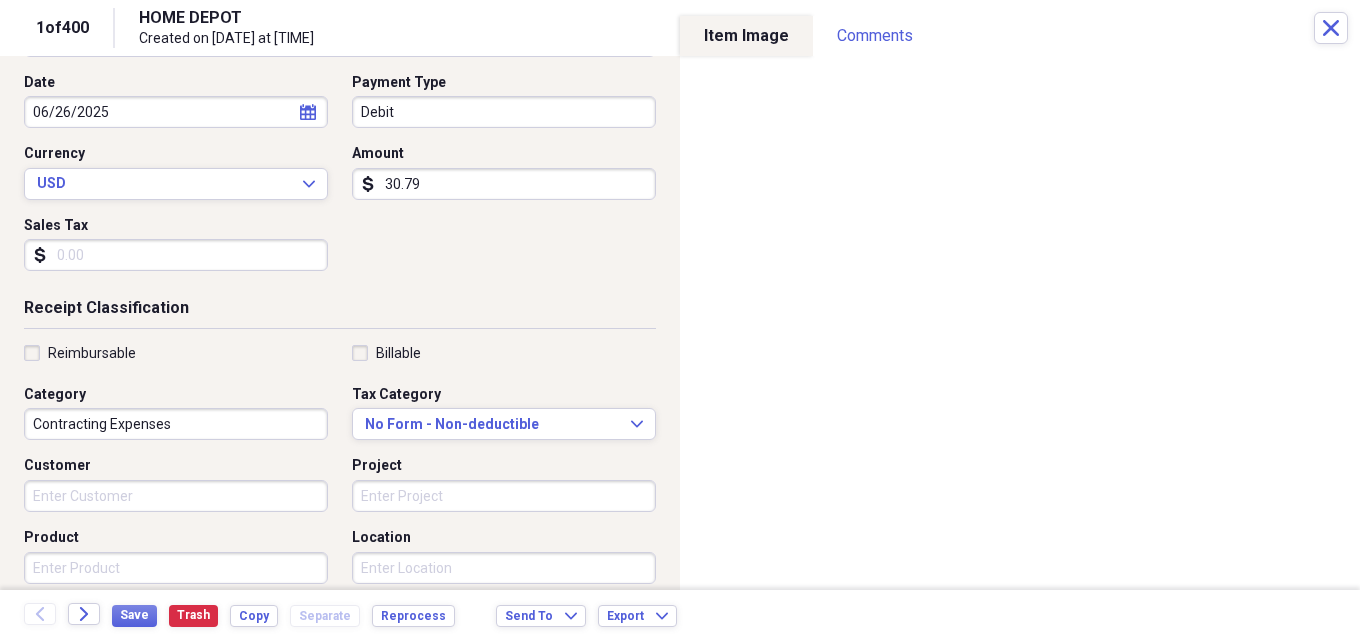 scroll, scrollTop: 0, scrollLeft: 0, axis: both 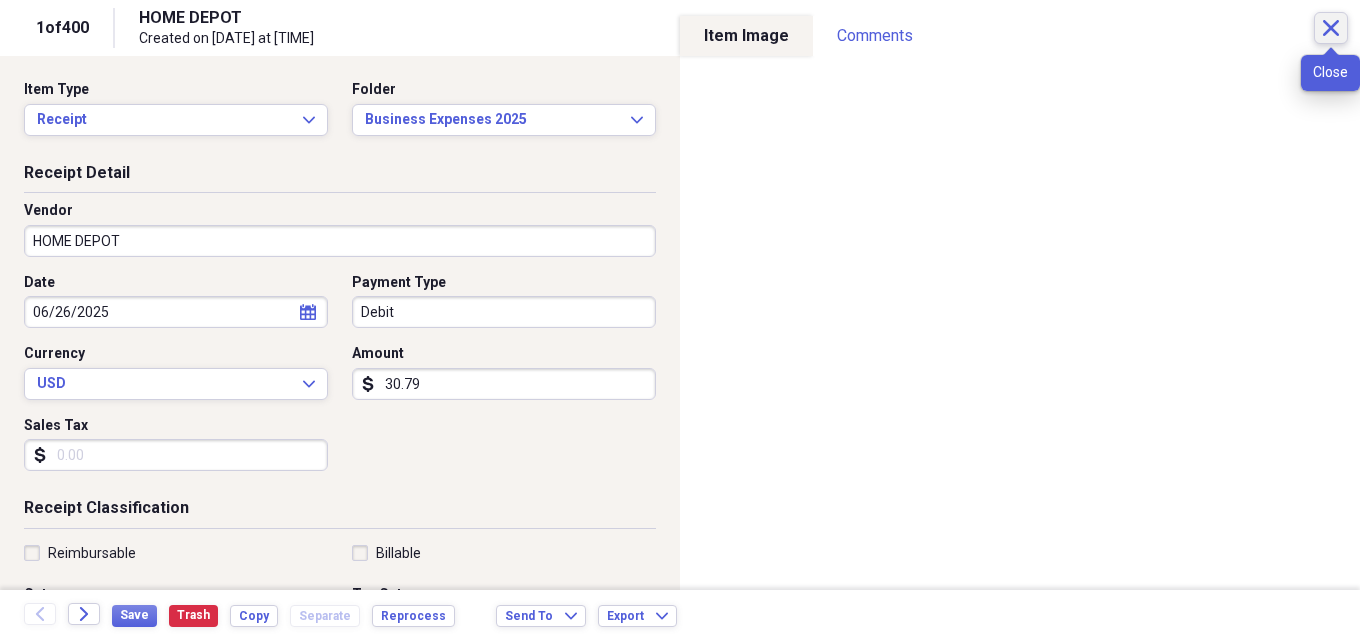 click on "Close" 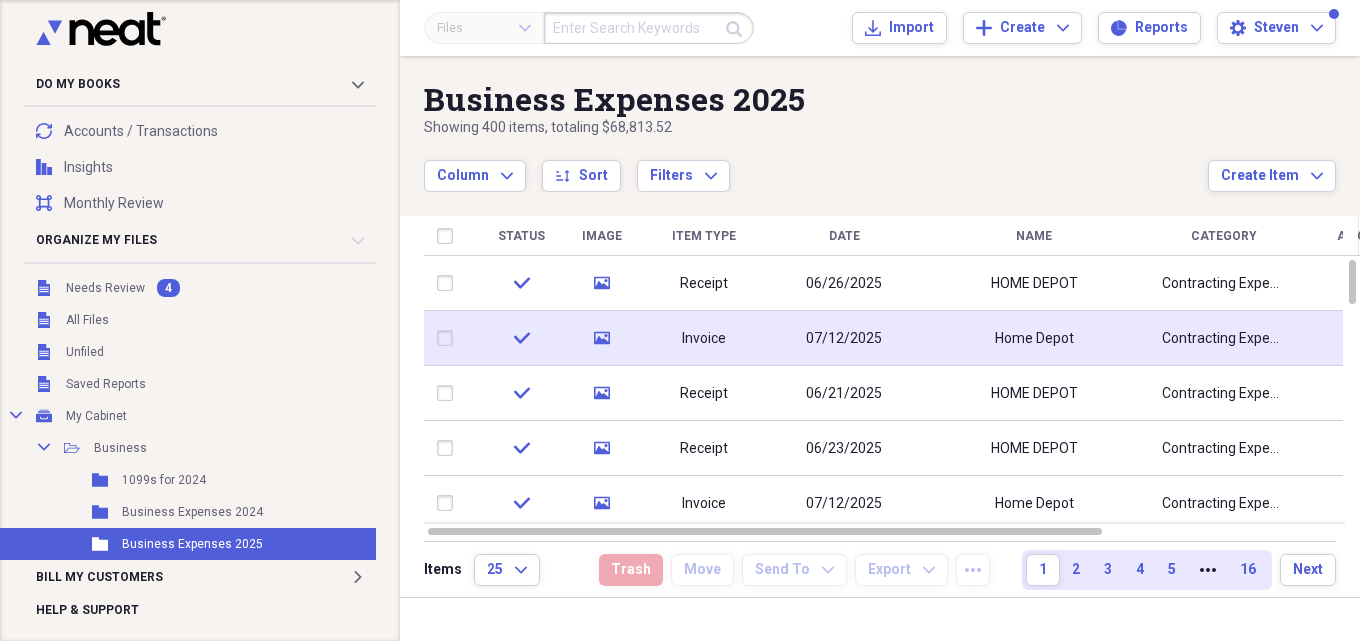 click 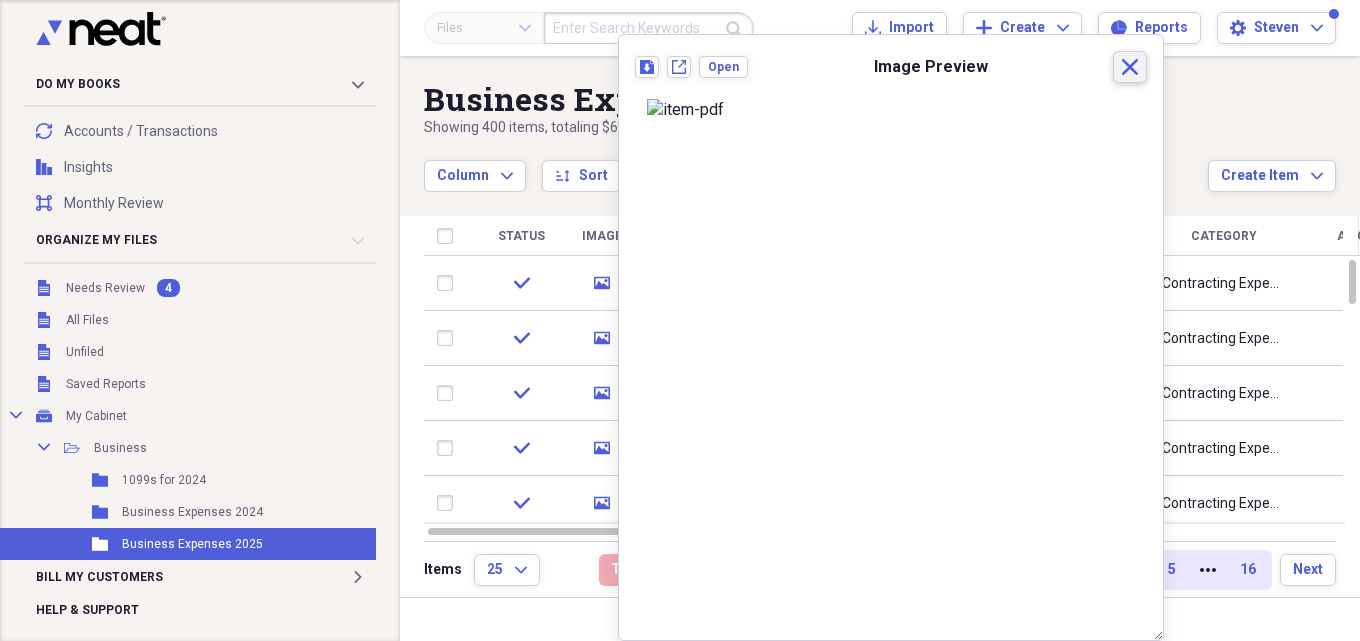 click on "Close" 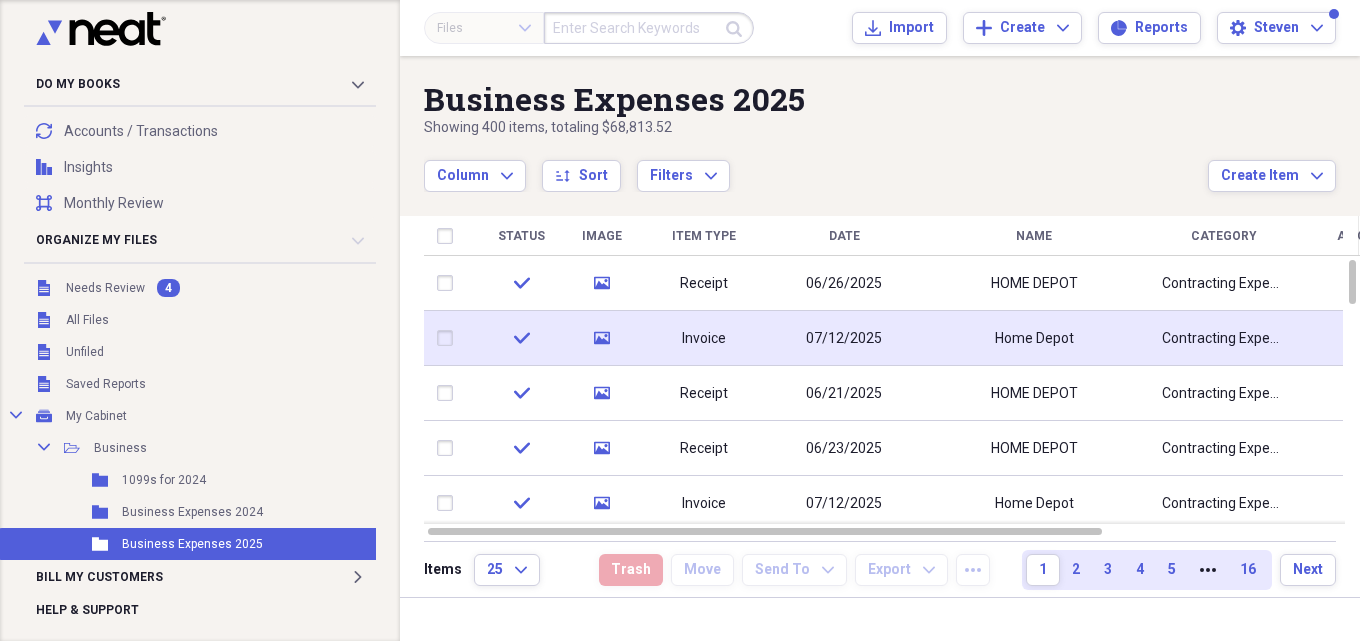 click on "07/12/2025" at bounding box center [844, 339] 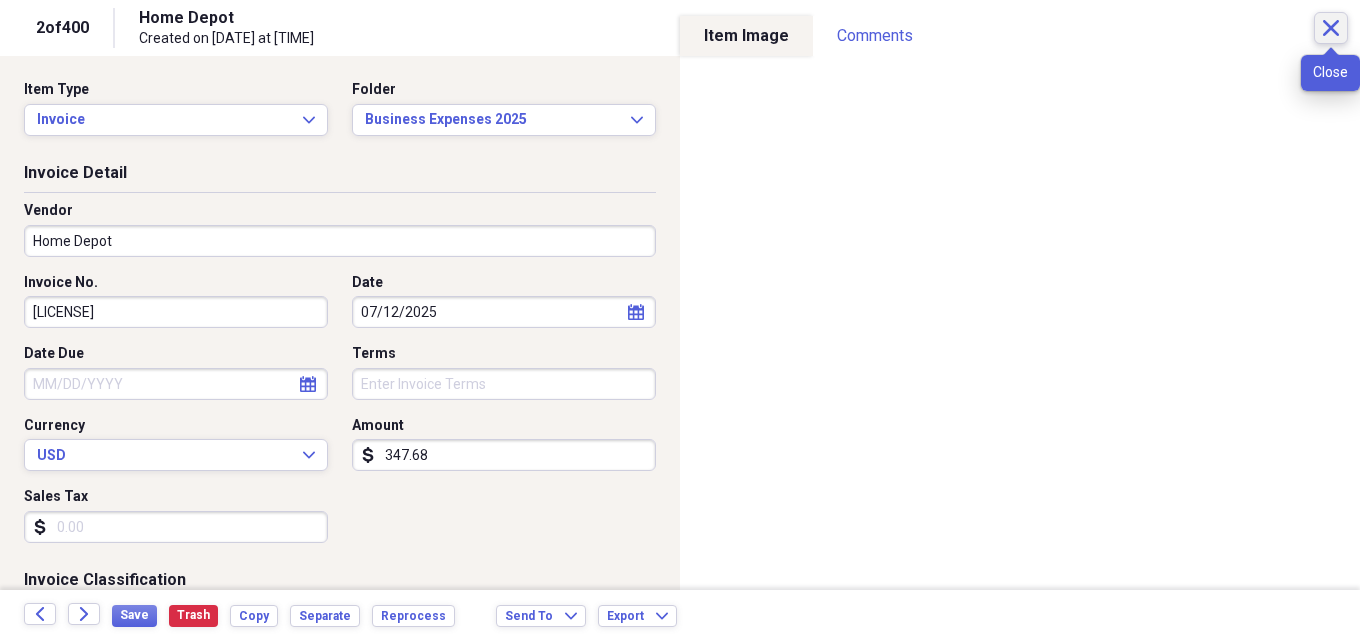 click on "Close" at bounding box center [1331, 28] 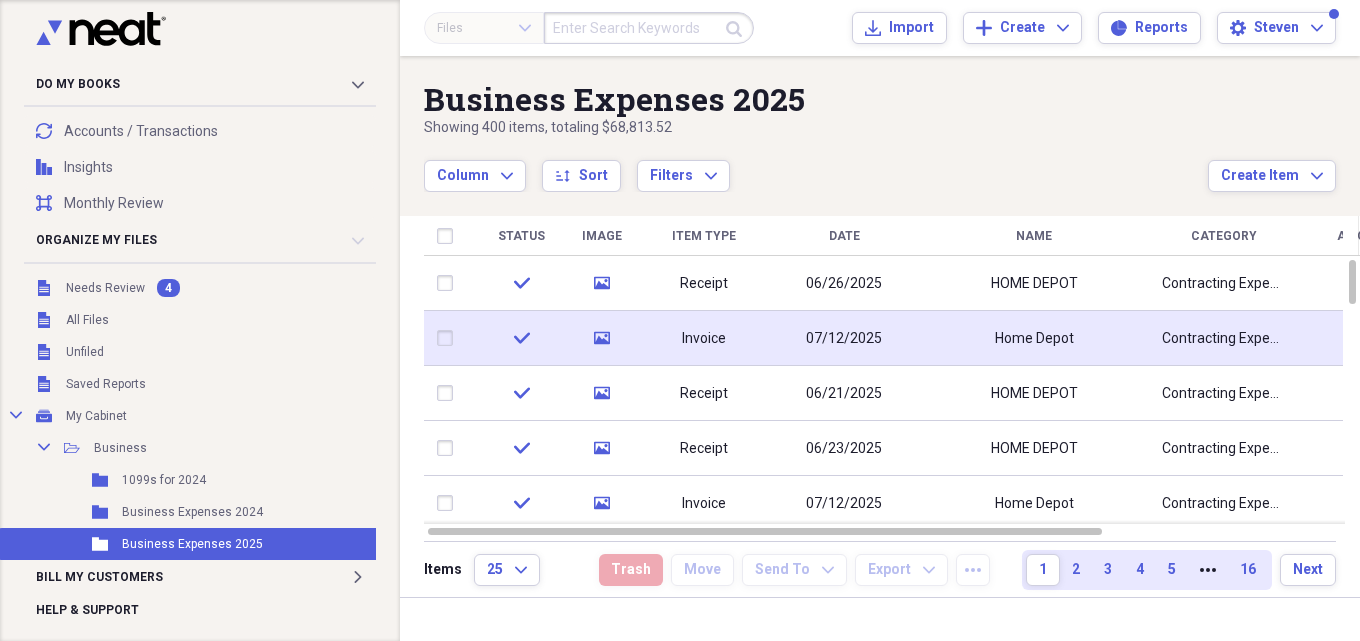 click on "Invoice" at bounding box center (704, 339) 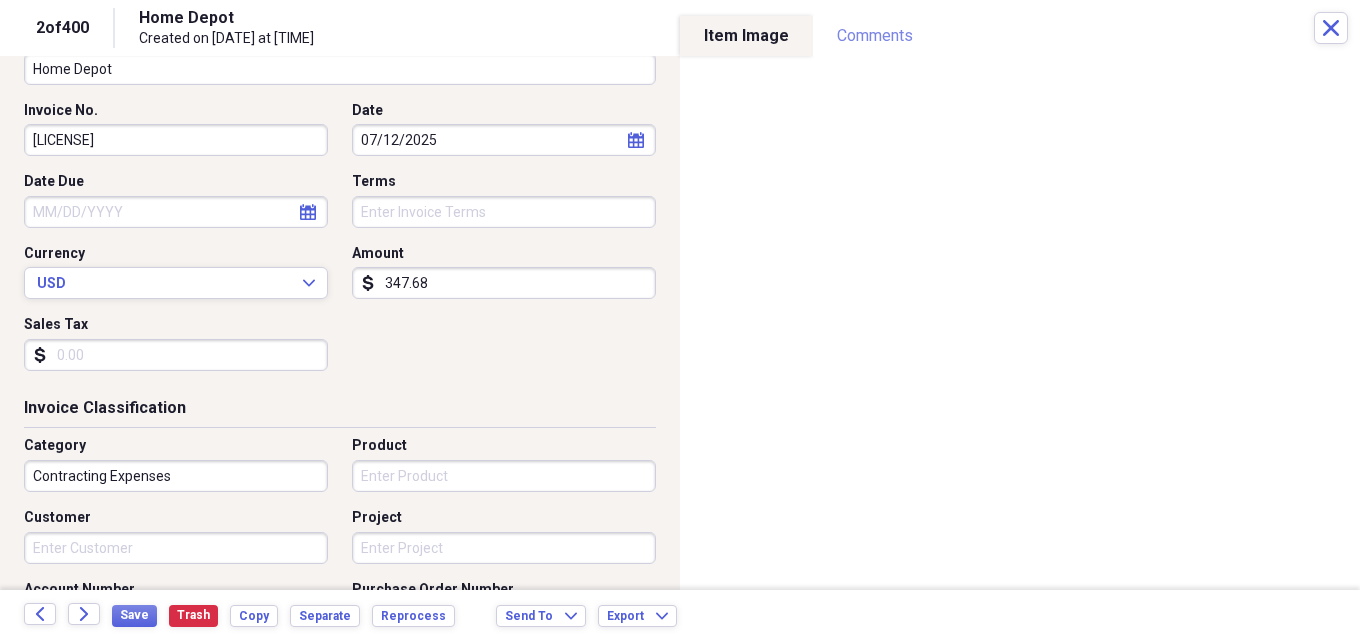 scroll, scrollTop: 158, scrollLeft: 0, axis: vertical 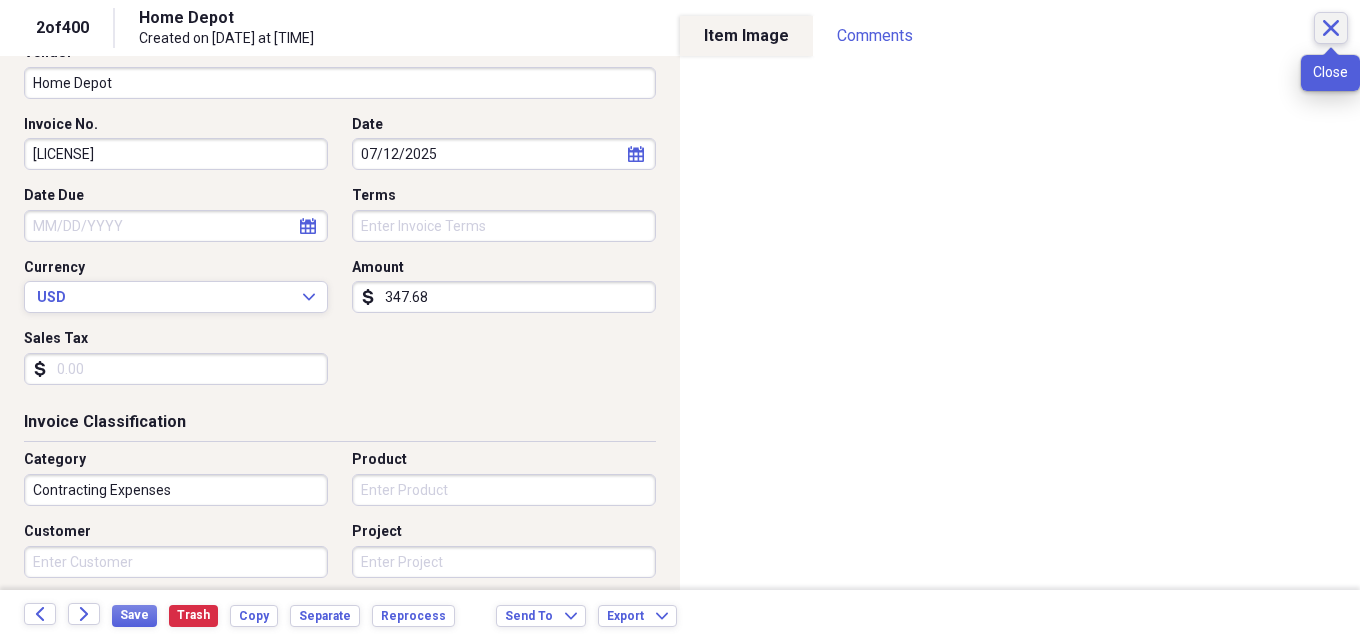 click on "Close" 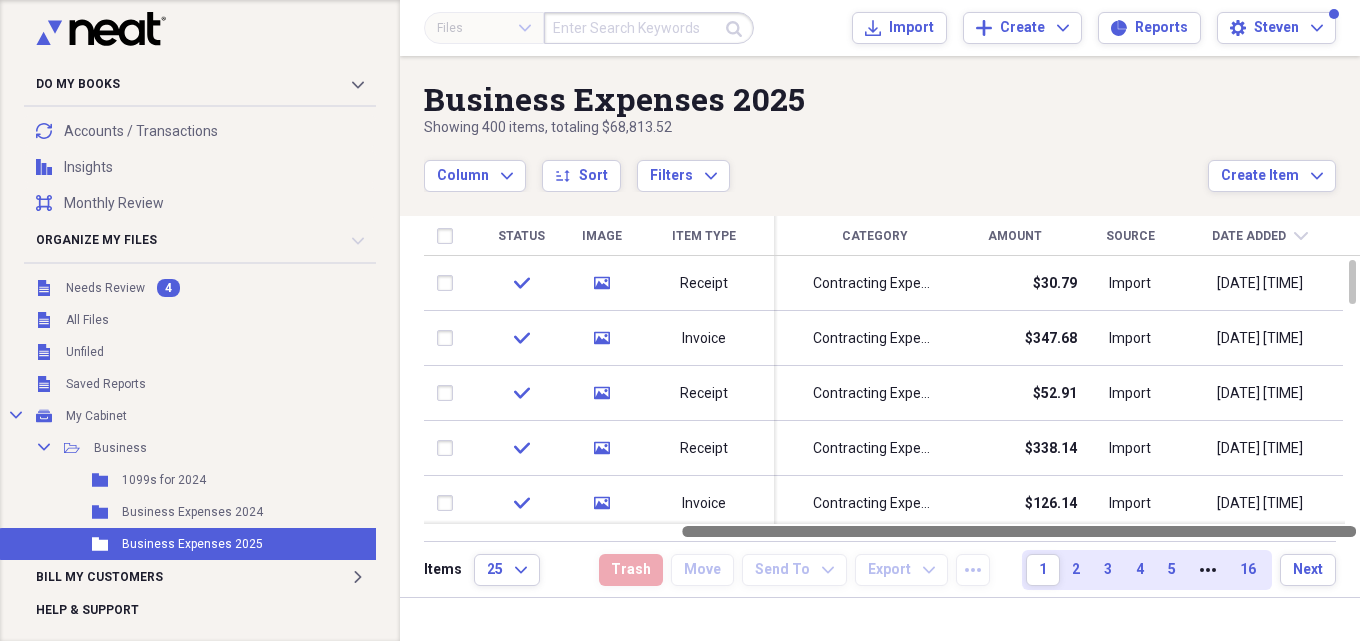 drag, startPoint x: 988, startPoint y: 535, endPoint x: 1272, endPoint y: 529, distance: 284.0634 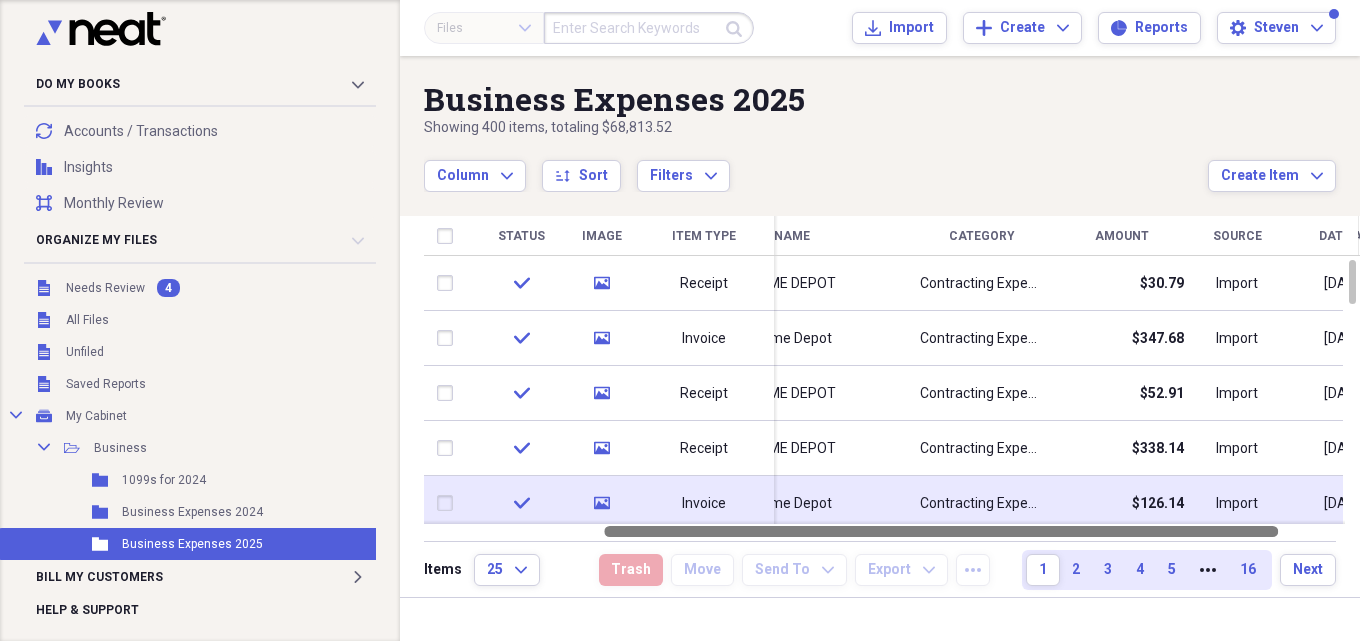 drag, startPoint x: 1020, startPoint y: 534, endPoint x: 908, endPoint y: 518, distance: 113.137085 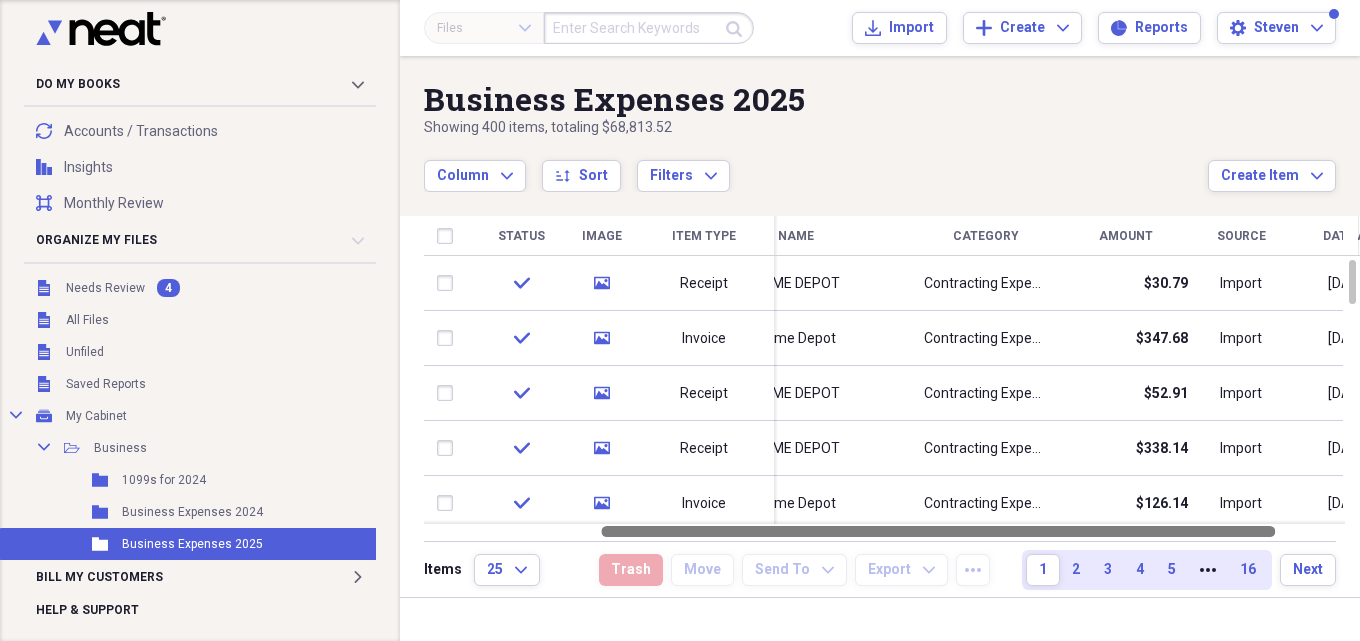 drag, startPoint x: 893, startPoint y: 530, endPoint x: 882, endPoint y: 525, distance: 12.083046 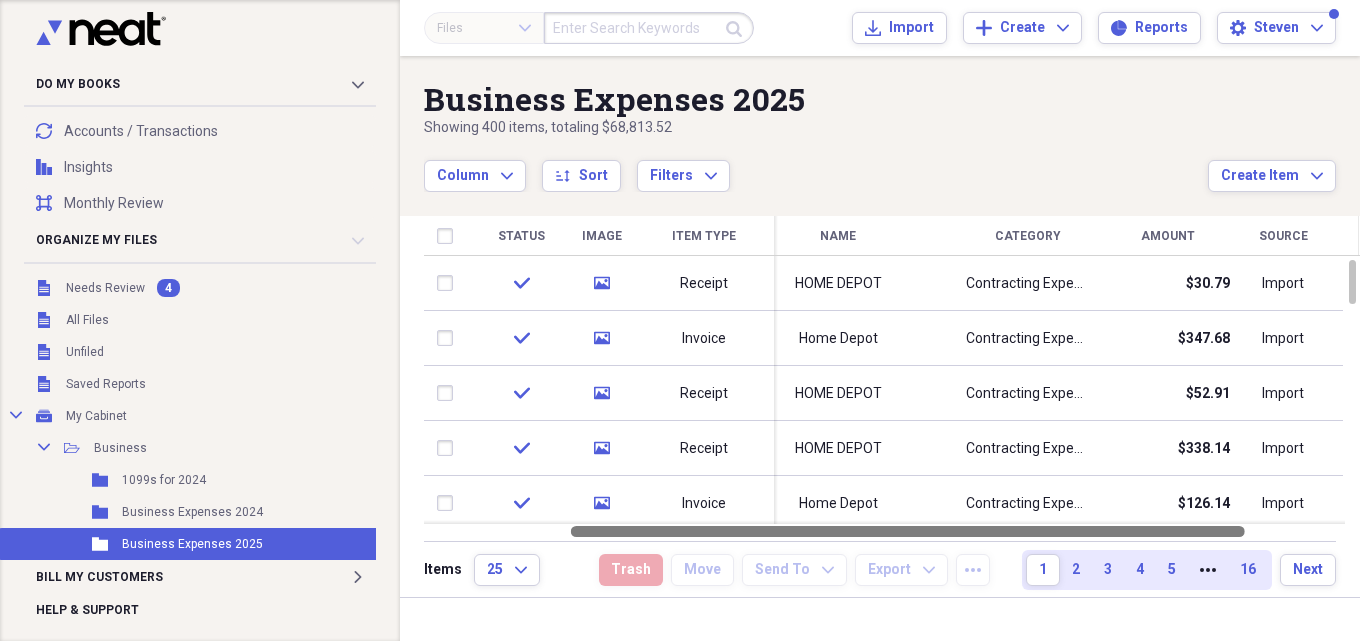 drag, startPoint x: 1003, startPoint y: 531, endPoint x: 979, endPoint y: 539, distance: 25.298222 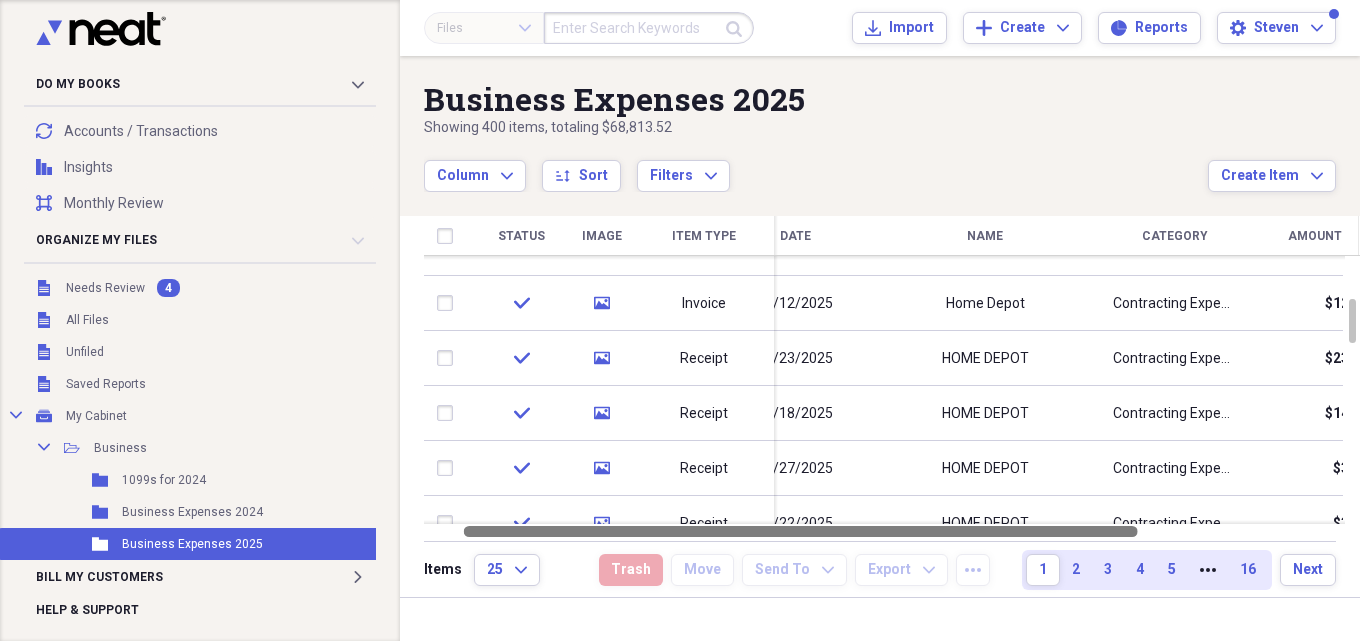 drag, startPoint x: 999, startPoint y: 531, endPoint x: 812, endPoint y: 543, distance: 187.38463 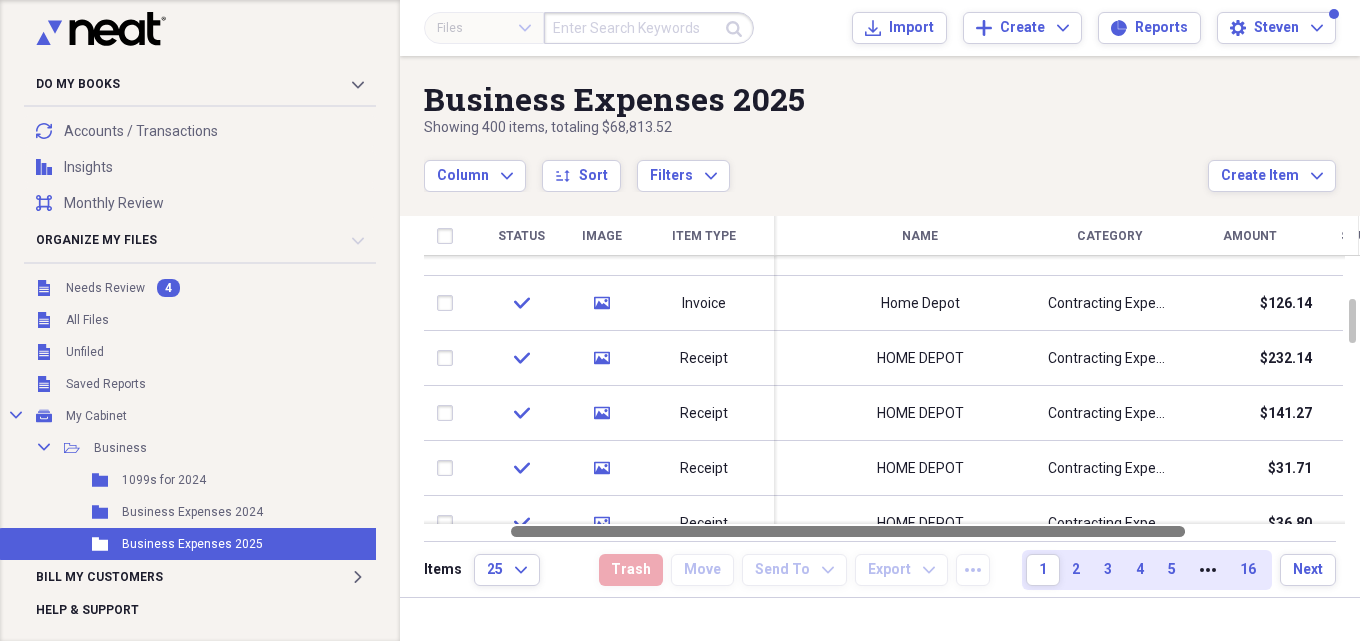 drag, startPoint x: 1068, startPoint y: 529, endPoint x: 1119, endPoint y: 534, distance: 51.24451 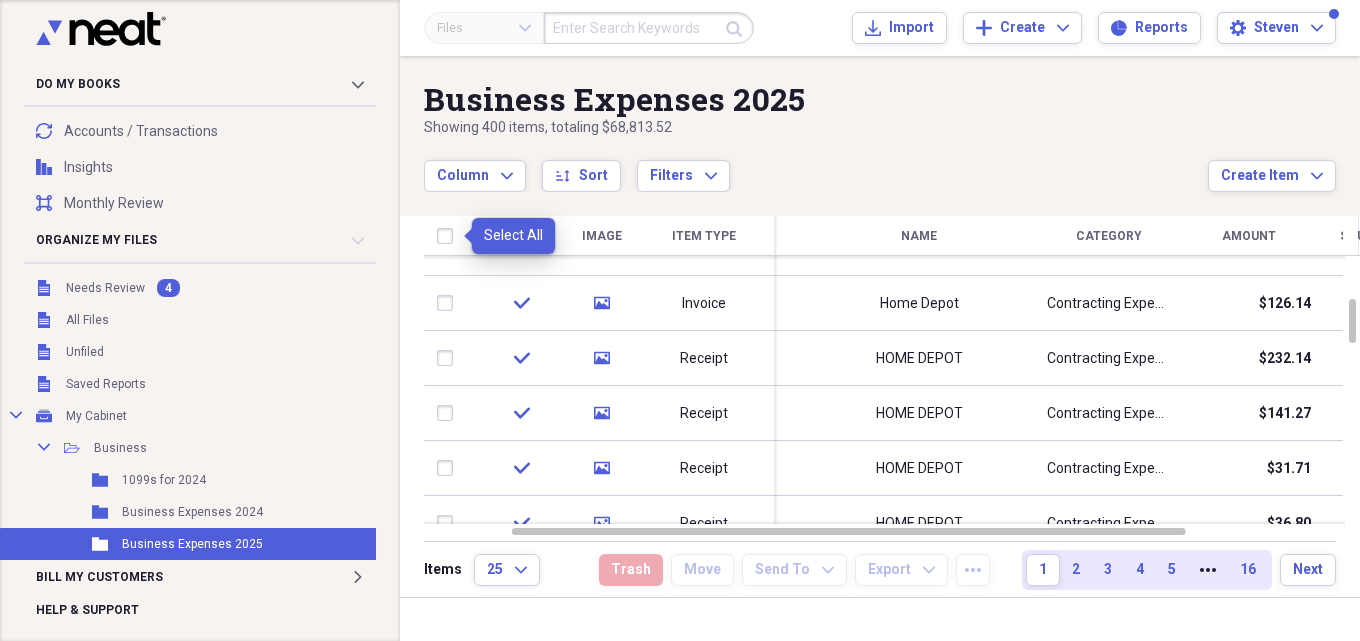 click at bounding box center [449, 236] 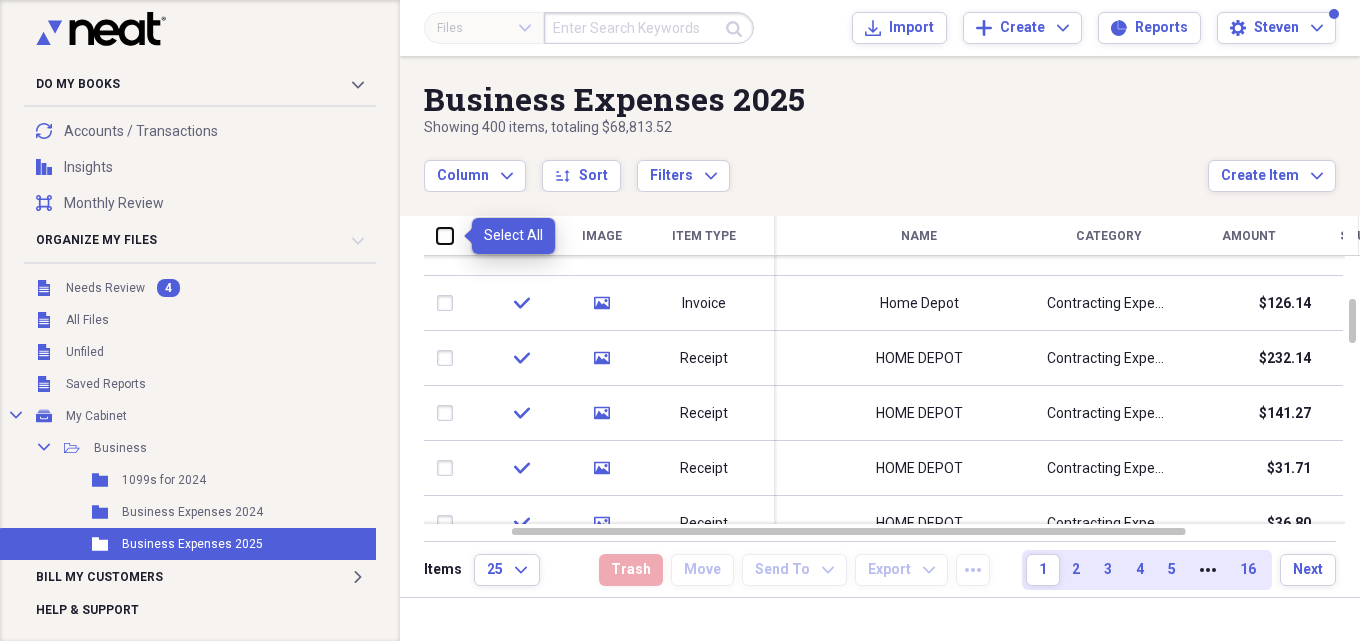 click at bounding box center (437, 235) 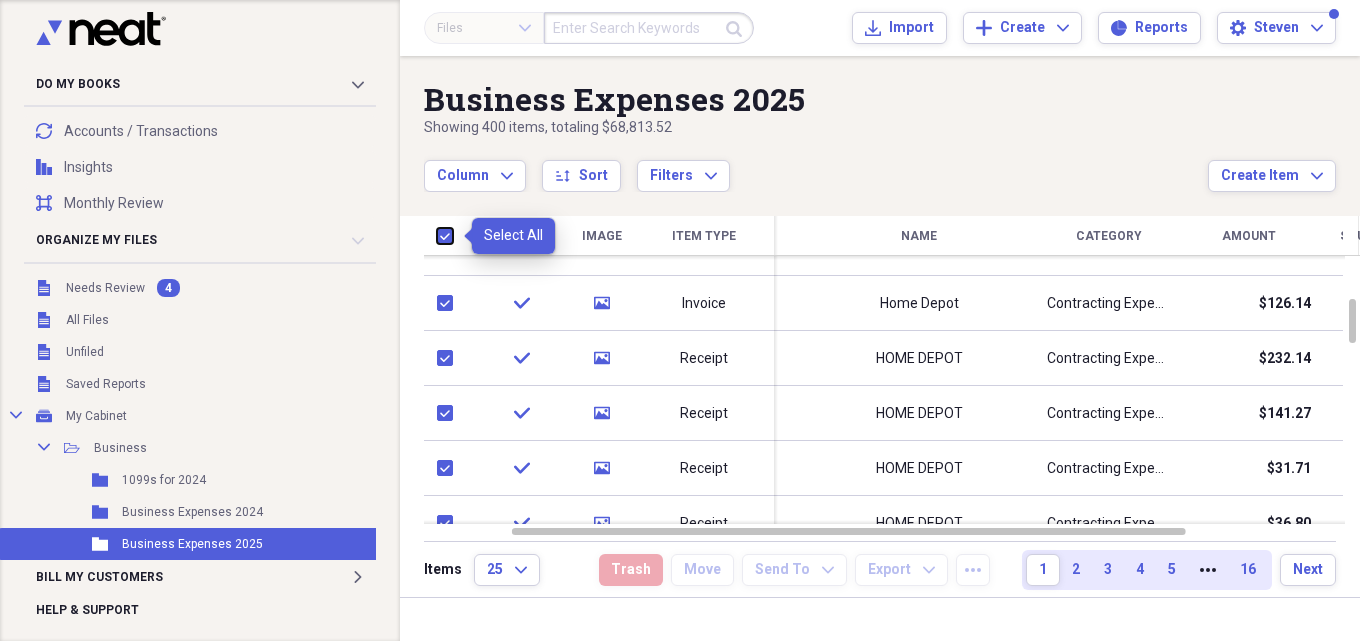 checkbox on "true" 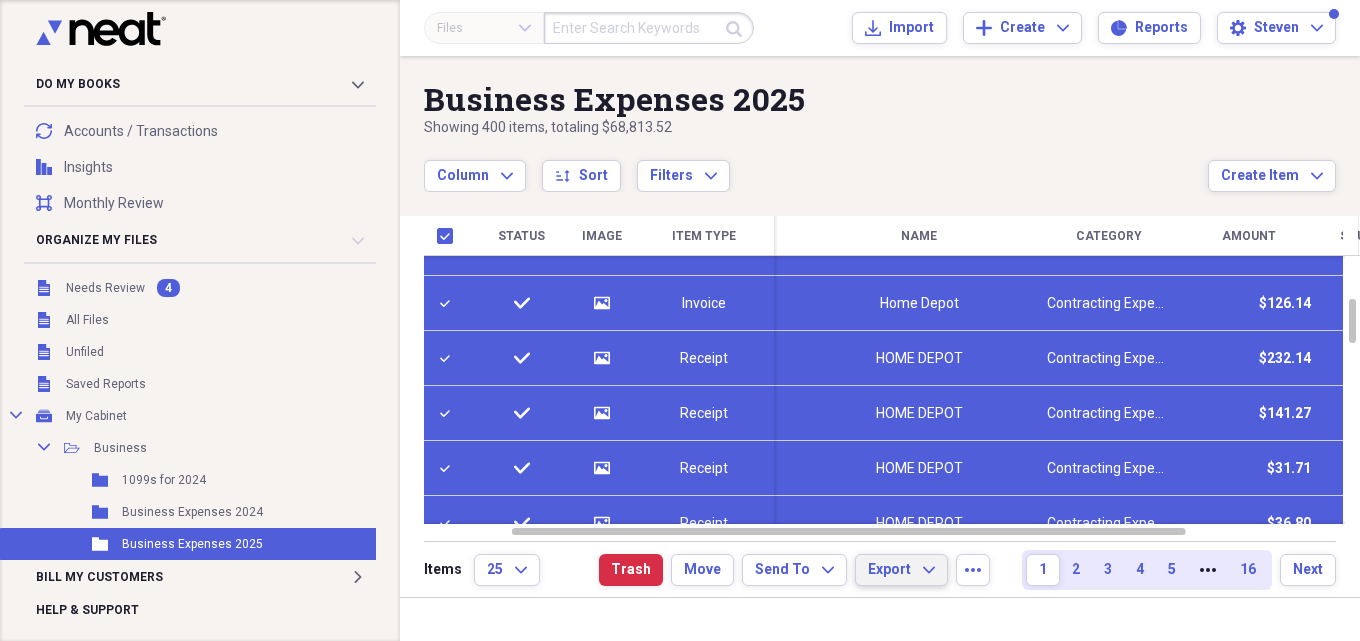 click on "Export" at bounding box center (889, 570) 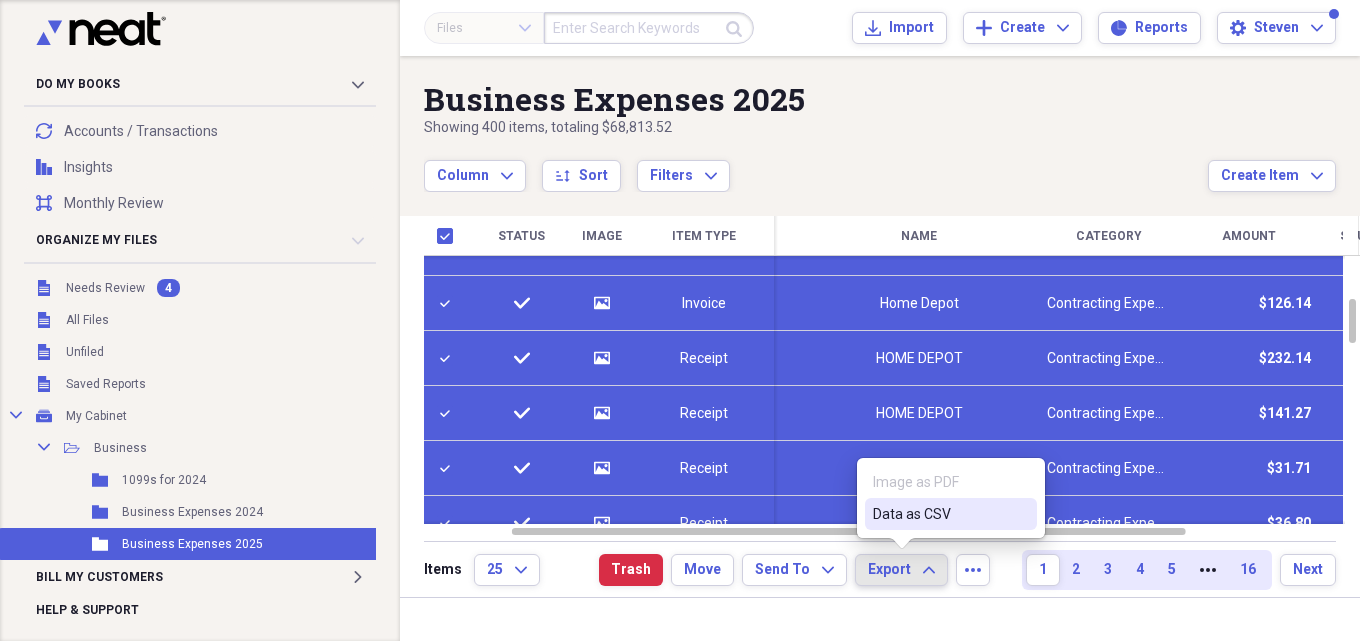 click on "Data as CSV" at bounding box center (951, 514) 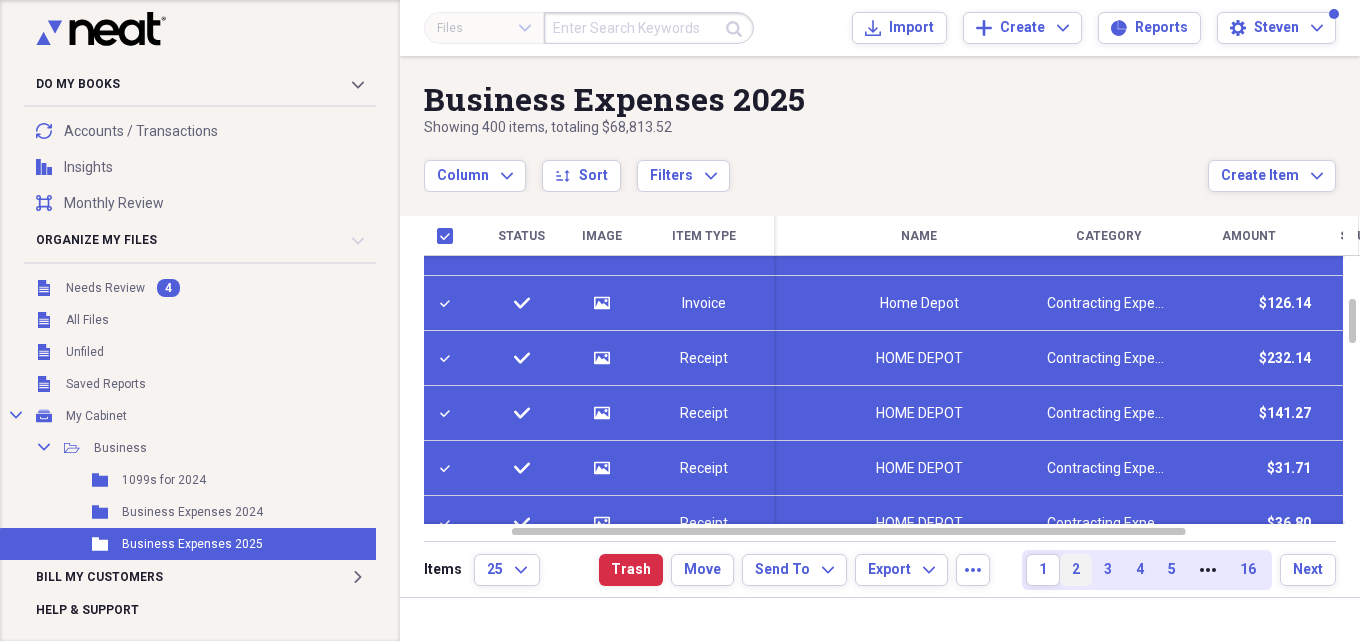 click on "2" at bounding box center (1076, 570) 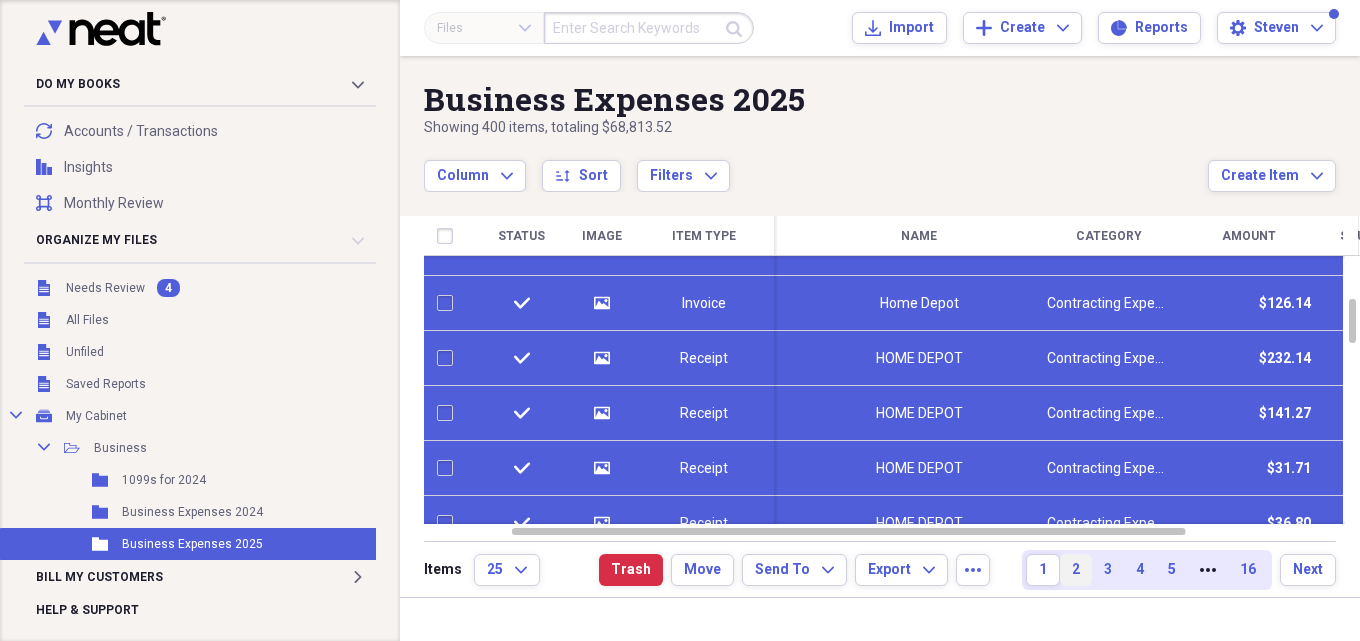 checkbox on "false" 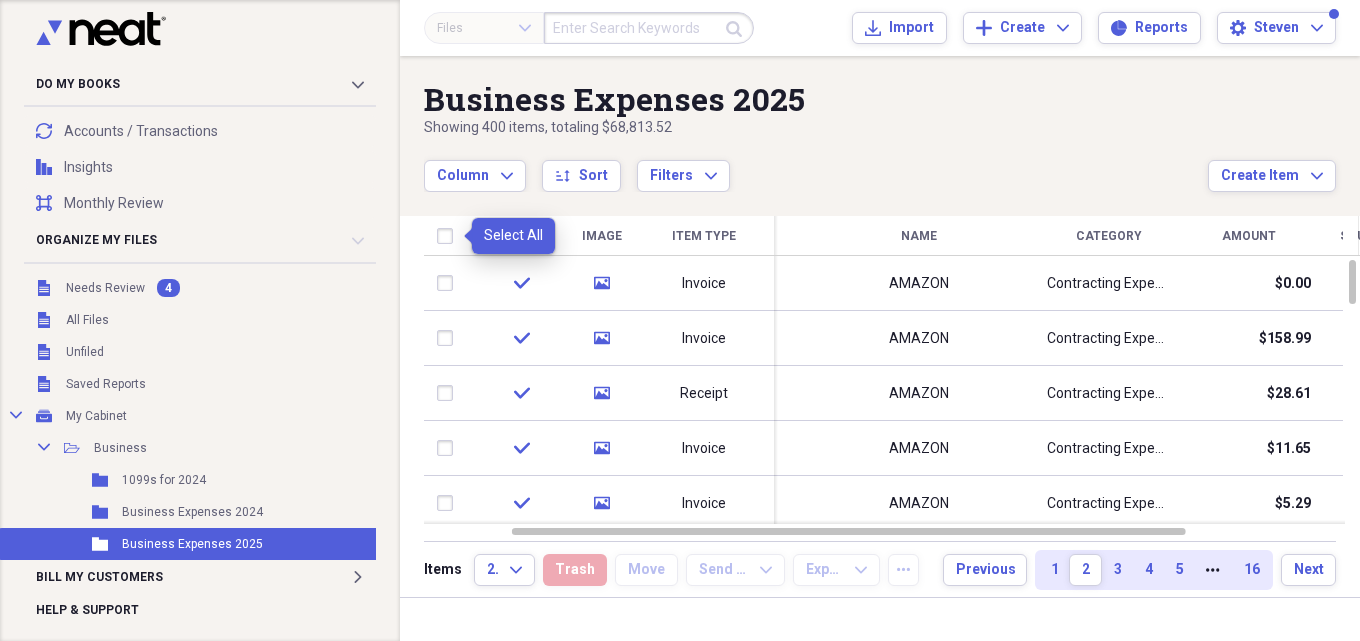 click at bounding box center [449, 236] 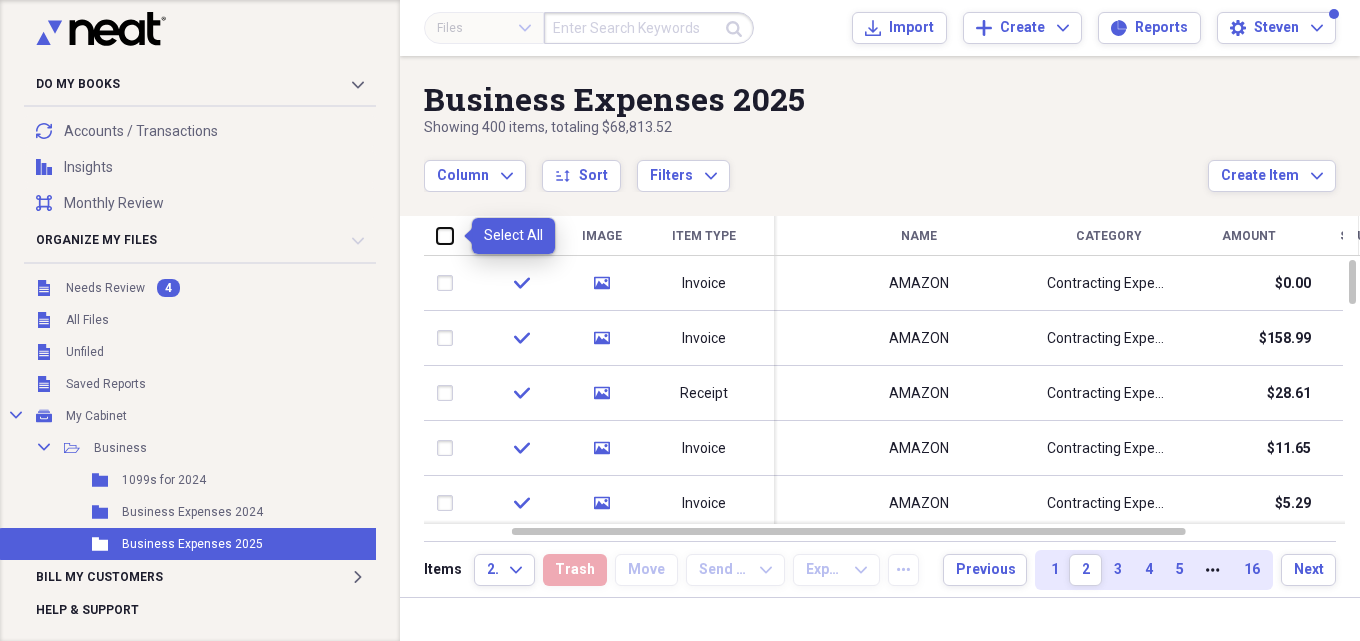 click at bounding box center [437, 235] 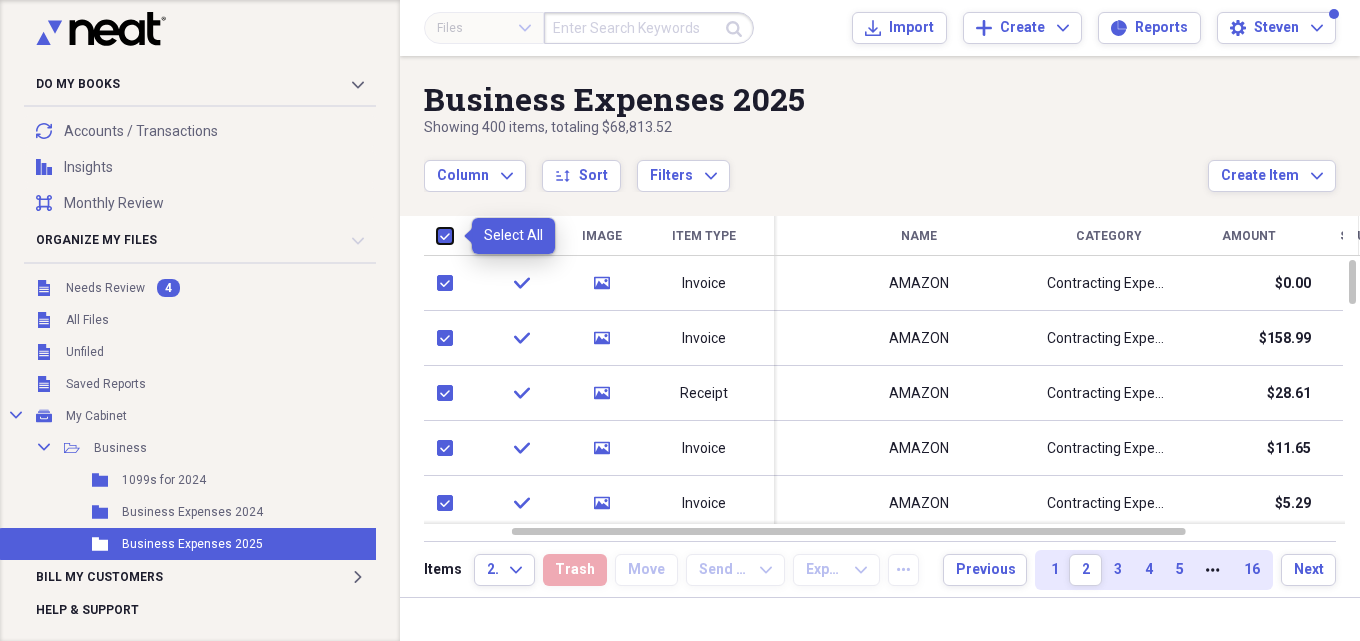 checkbox on "true" 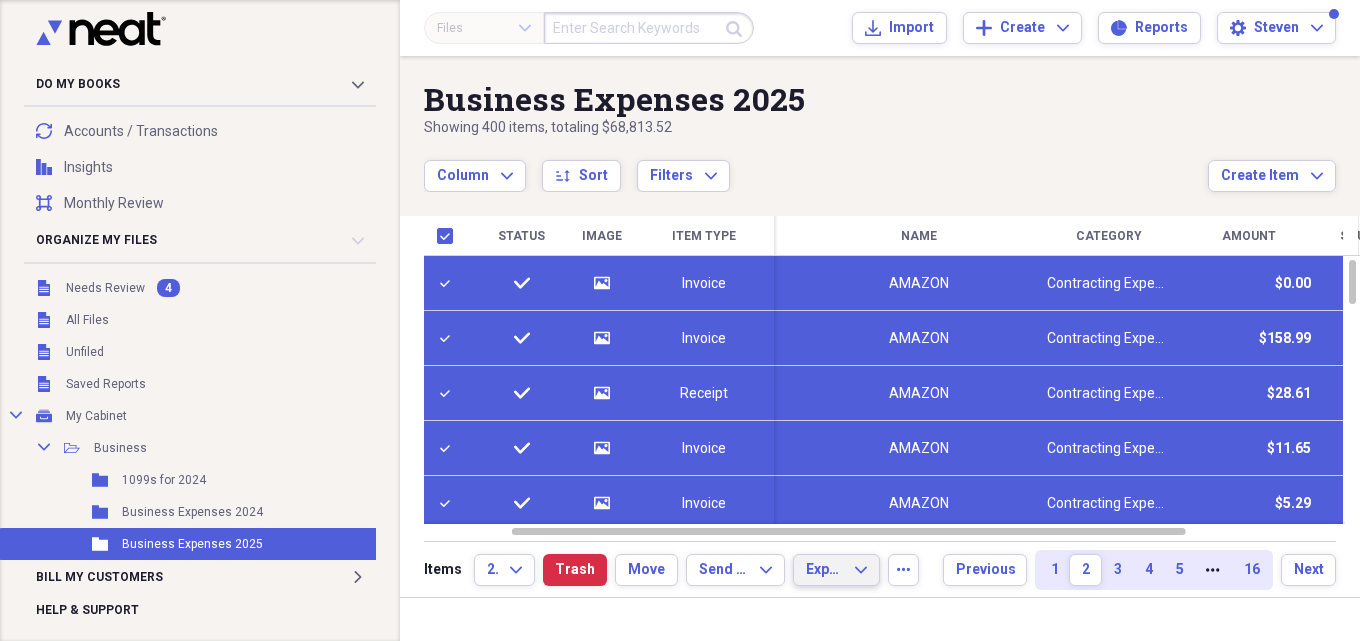 click on "Expand" 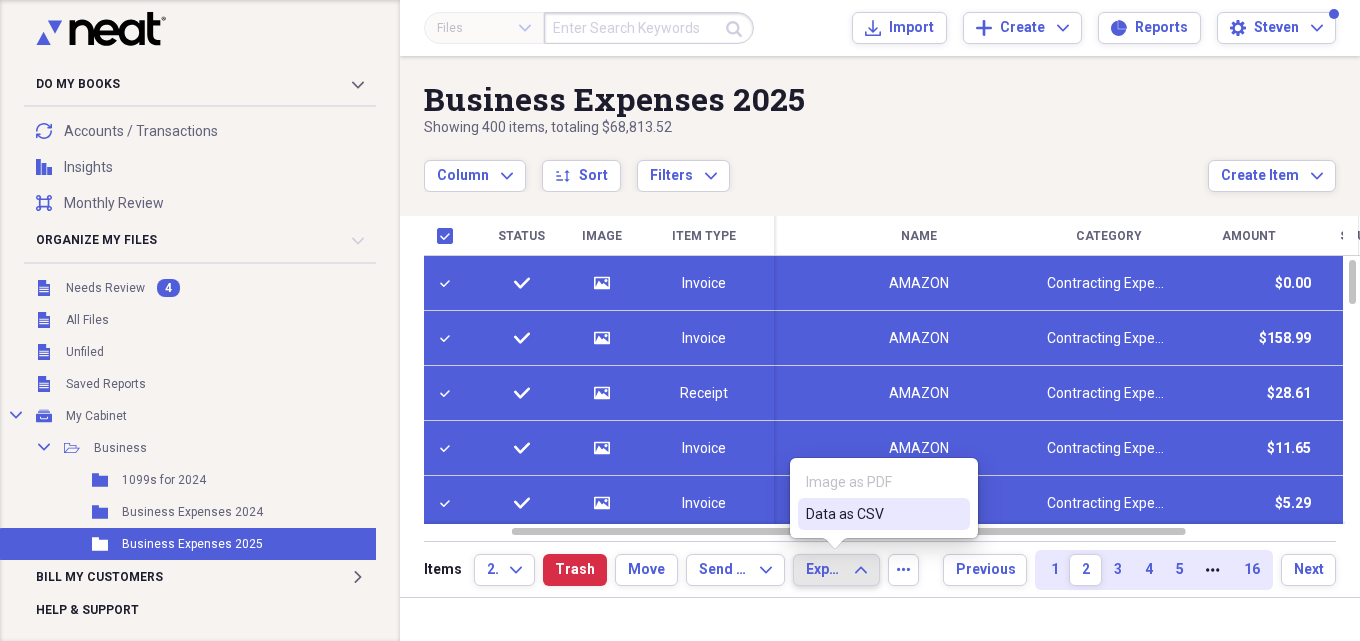 click on "Data as CSV" at bounding box center (872, 514) 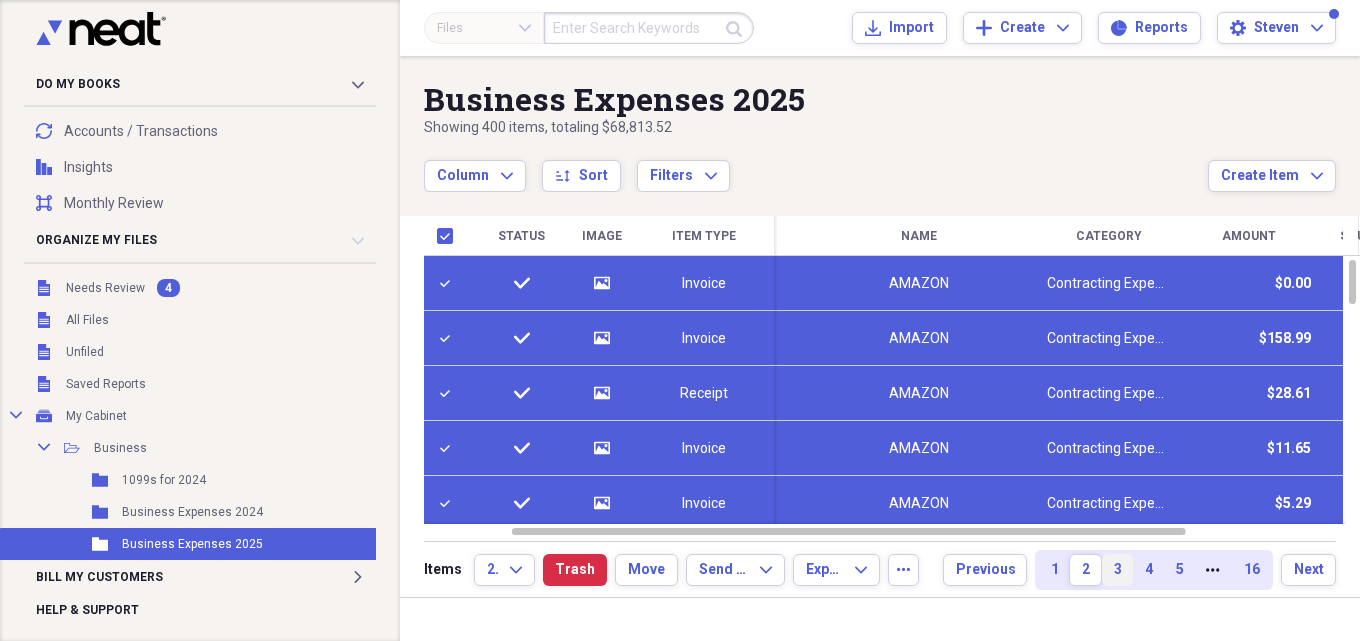 click on "3" at bounding box center (1117, 570) 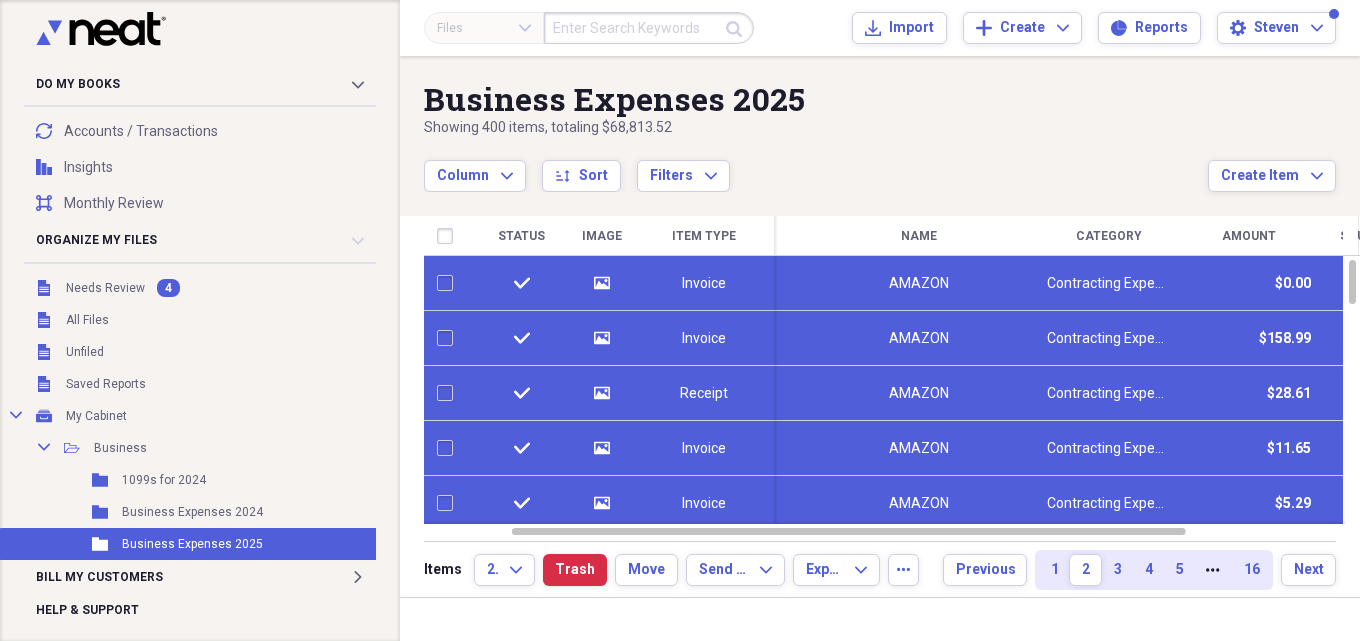 checkbox on "false" 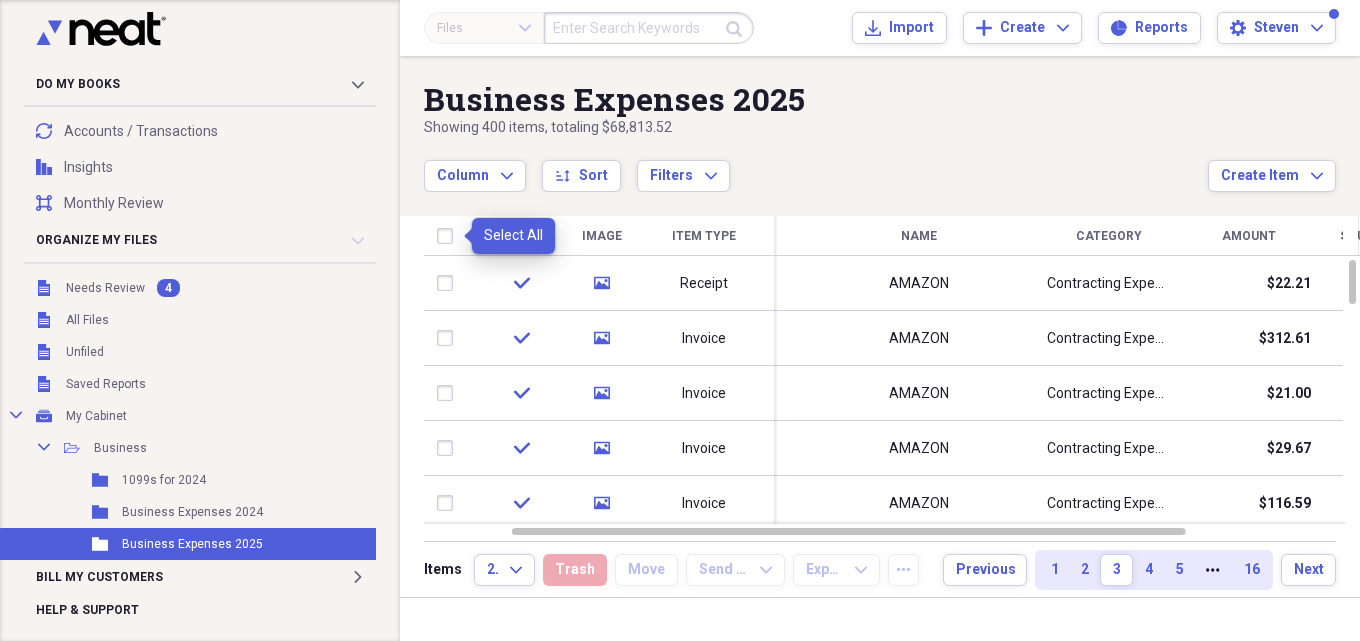 click at bounding box center (449, 236) 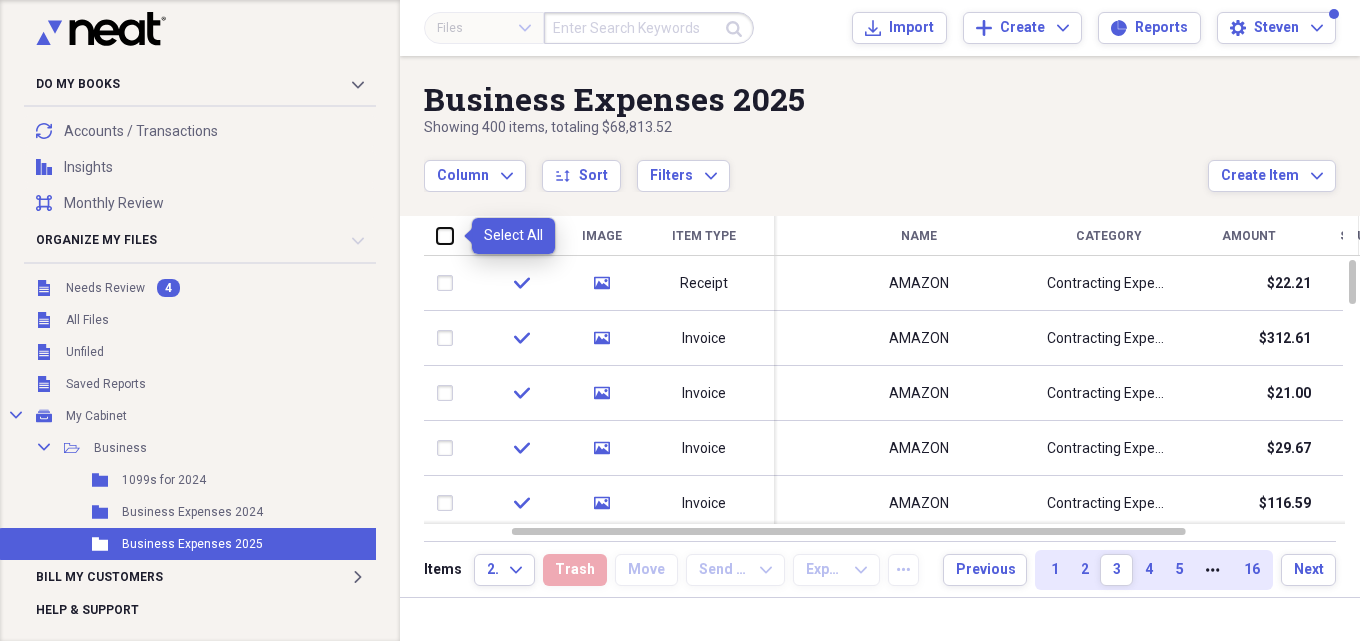 click at bounding box center (437, 235) 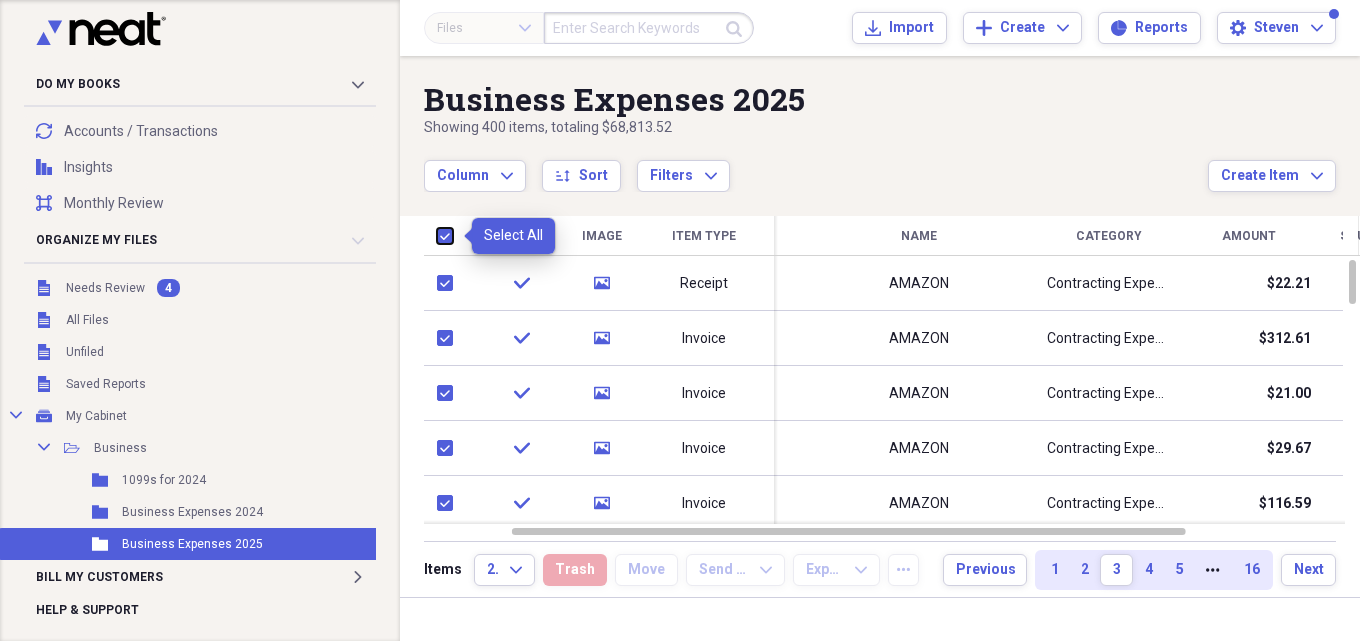 checkbox on "true" 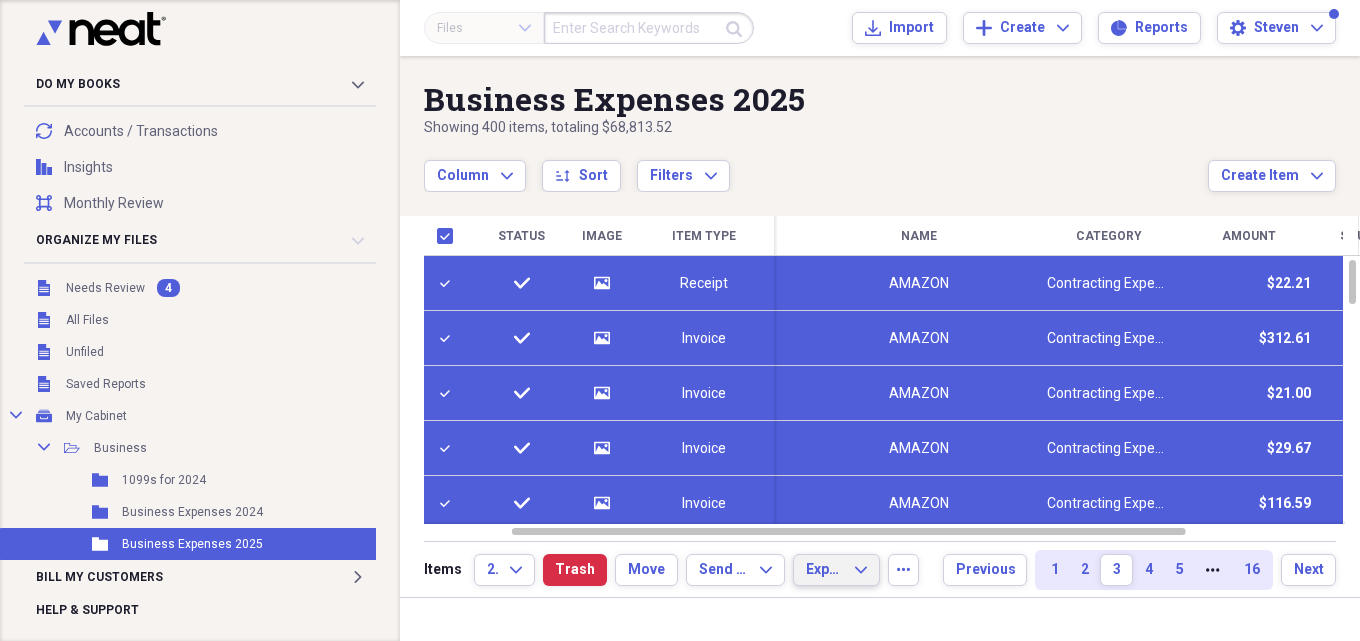 click on "Export" at bounding box center (824, 570) 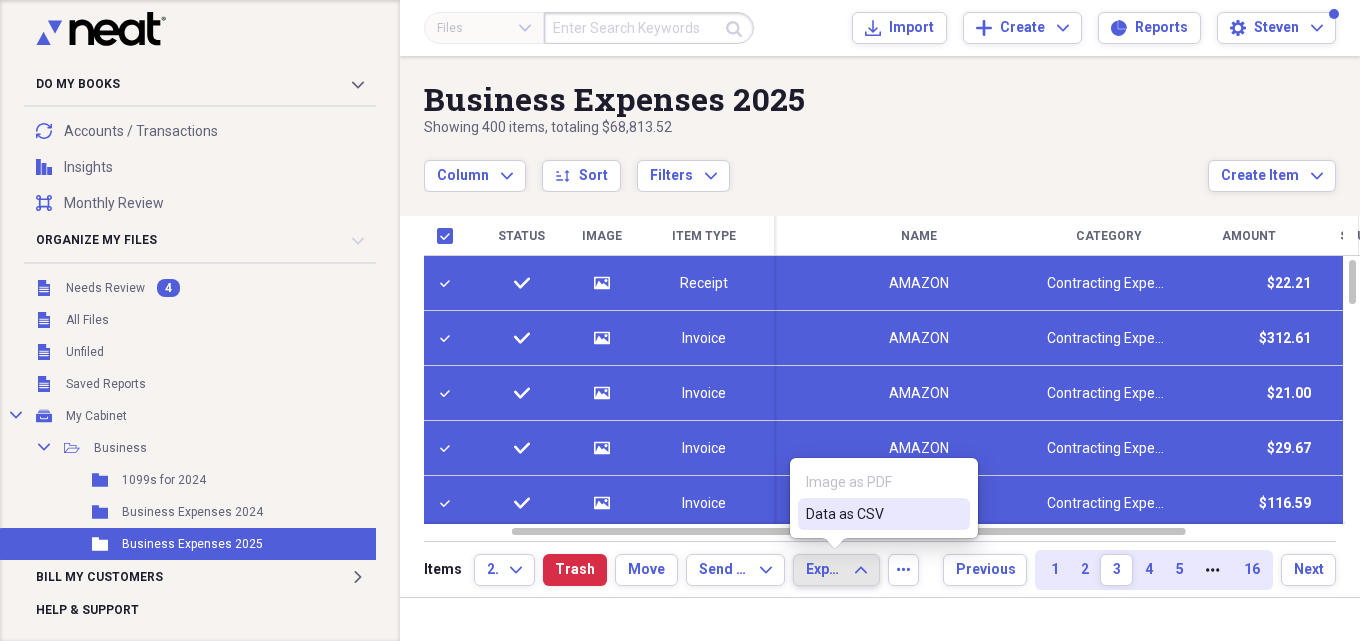 click on "Data as CSV" at bounding box center (872, 514) 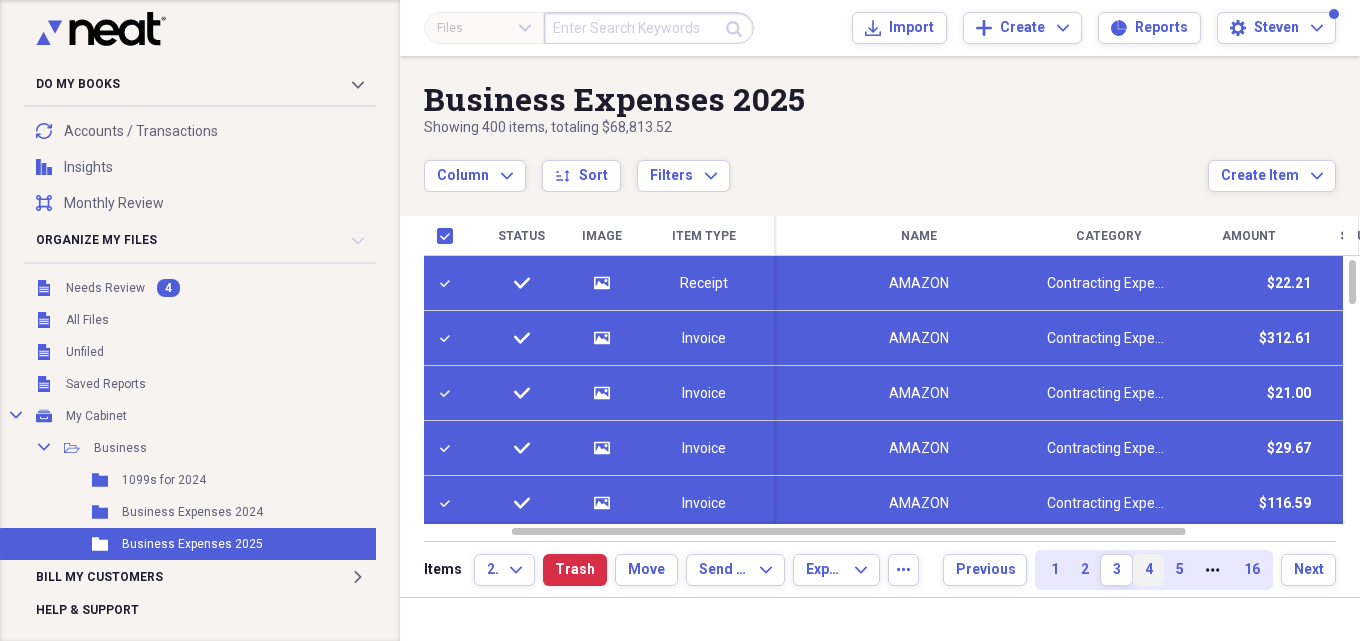 click on "4" at bounding box center [1148, 570] 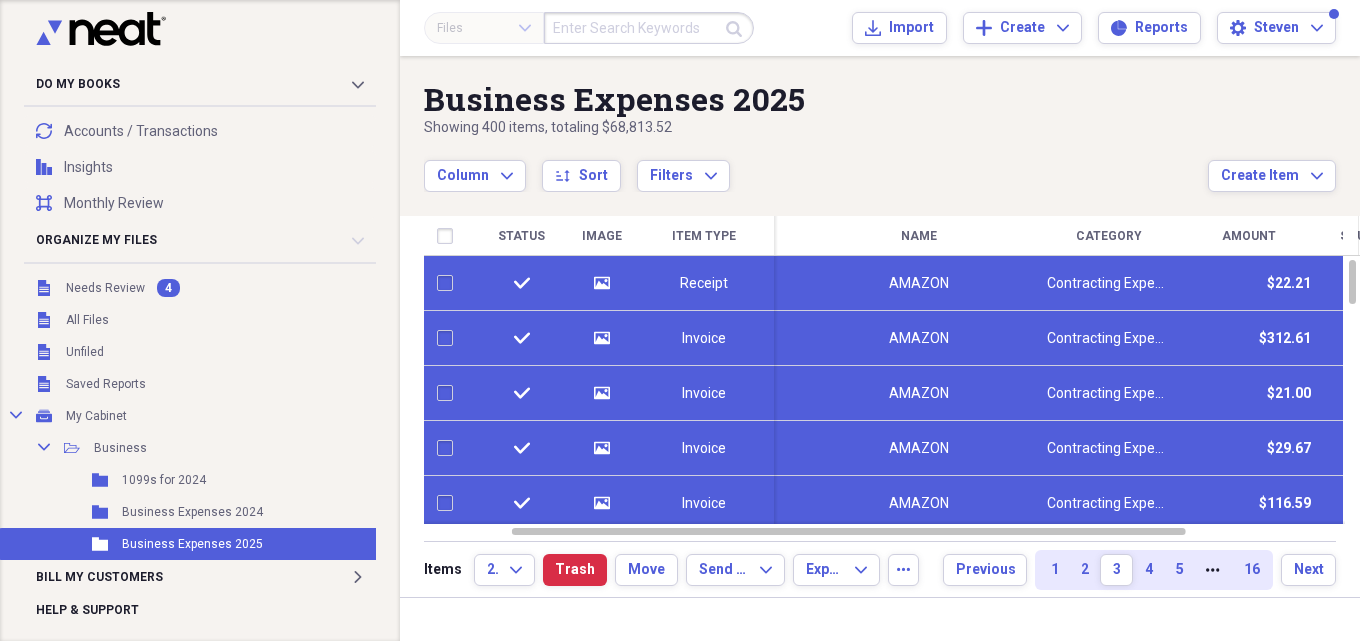 checkbox on "false" 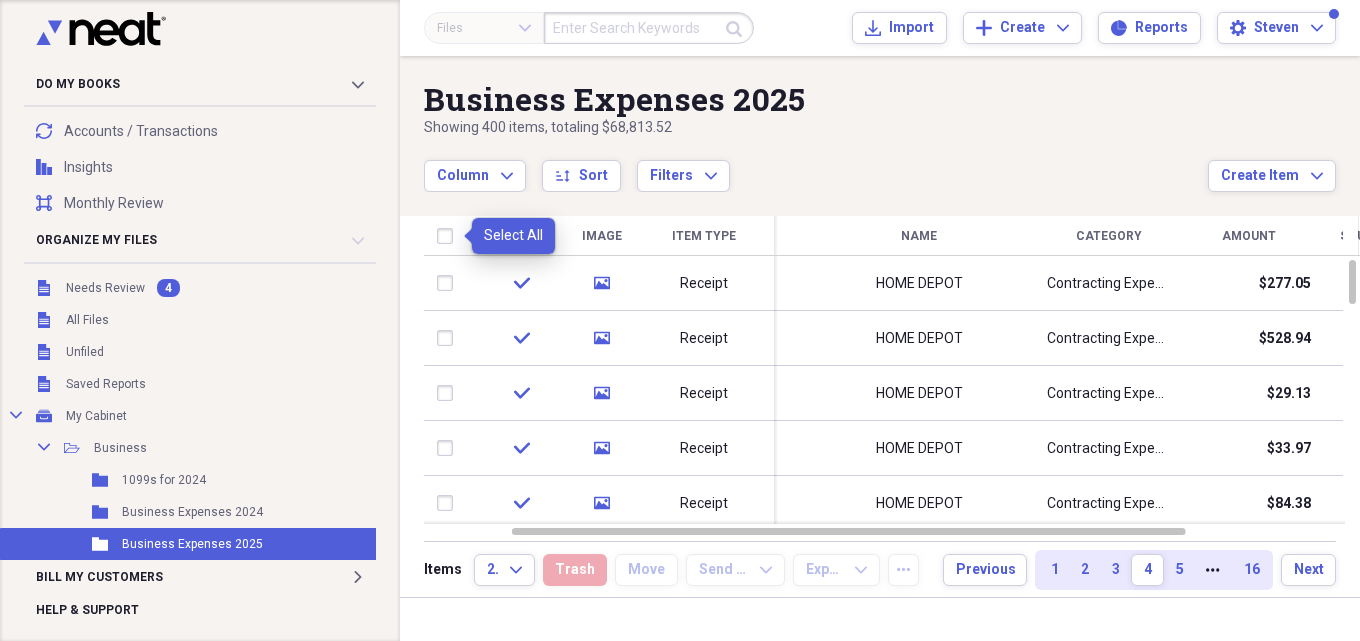 click at bounding box center (449, 236) 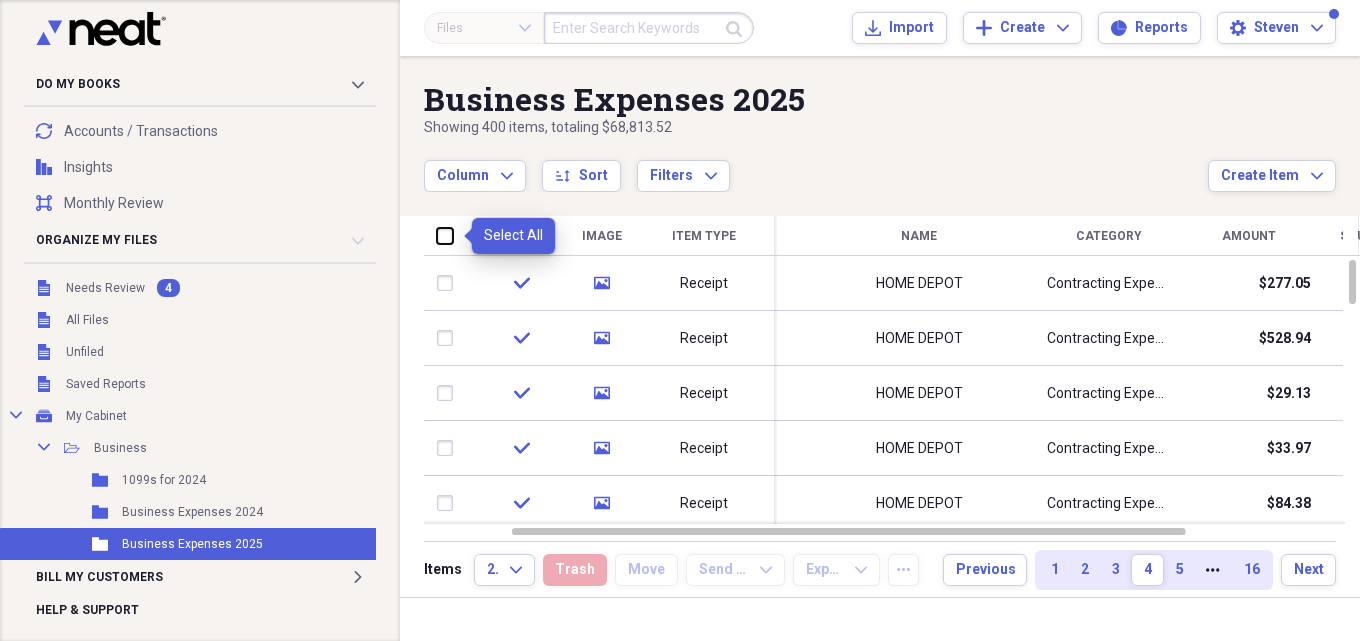 click at bounding box center [437, 235] 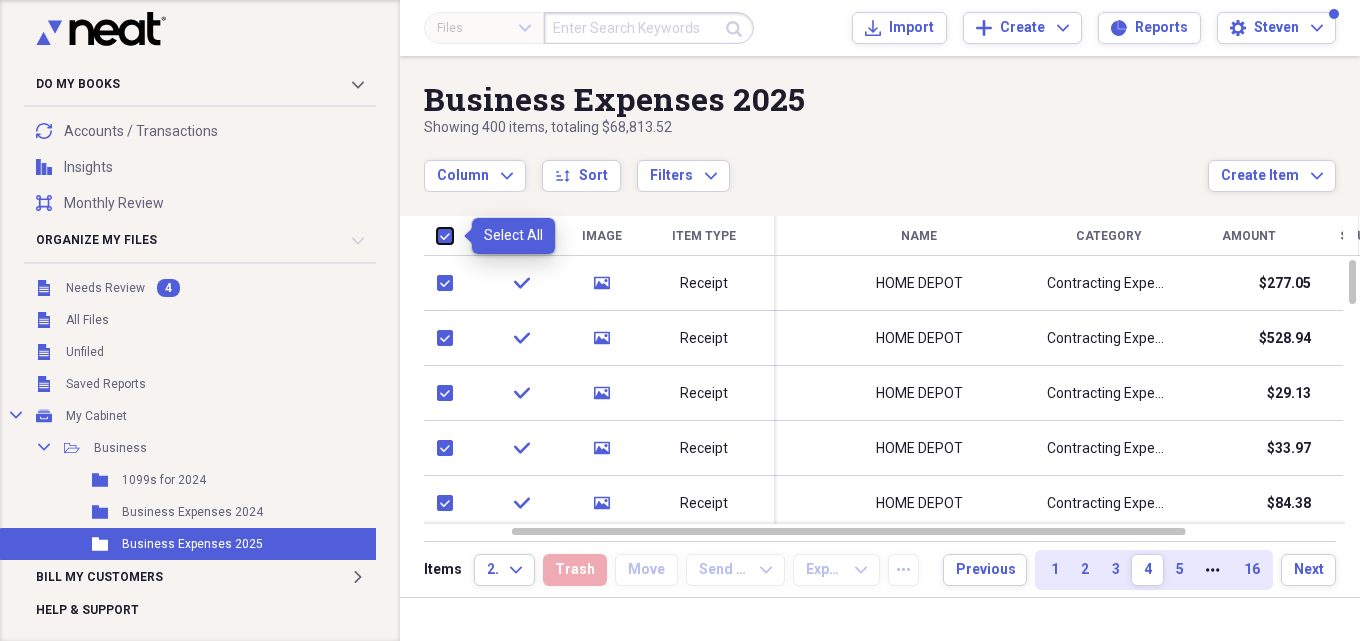 checkbox on "true" 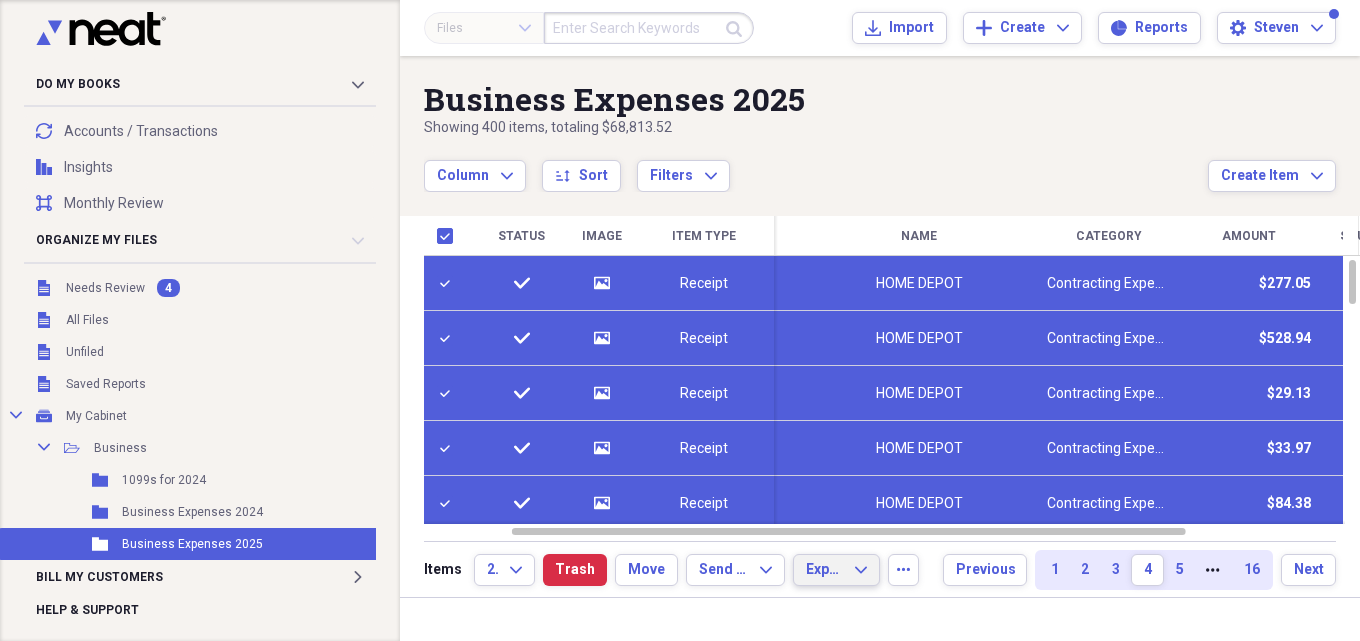 click on "Expand" 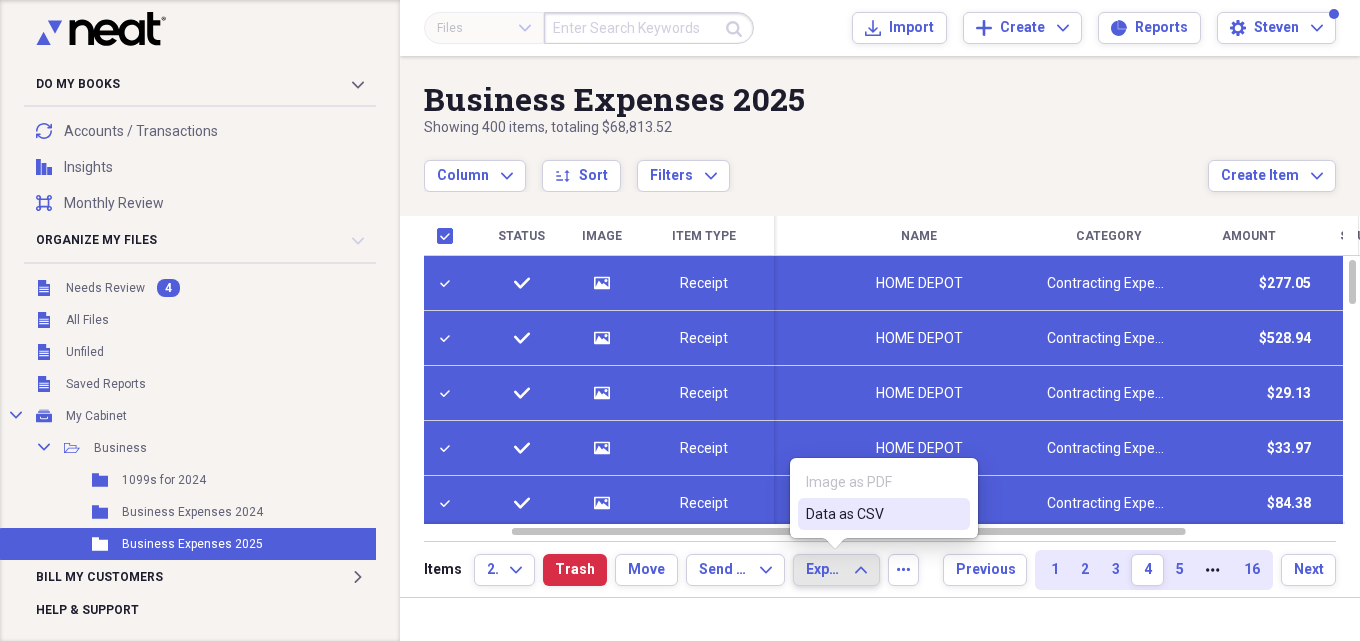 click on "Data as CSV" at bounding box center (872, 514) 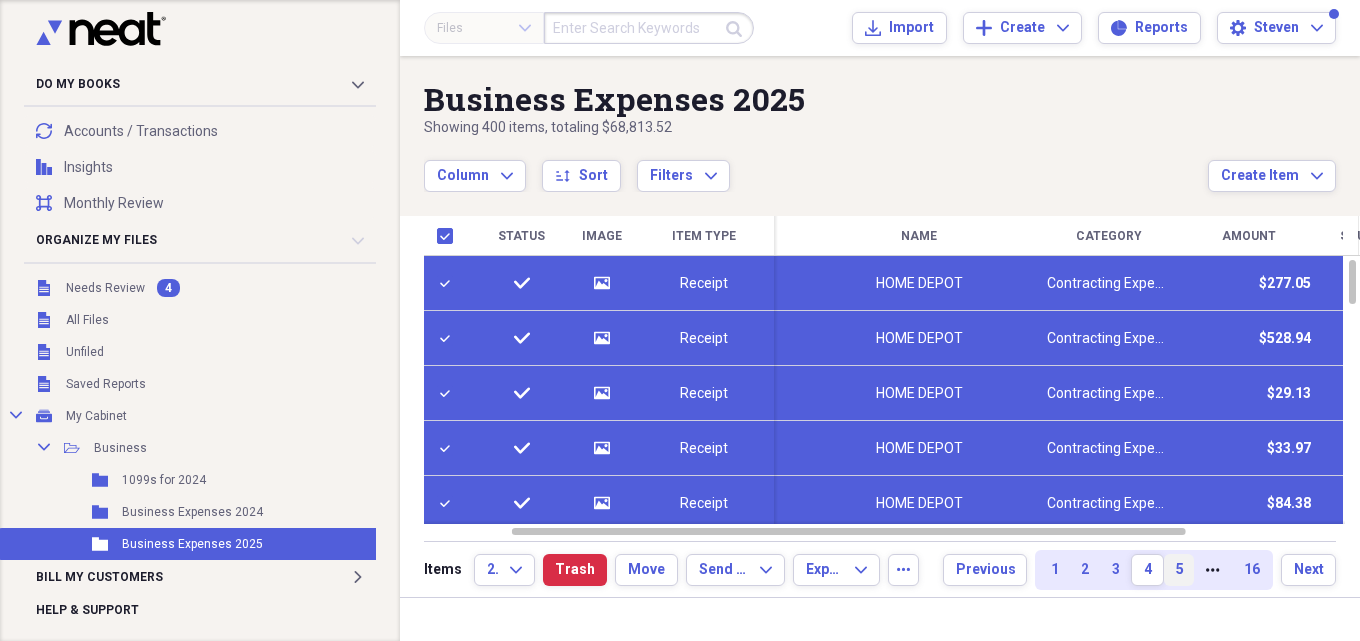 click on "5" at bounding box center (1179, 570) 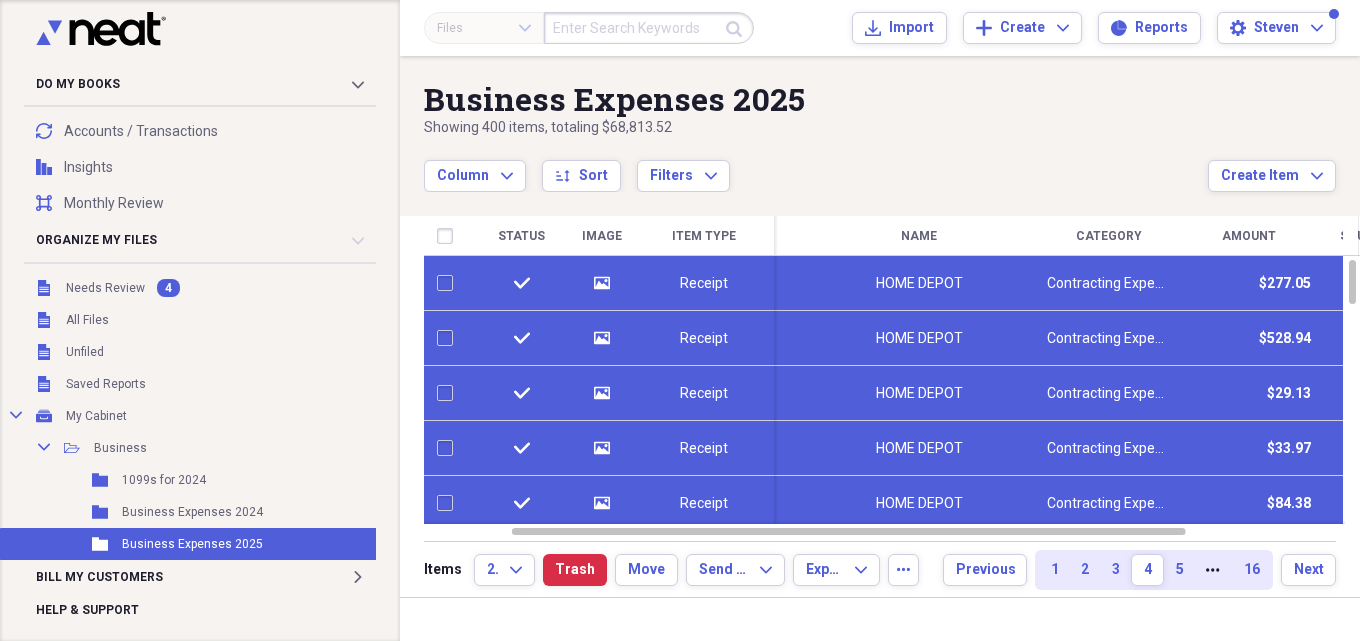 checkbox on "false" 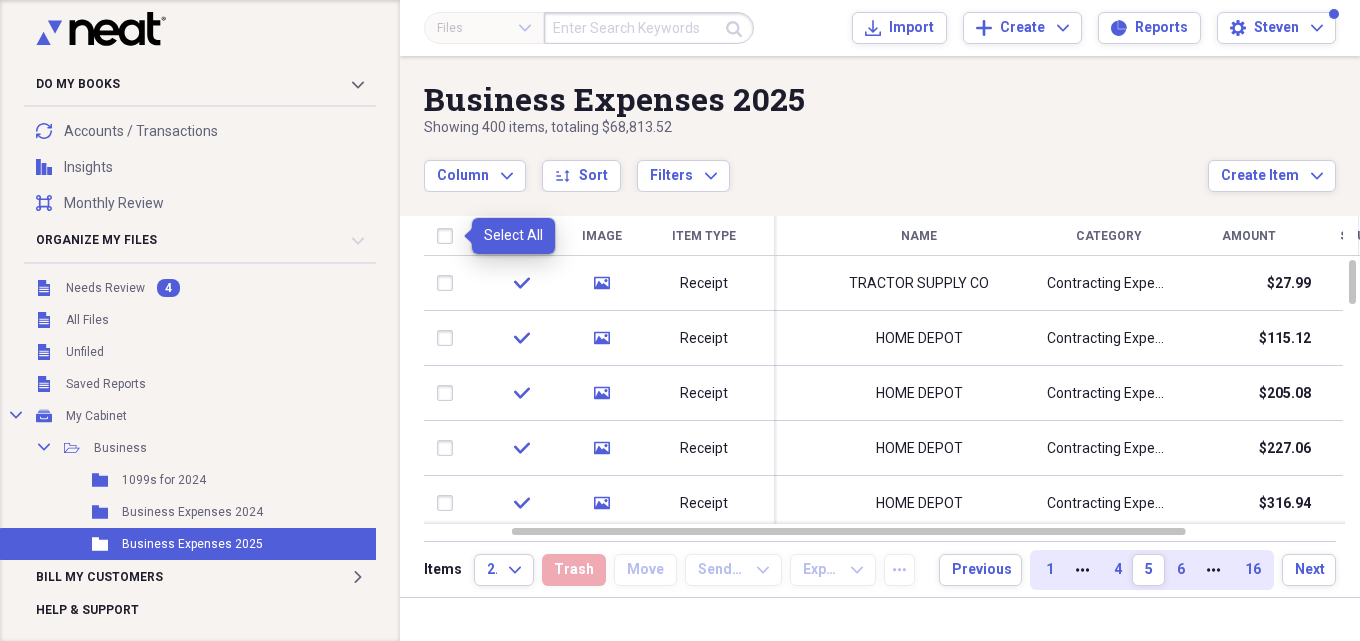 click at bounding box center [449, 236] 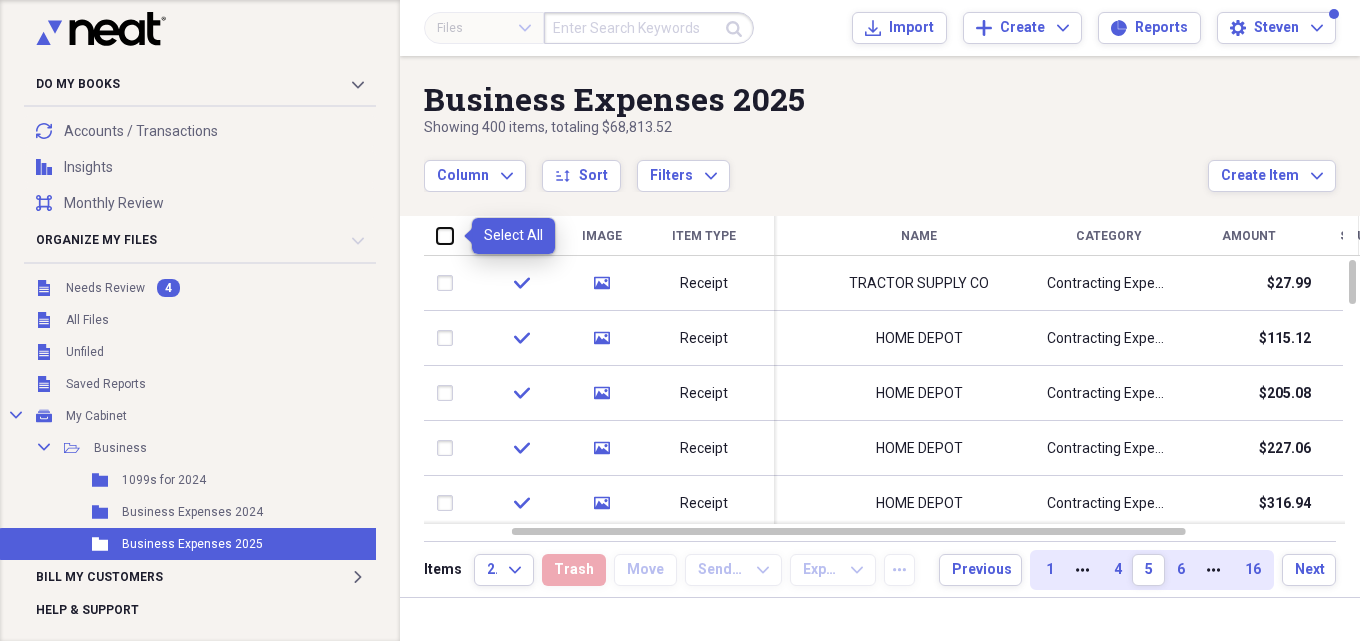 click at bounding box center (437, 235) 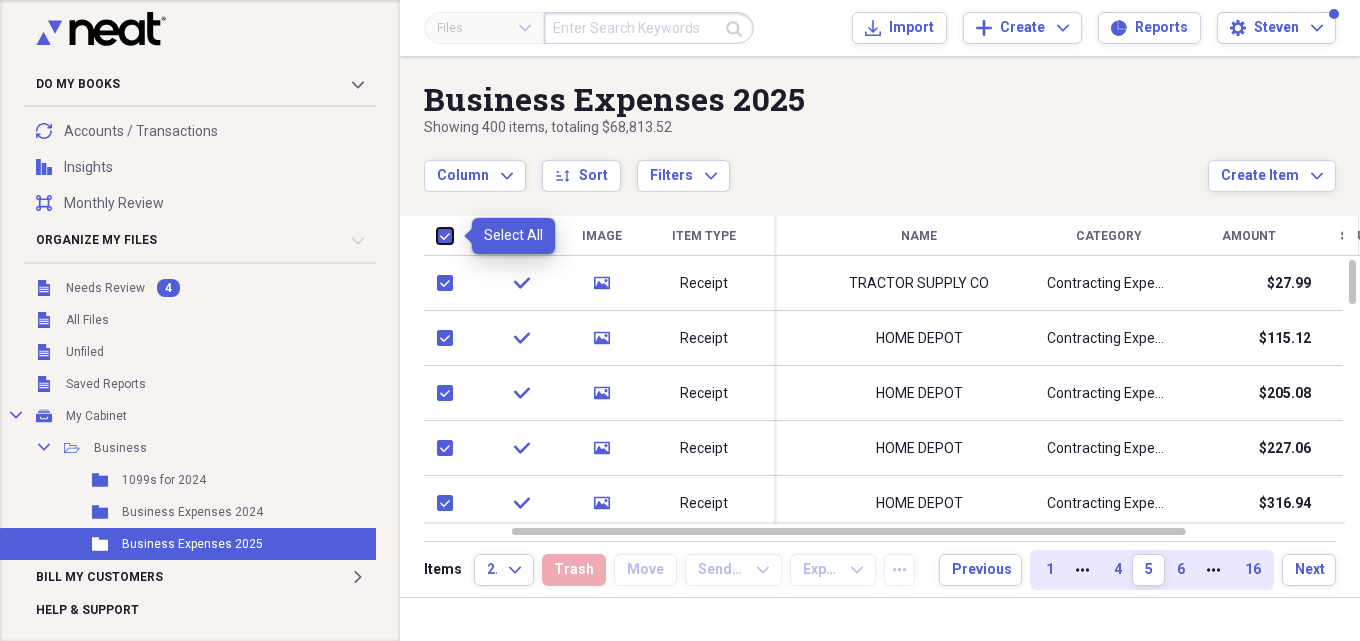 checkbox on "true" 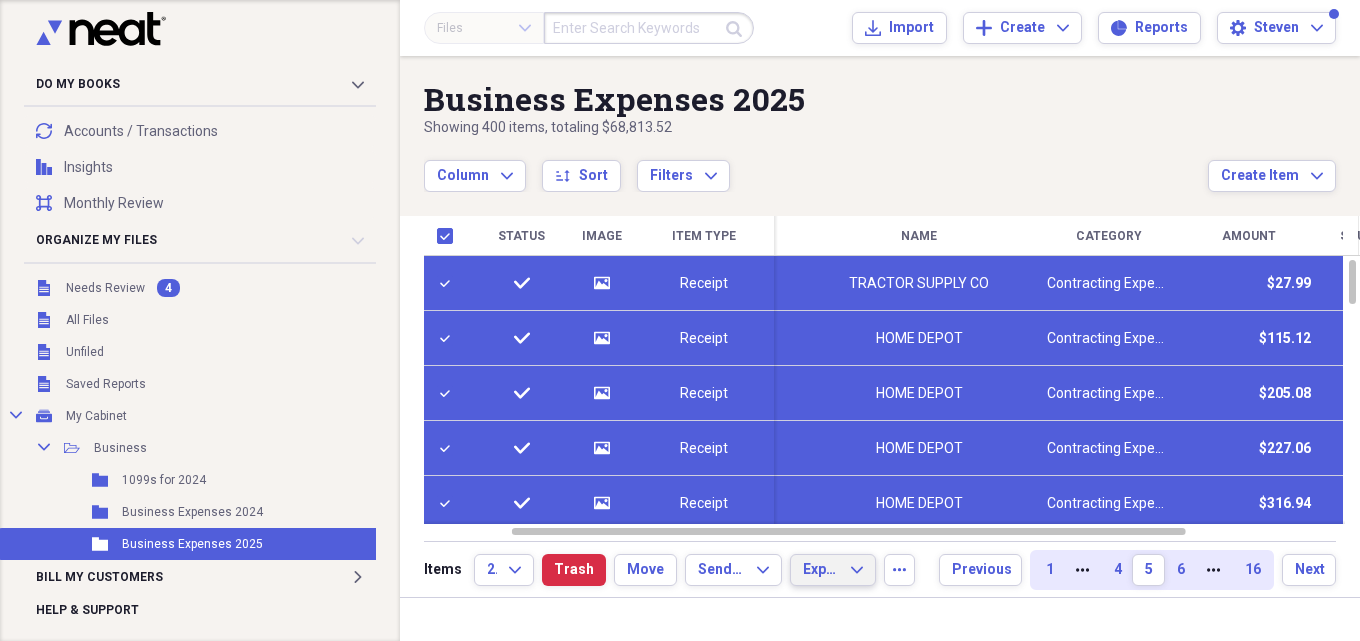 click on "Export" at bounding box center [821, 570] 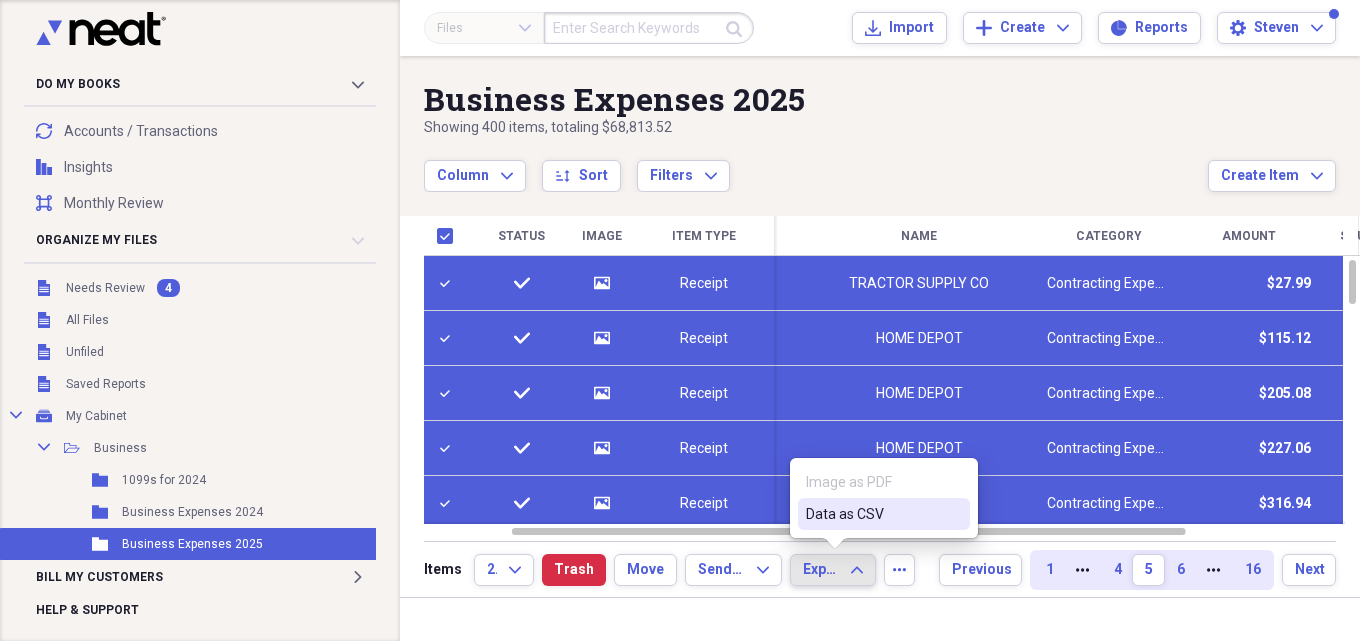 click on "Data as CSV" at bounding box center [872, 514] 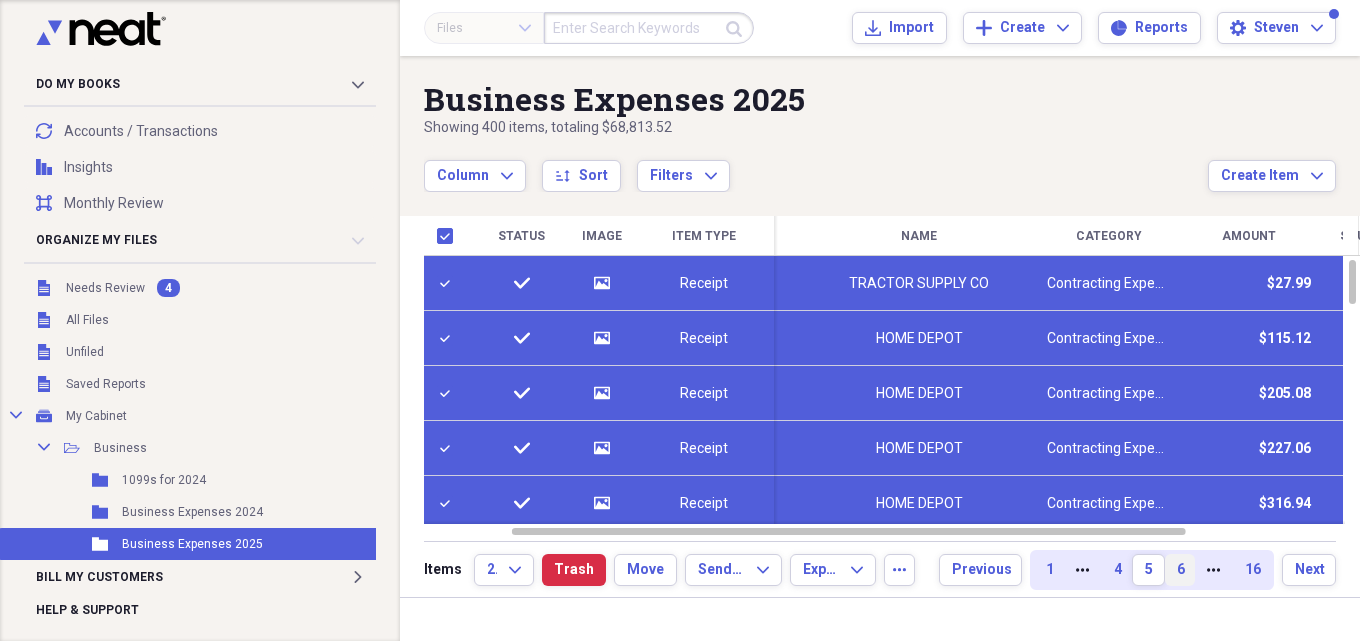 click on "6" at bounding box center [1180, 570] 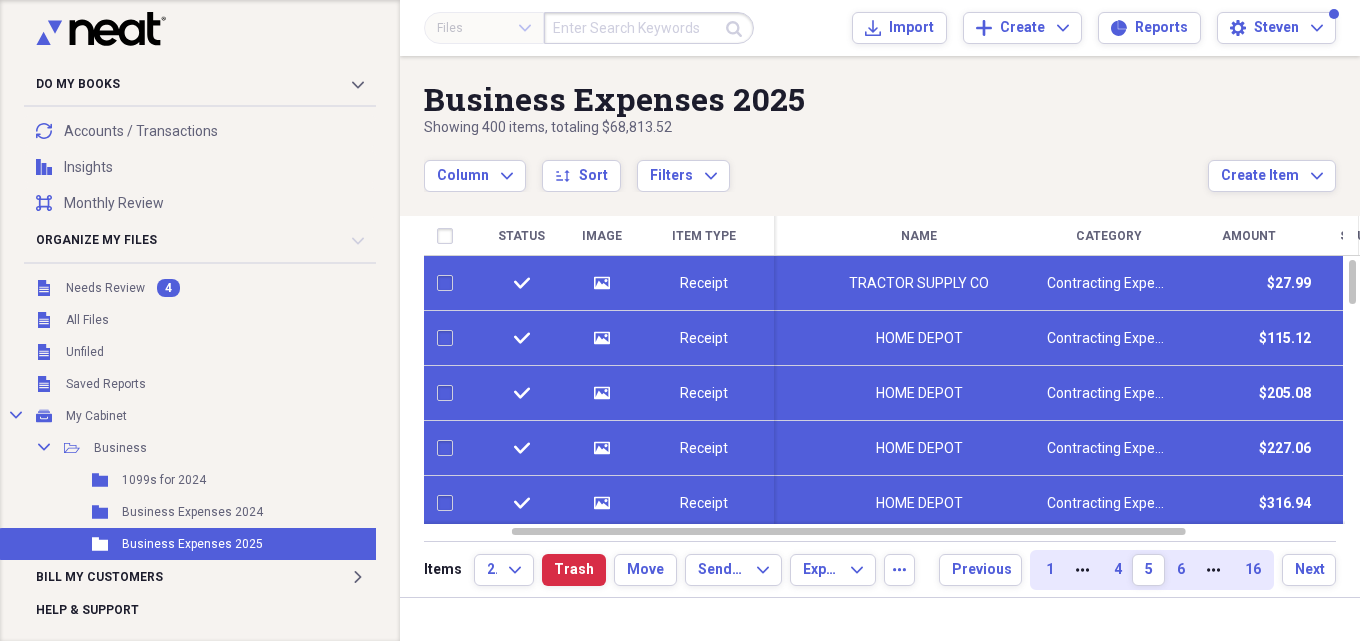 checkbox on "false" 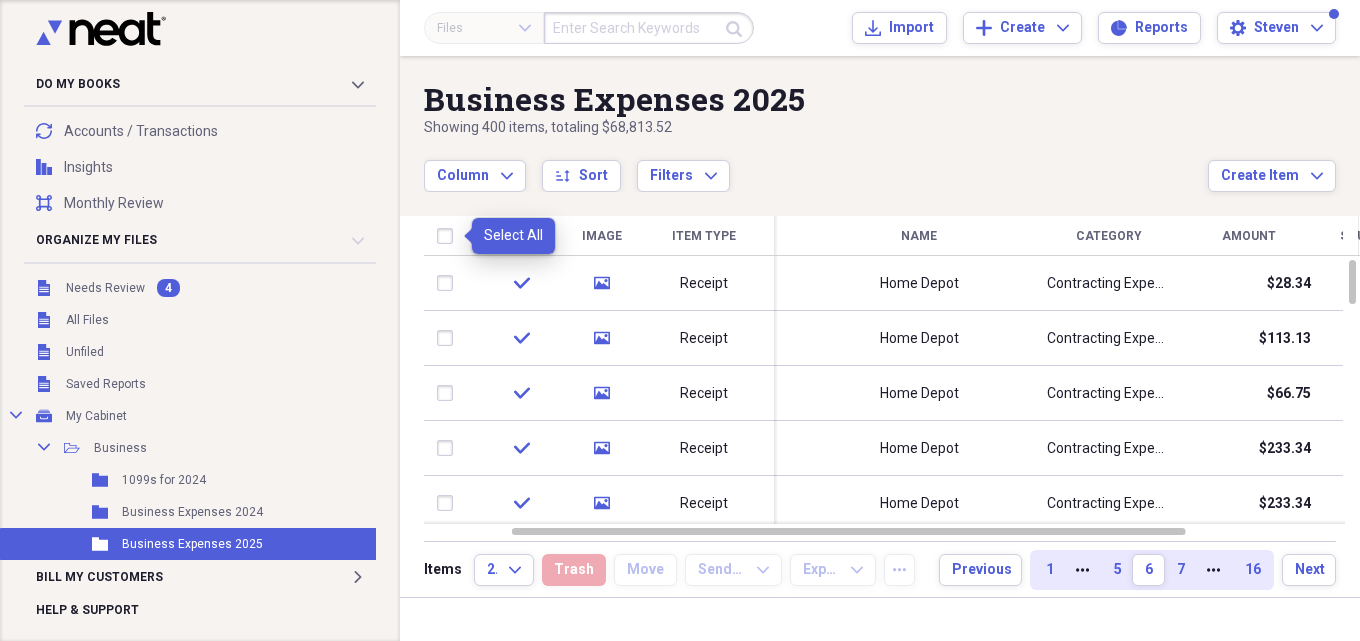 drag, startPoint x: 449, startPoint y: 240, endPoint x: 439, endPoint y: 26, distance: 214.23352 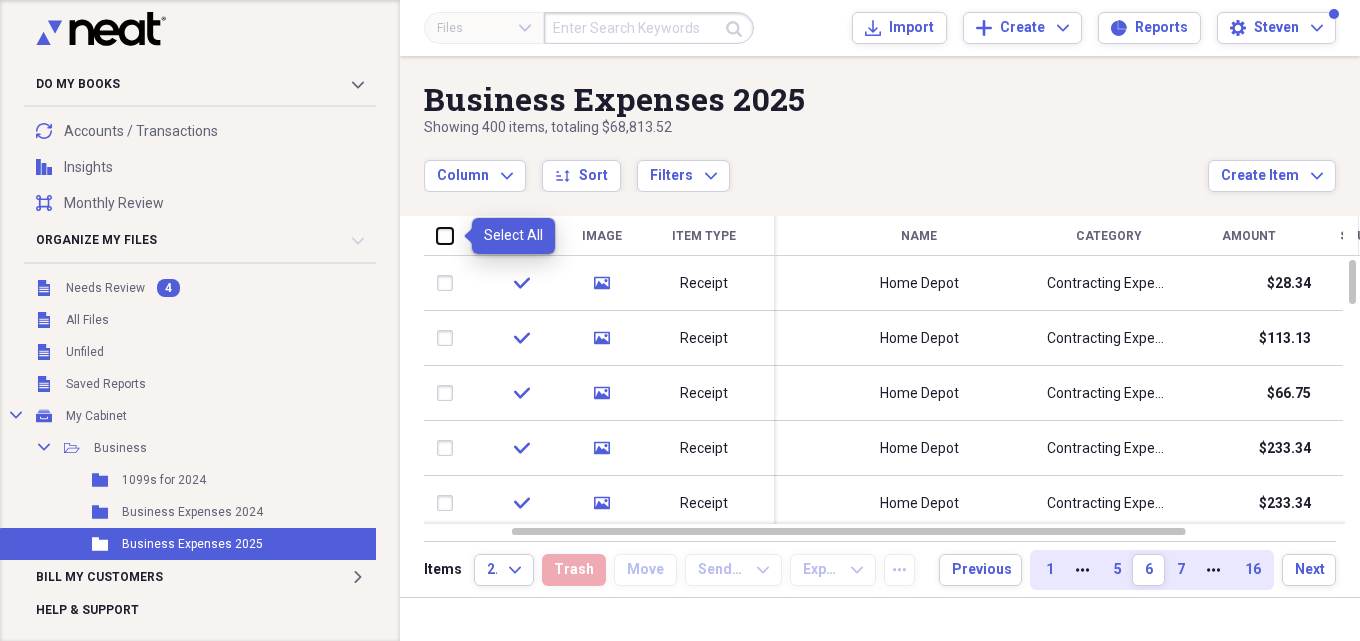 click at bounding box center [437, 235] 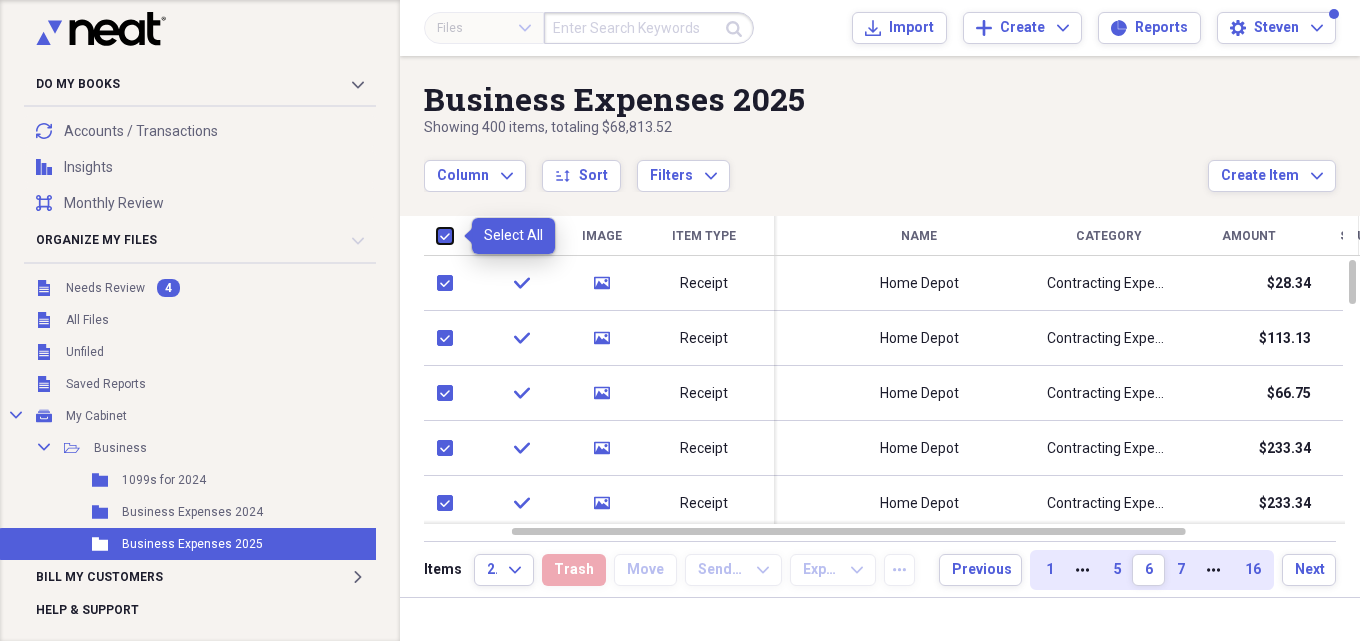 checkbox on "true" 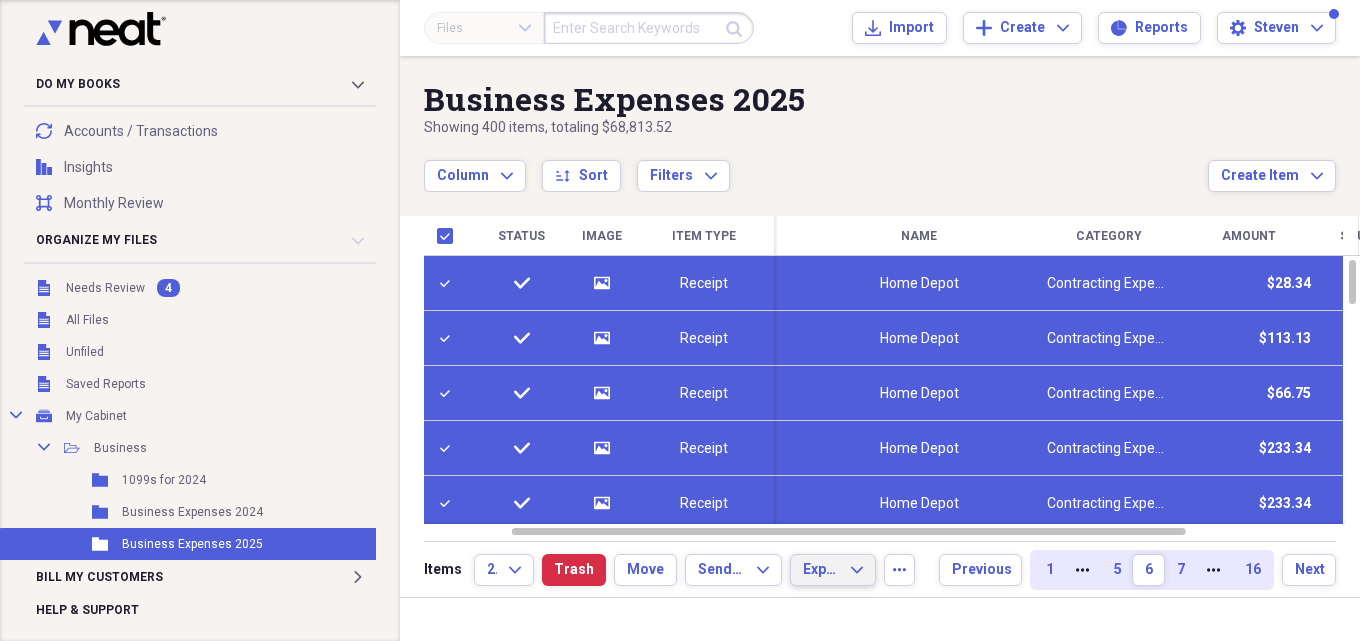 click on "Export" at bounding box center (821, 570) 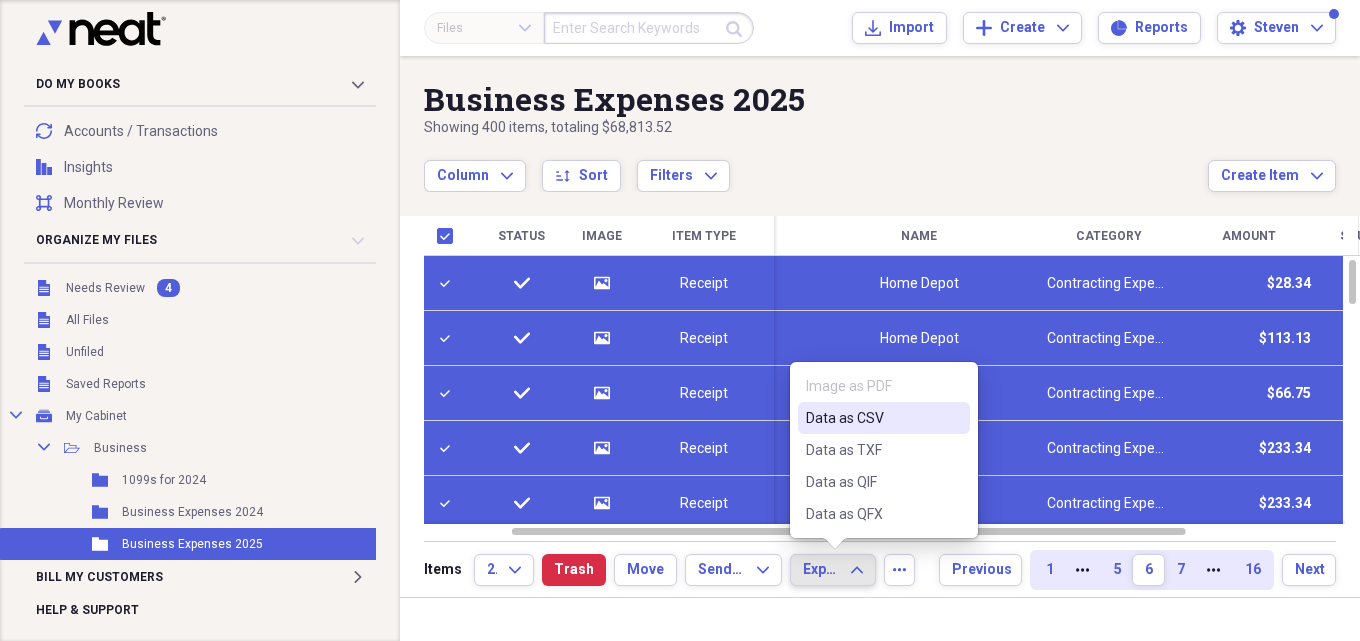 click on "Data as CSV" at bounding box center (872, 418) 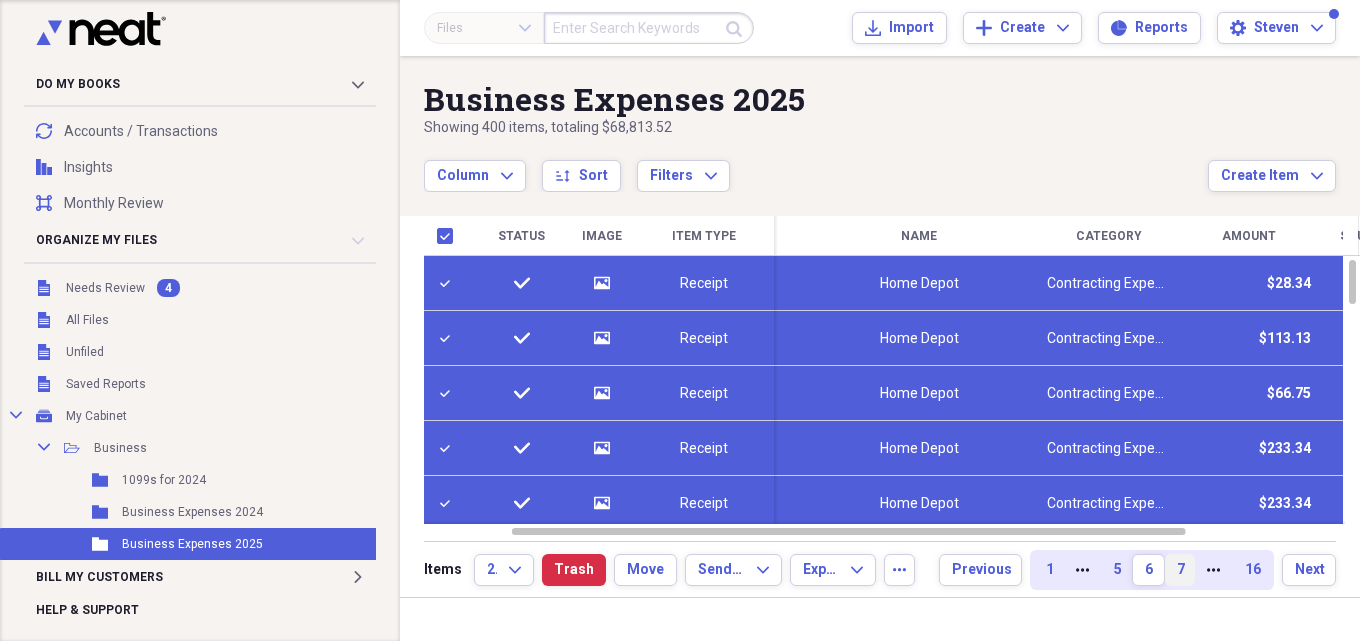 click on "7" at bounding box center (1180, 570) 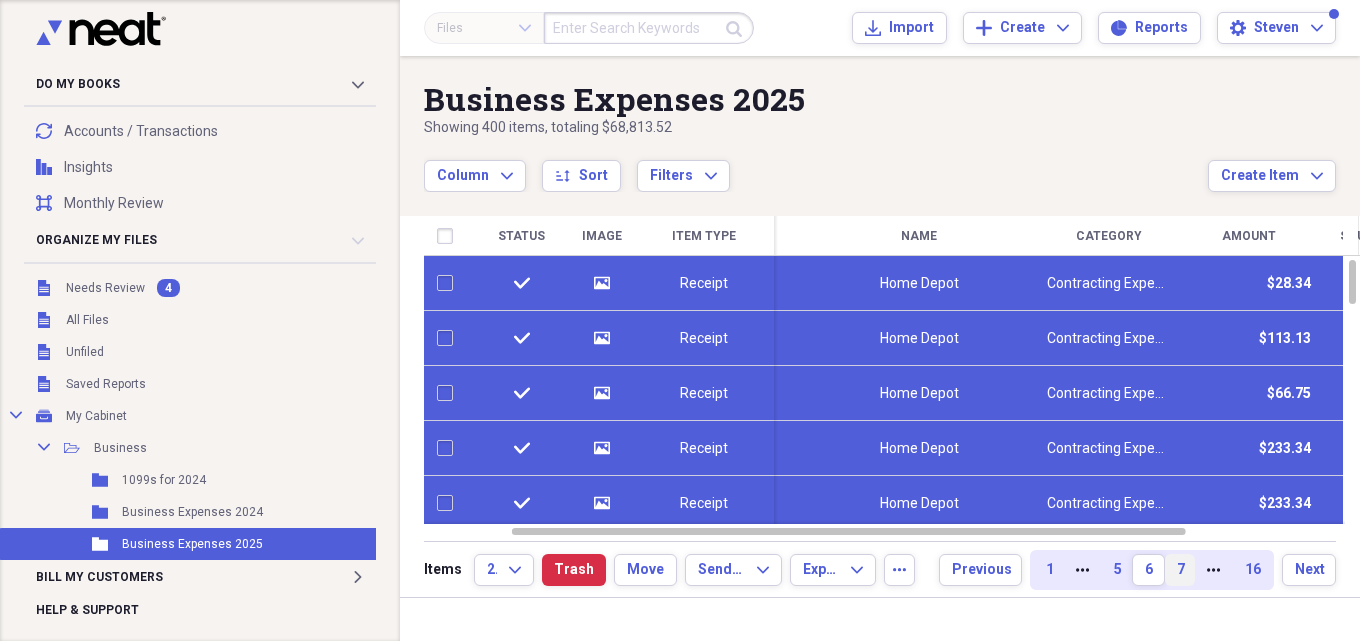 checkbox on "false" 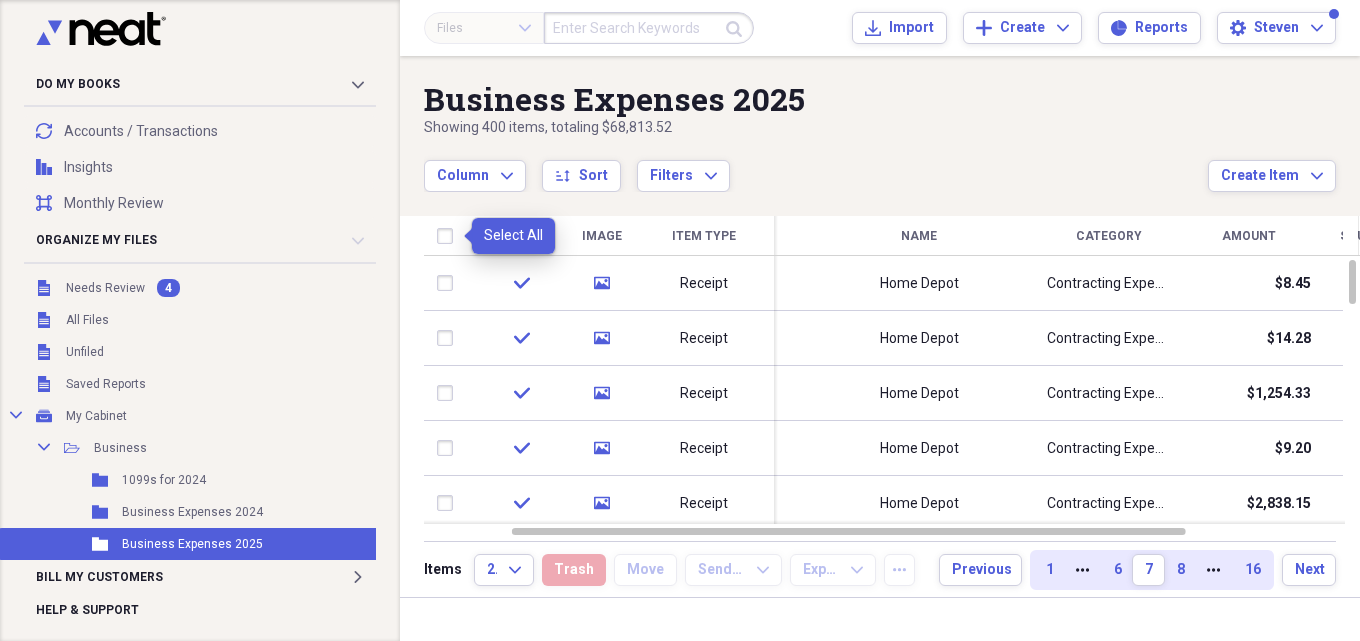 click at bounding box center (449, 236) 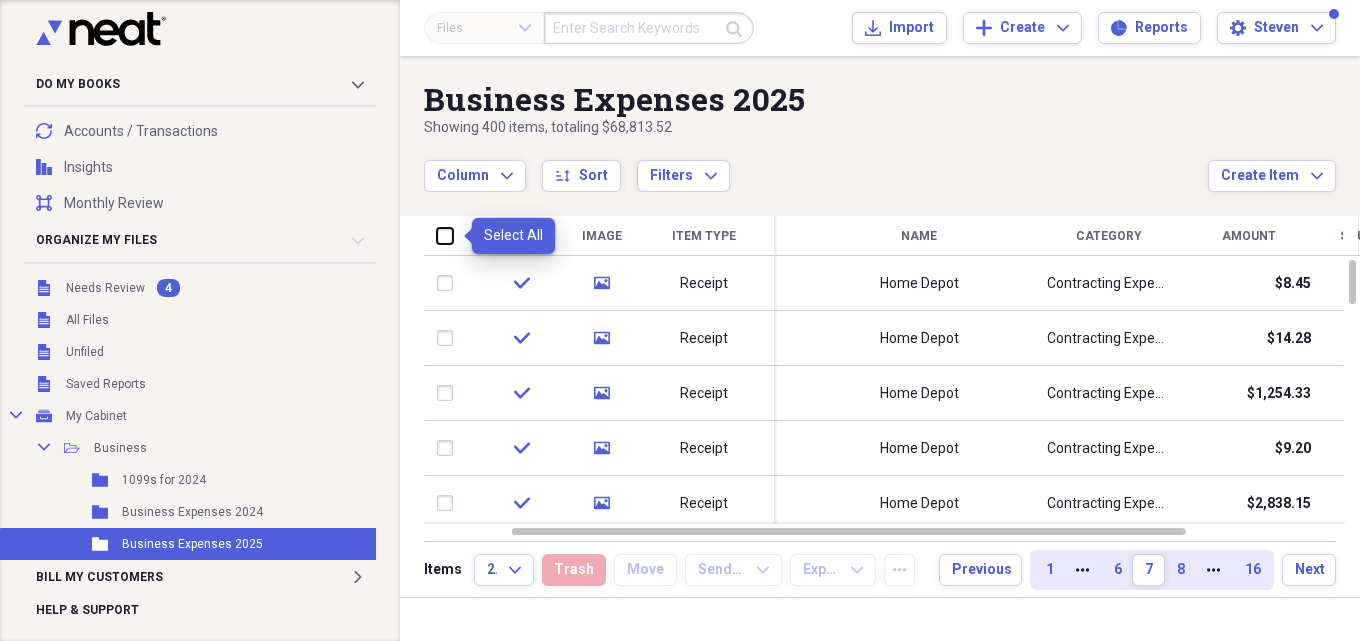 click at bounding box center (437, 235) 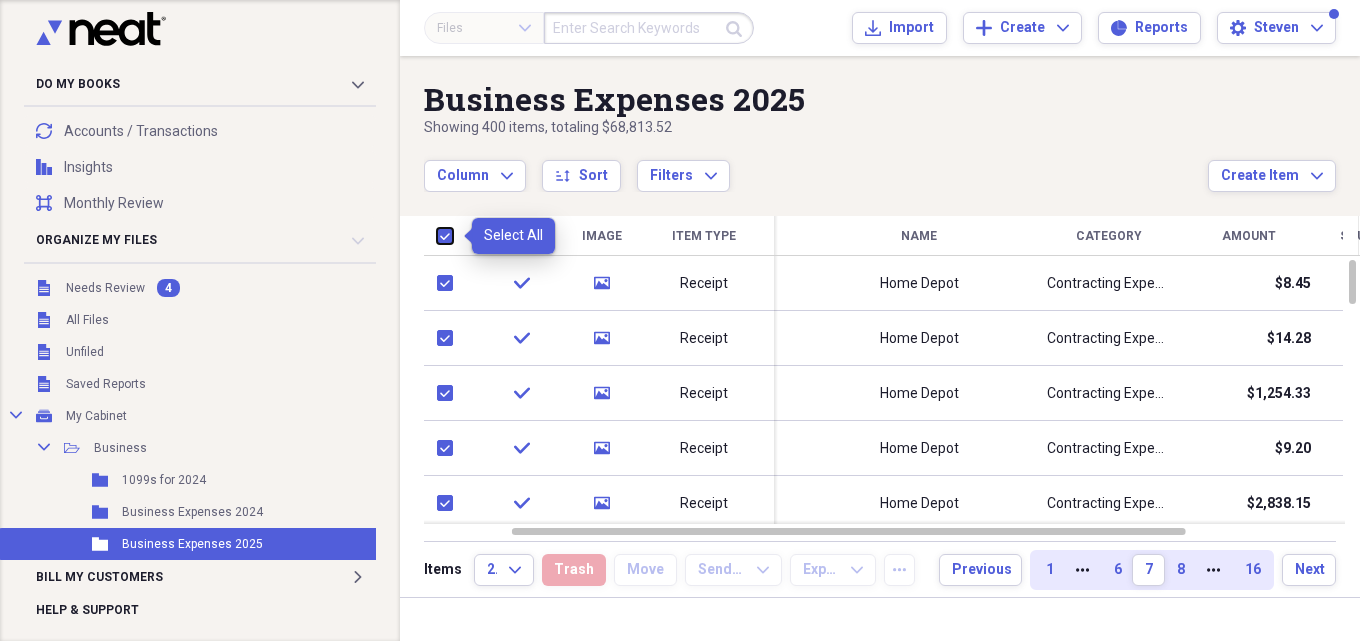 checkbox on "true" 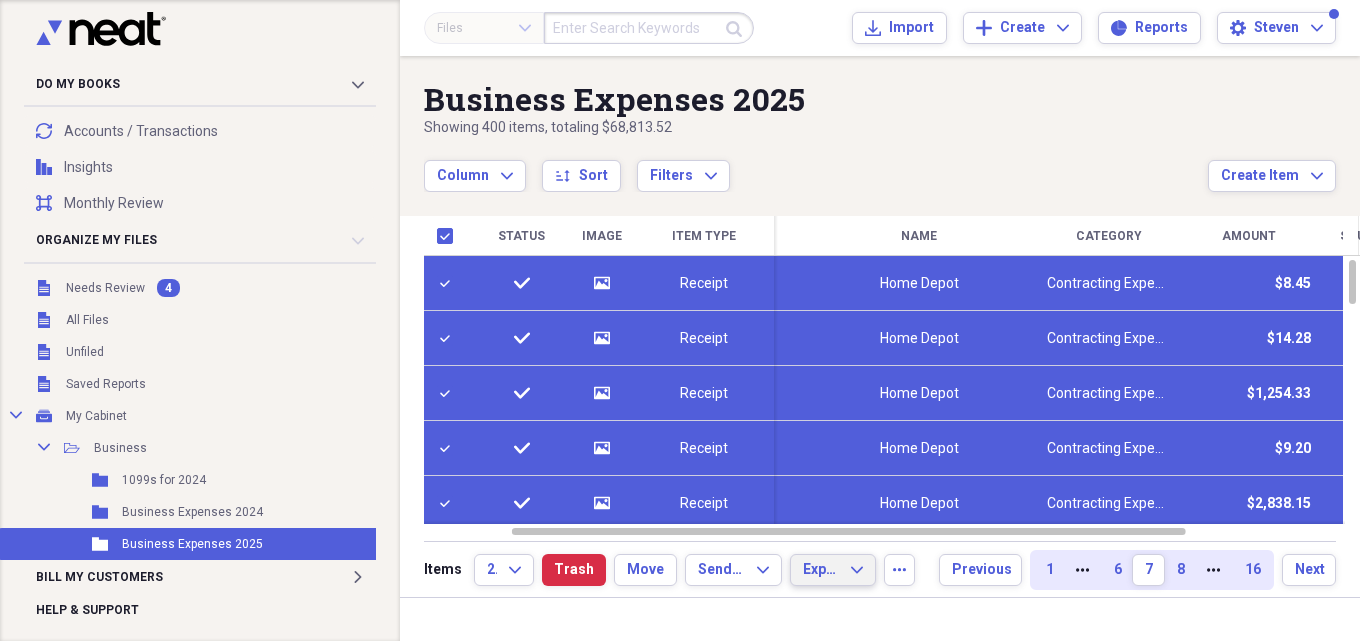 click on "Export Expand" at bounding box center [833, 570] 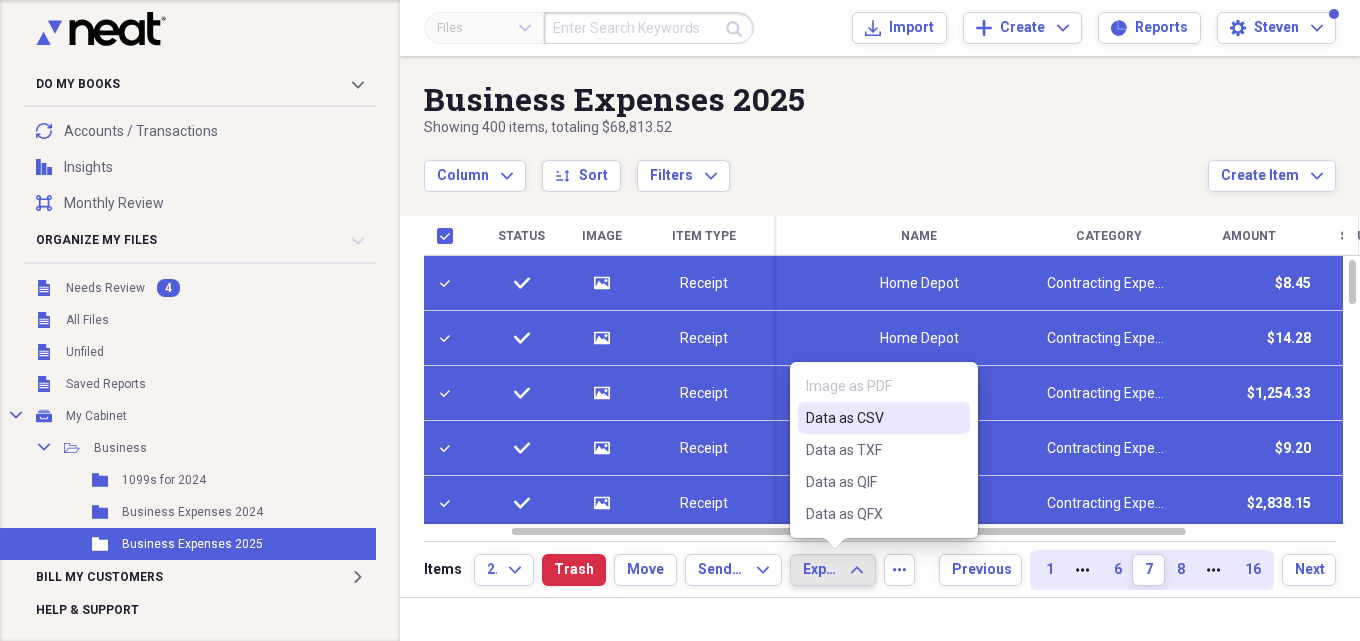 click on "Data as CSV" at bounding box center (884, 418) 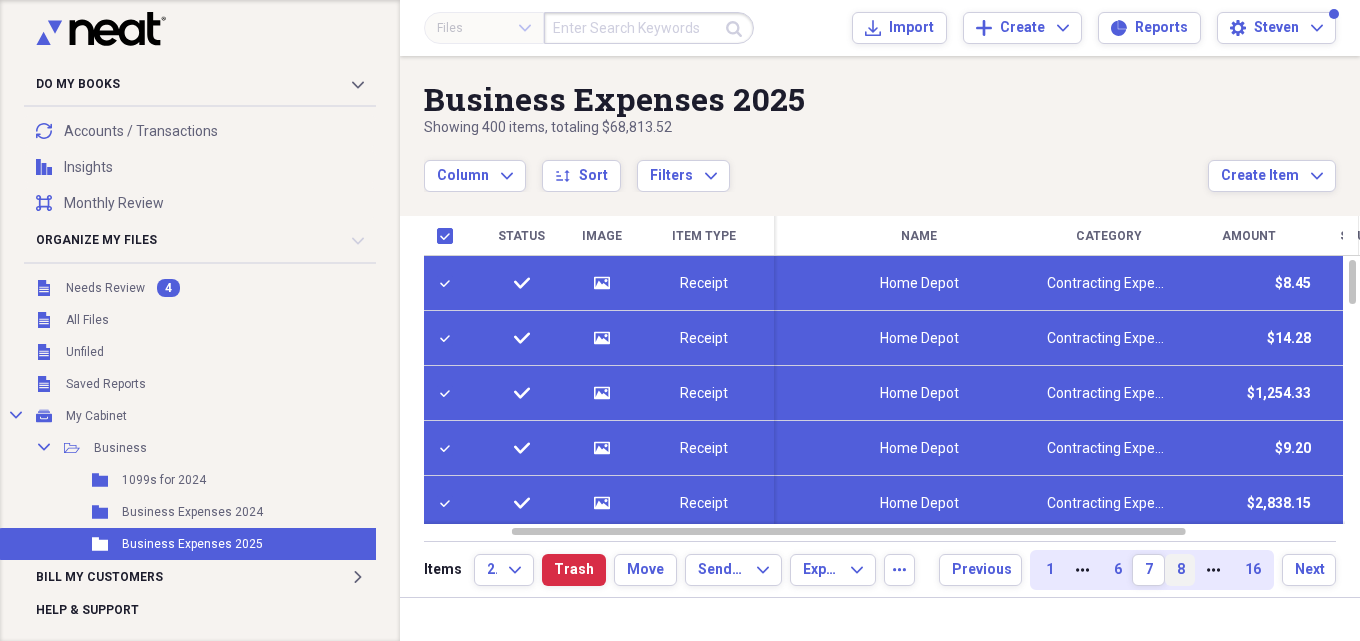 click on "8" at bounding box center (1180, 570) 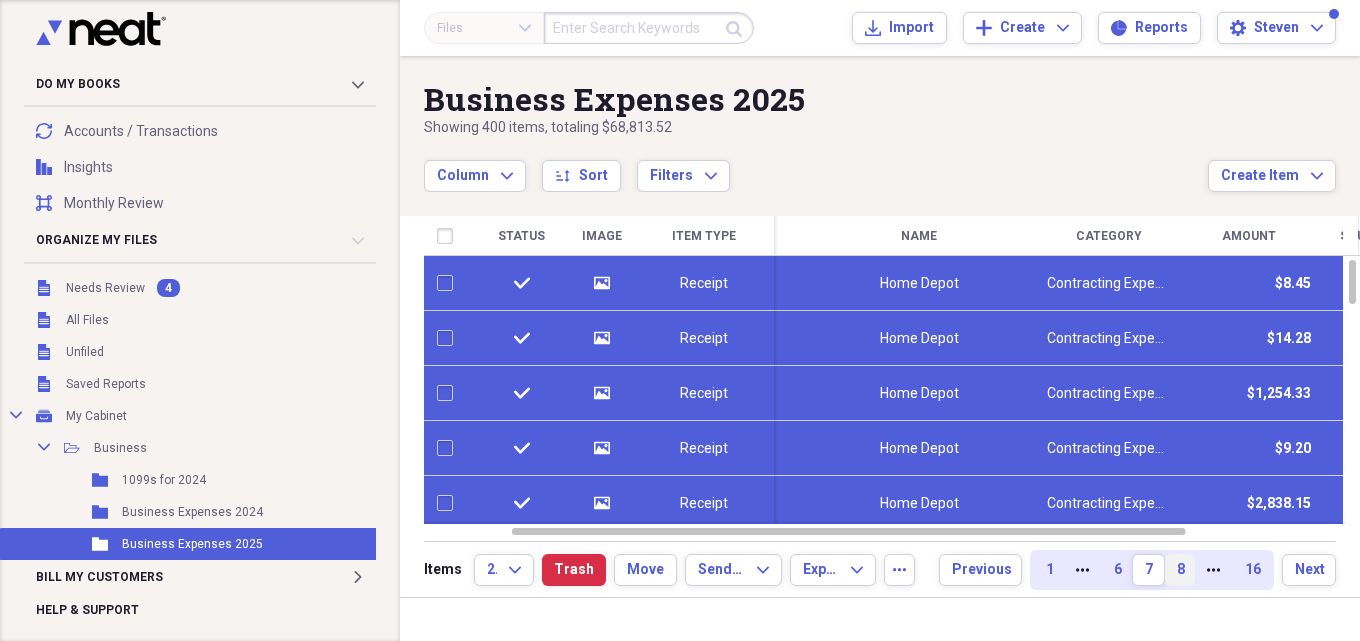 checkbox on "false" 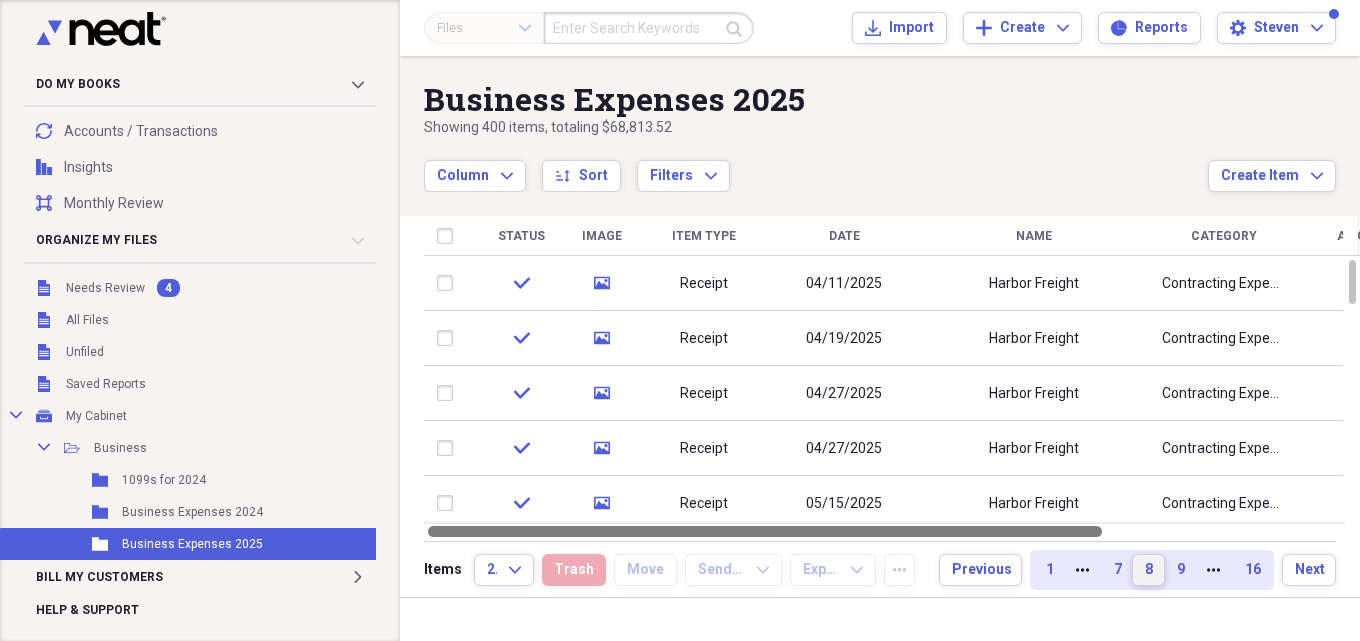 drag, startPoint x: 944, startPoint y: 532, endPoint x: 882, endPoint y: 533, distance: 62.008064 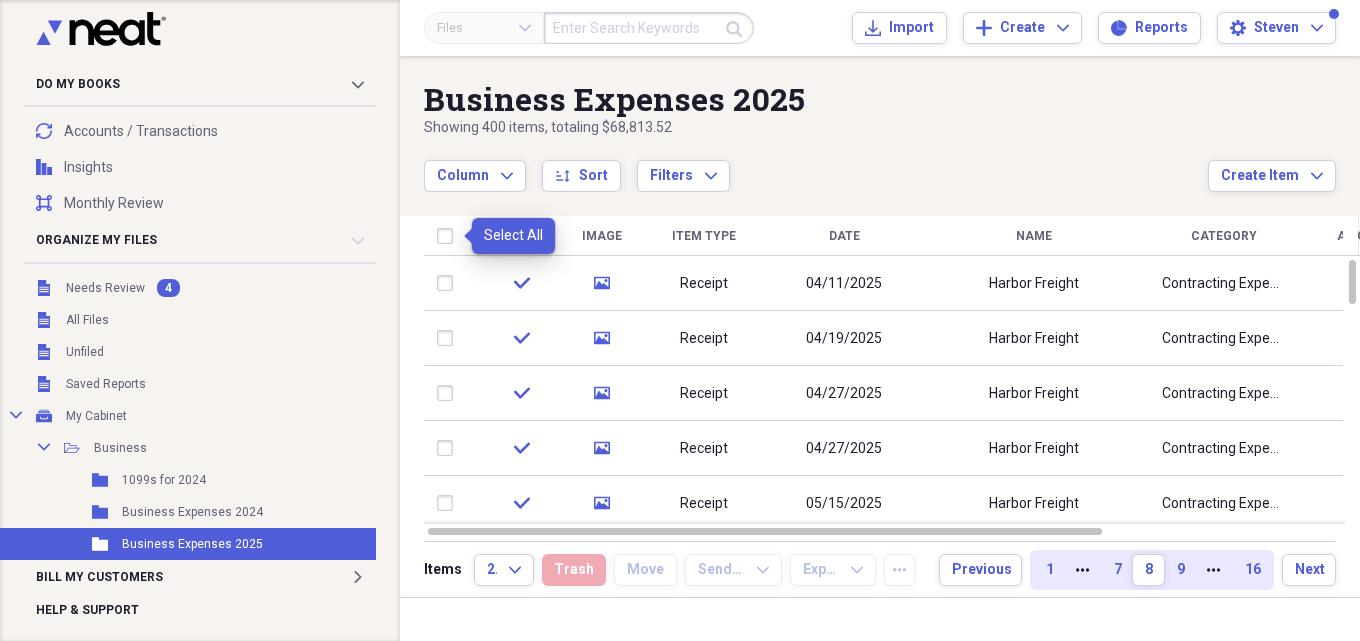 click at bounding box center [449, 236] 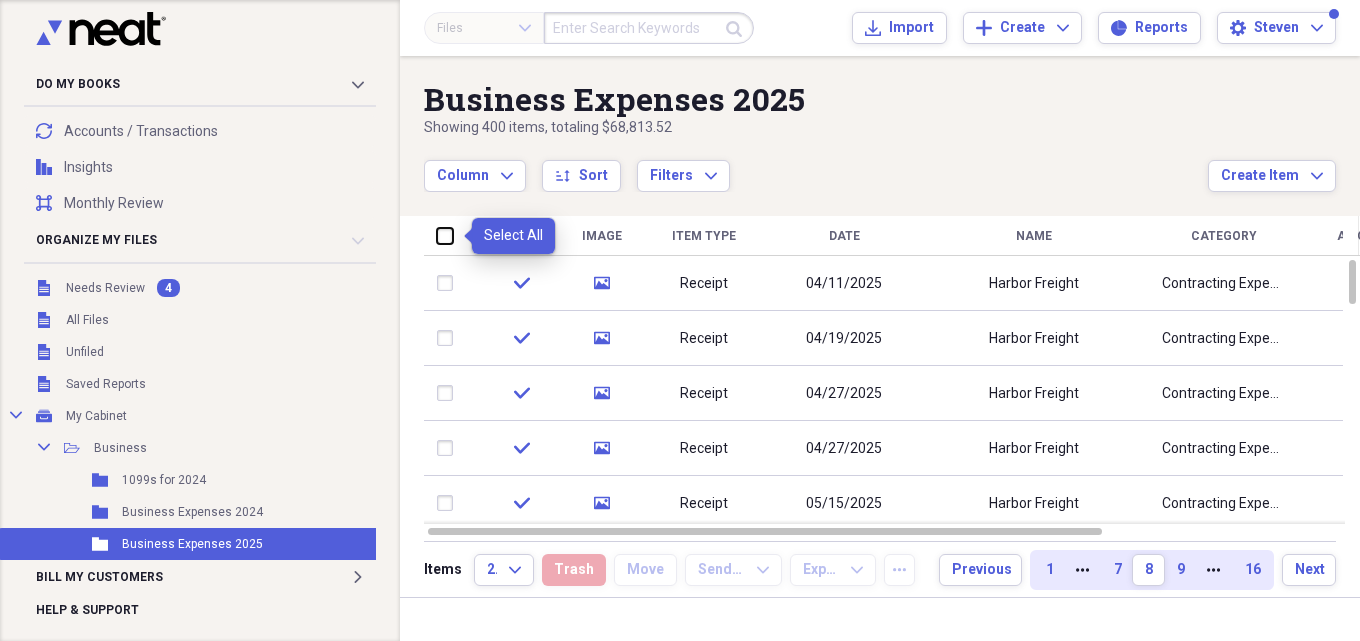 click at bounding box center [437, 235] 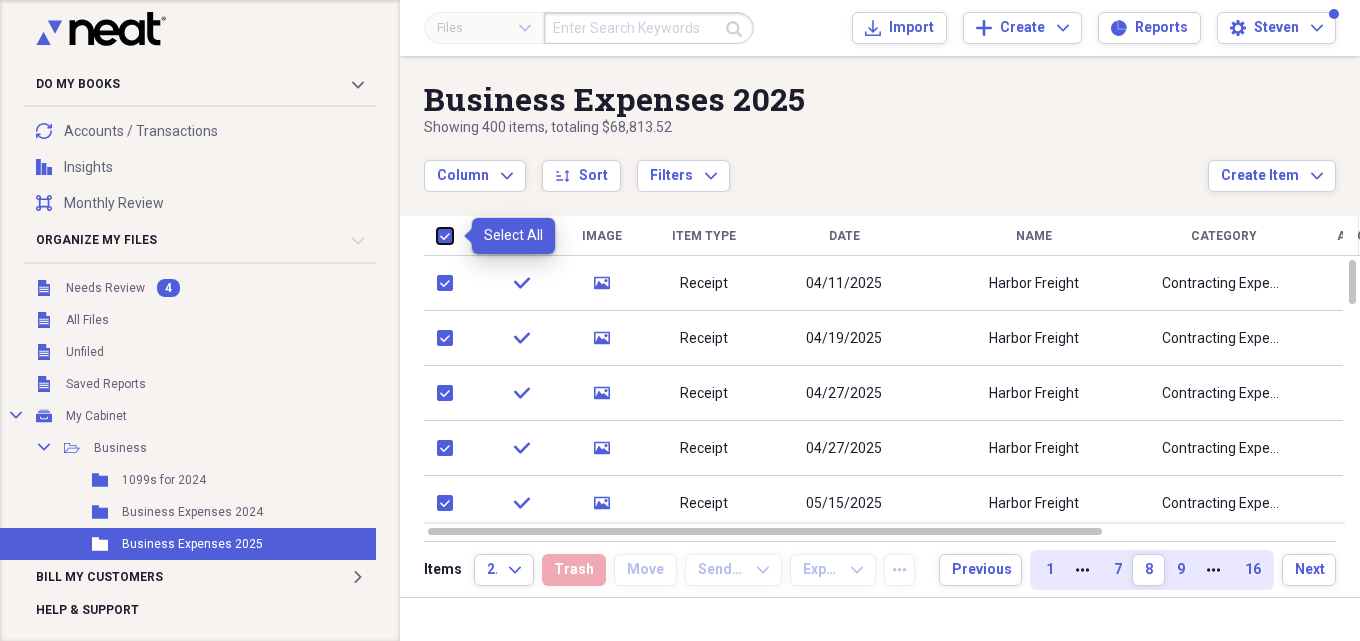 checkbox on "true" 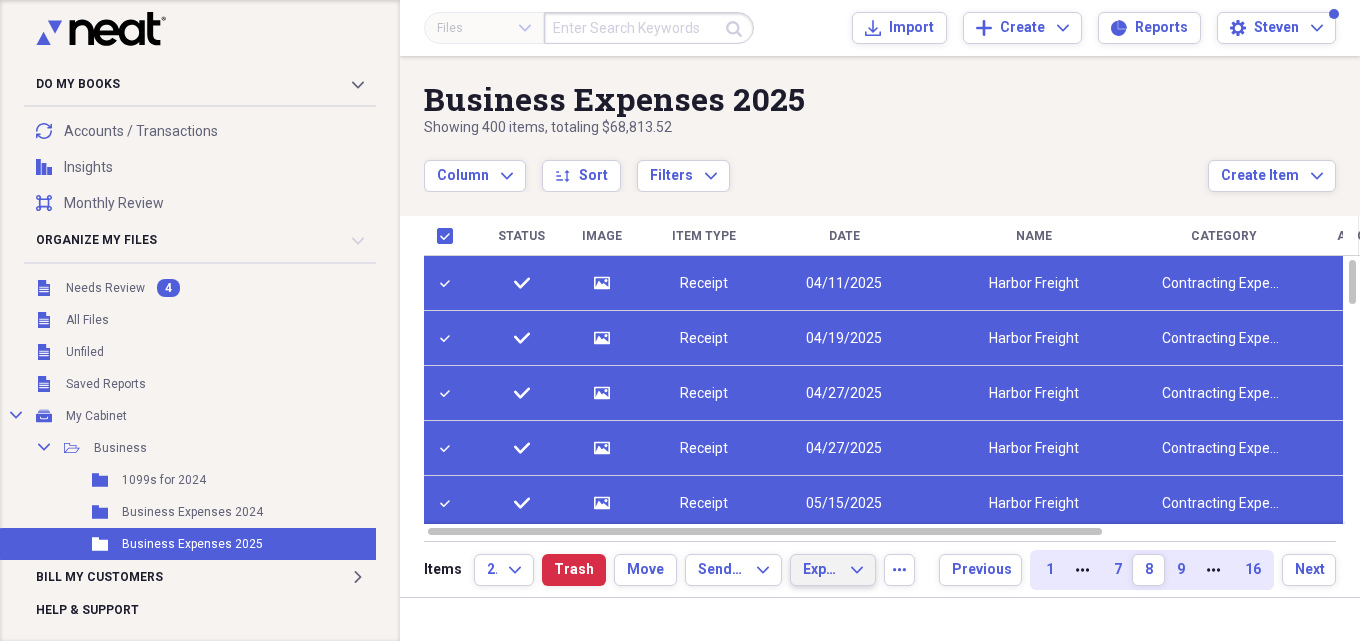 click on "Expand" 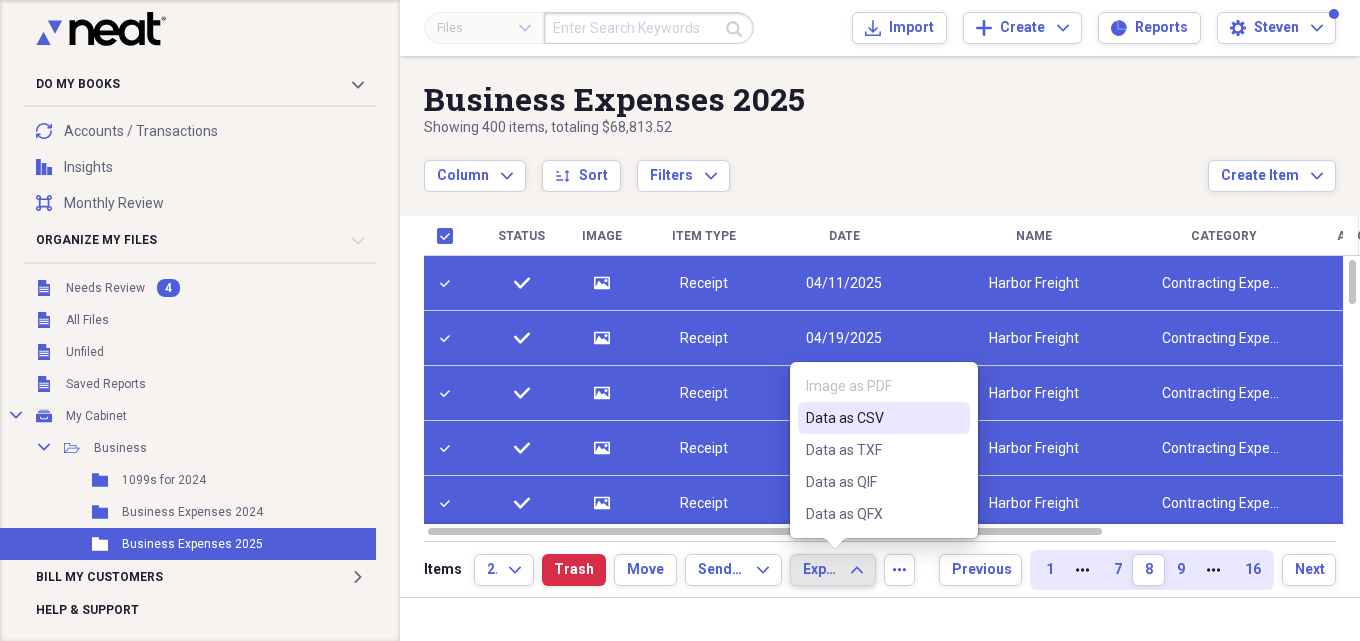 click on "Data as CSV" at bounding box center [872, 418] 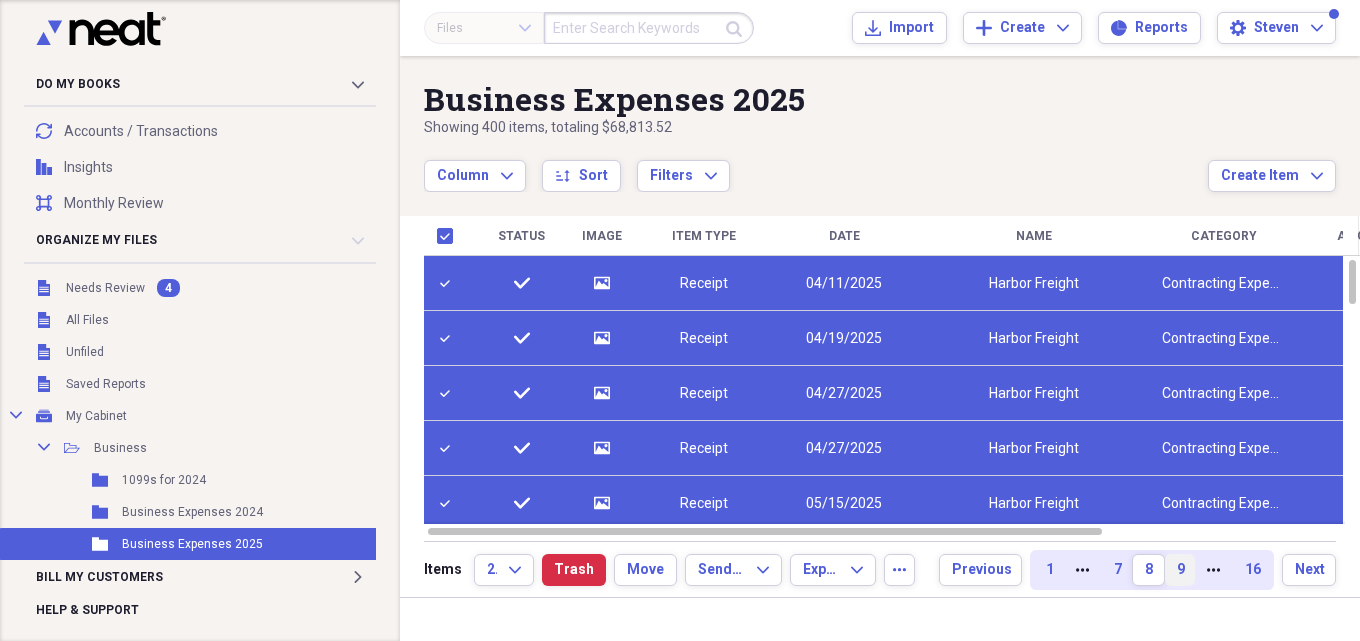 click on "9" at bounding box center (1180, 570) 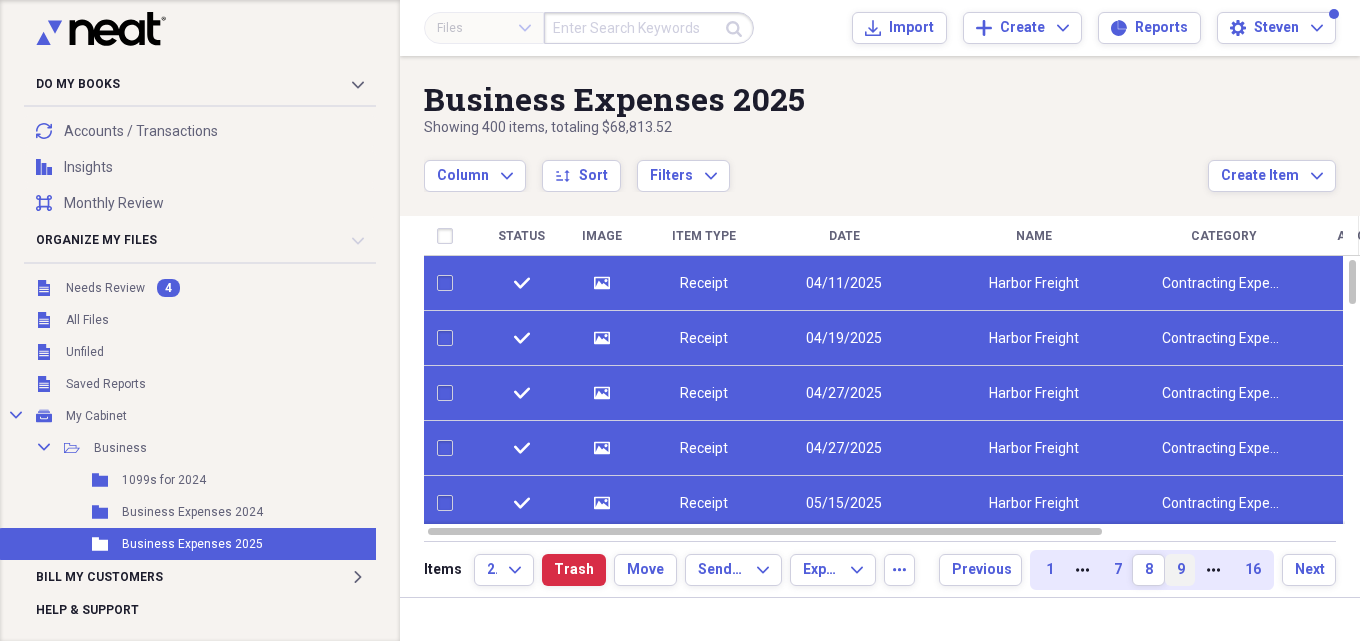 checkbox on "false" 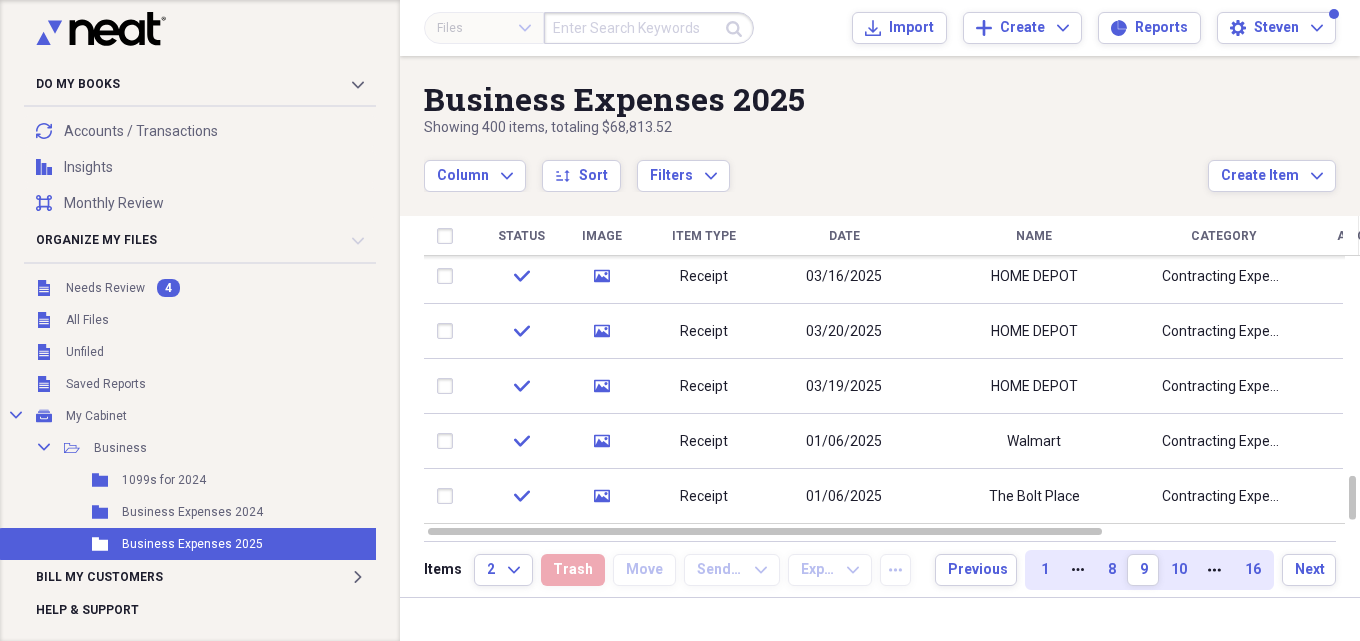 click at bounding box center (649, 28) 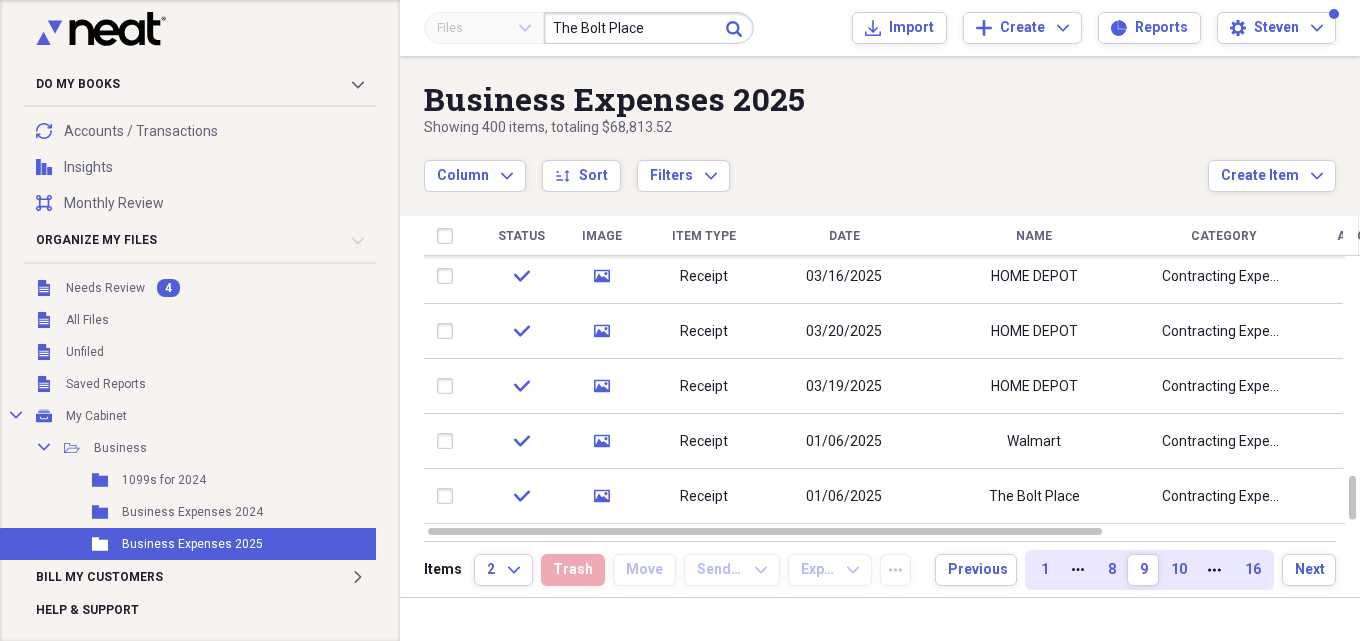 type on "The Bolt Place" 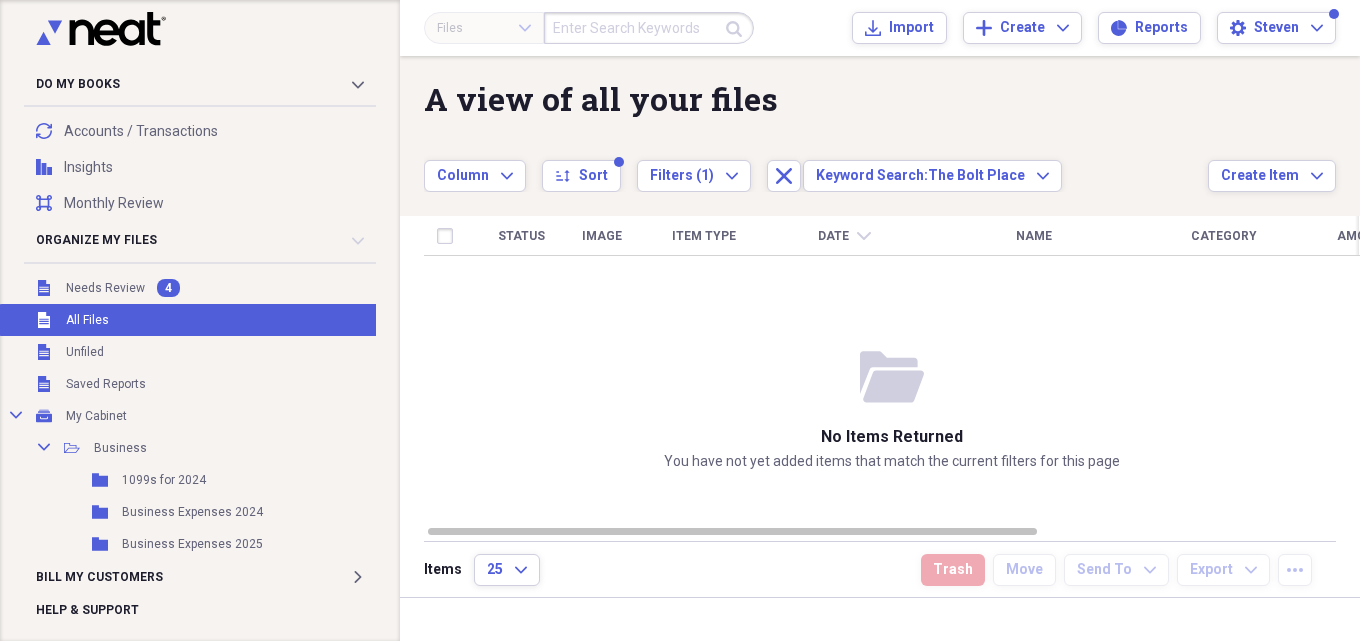 click on "A view of all your files" at bounding box center (816, 99) 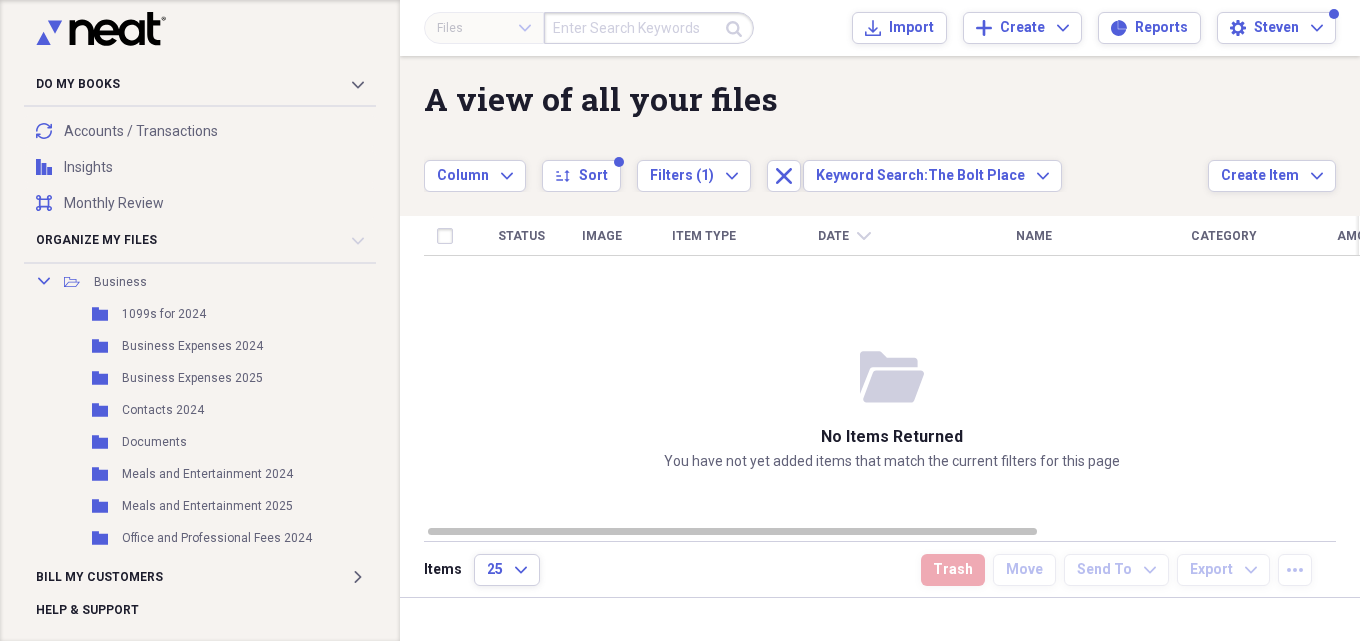 scroll, scrollTop: 200, scrollLeft: 0, axis: vertical 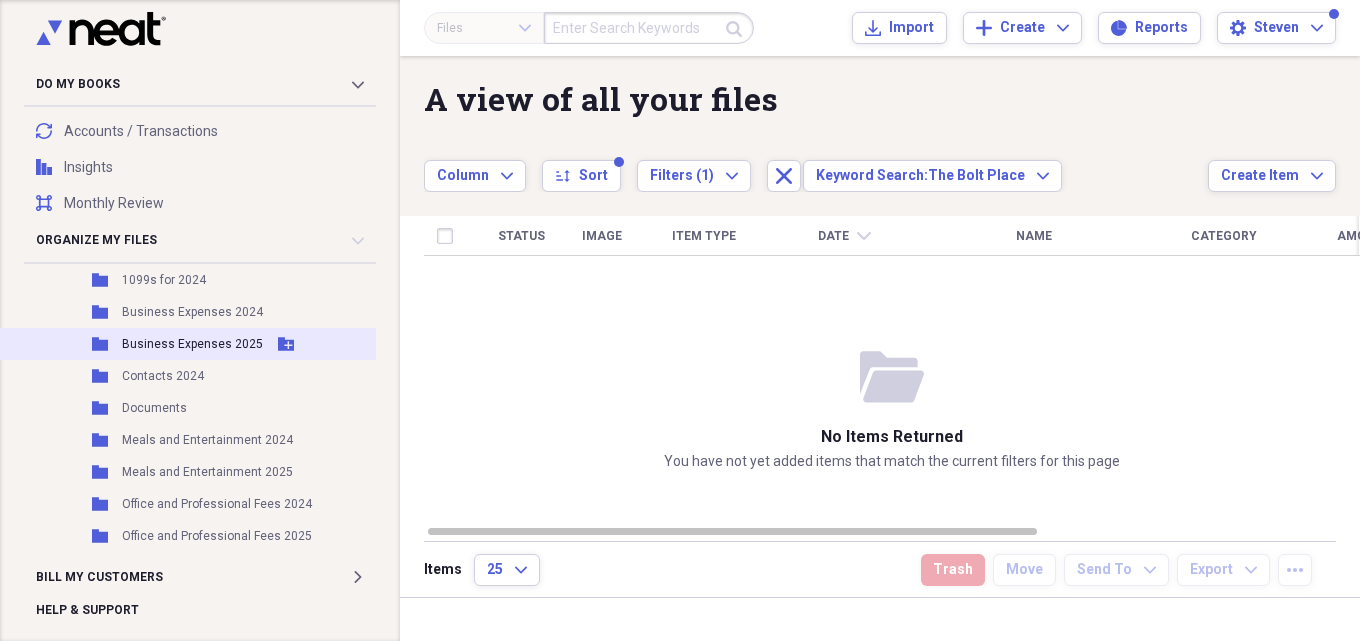 click on "Business Expenses 2025" at bounding box center [192, 344] 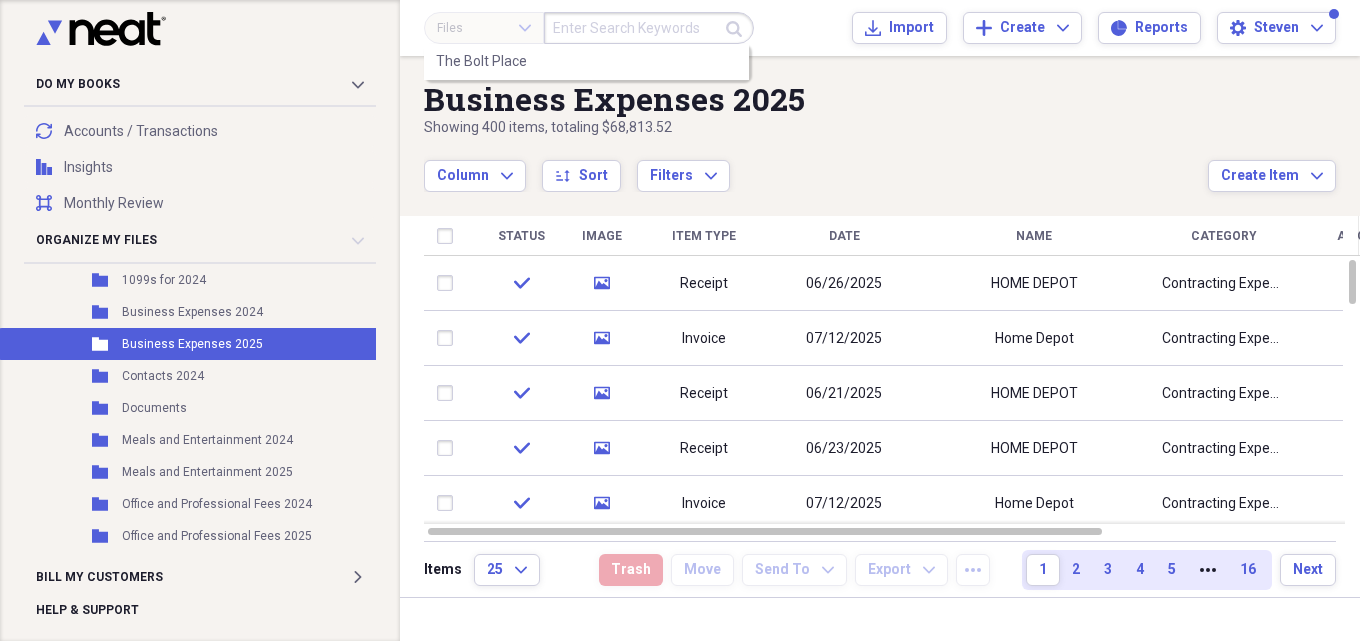click at bounding box center (649, 28) 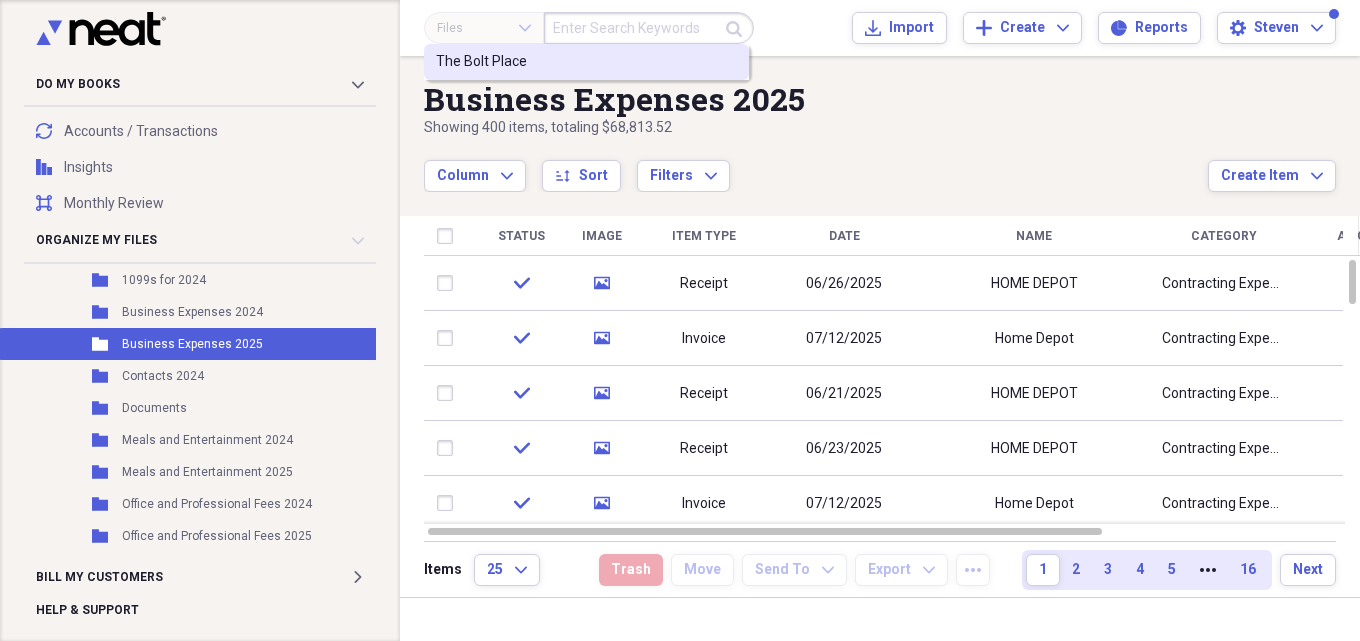 click on "The Bolt Place" at bounding box center [481, 62] 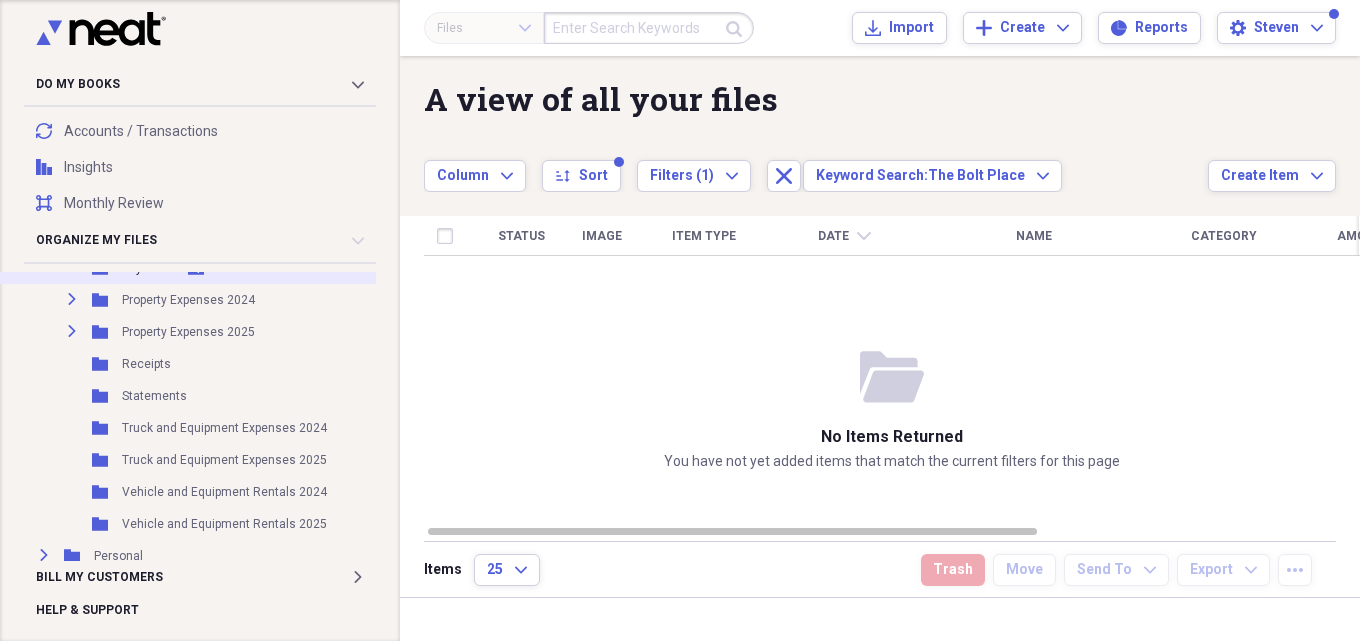 scroll, scrollTop: 558, scrollLeft: 0, axis: vertical 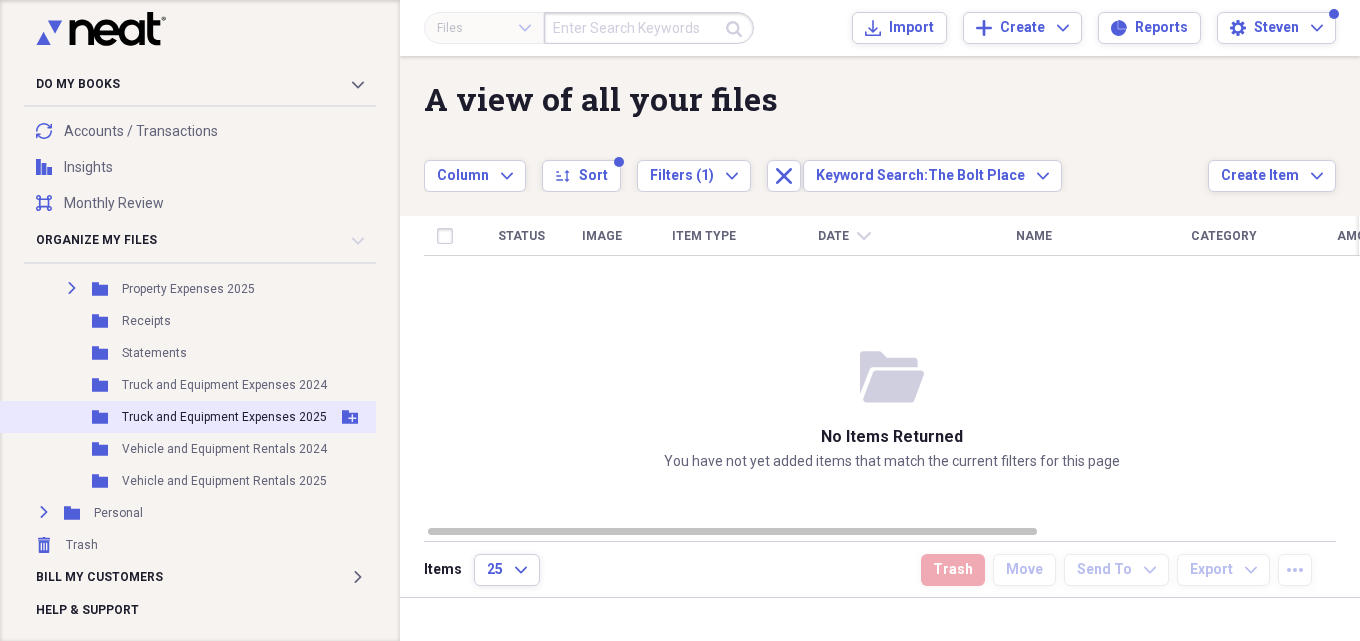 click on "Truck and Equipment Expenses 2025" at bounding box center [224, 417] 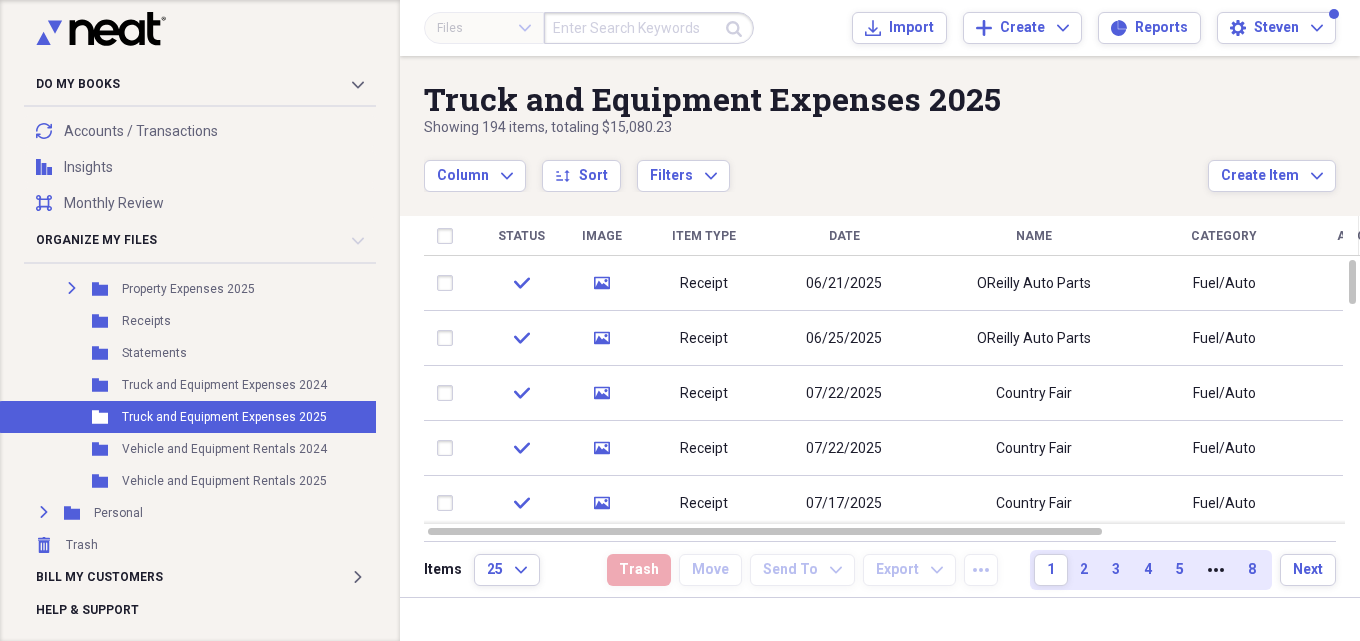 click at bounding box center (649, 28) 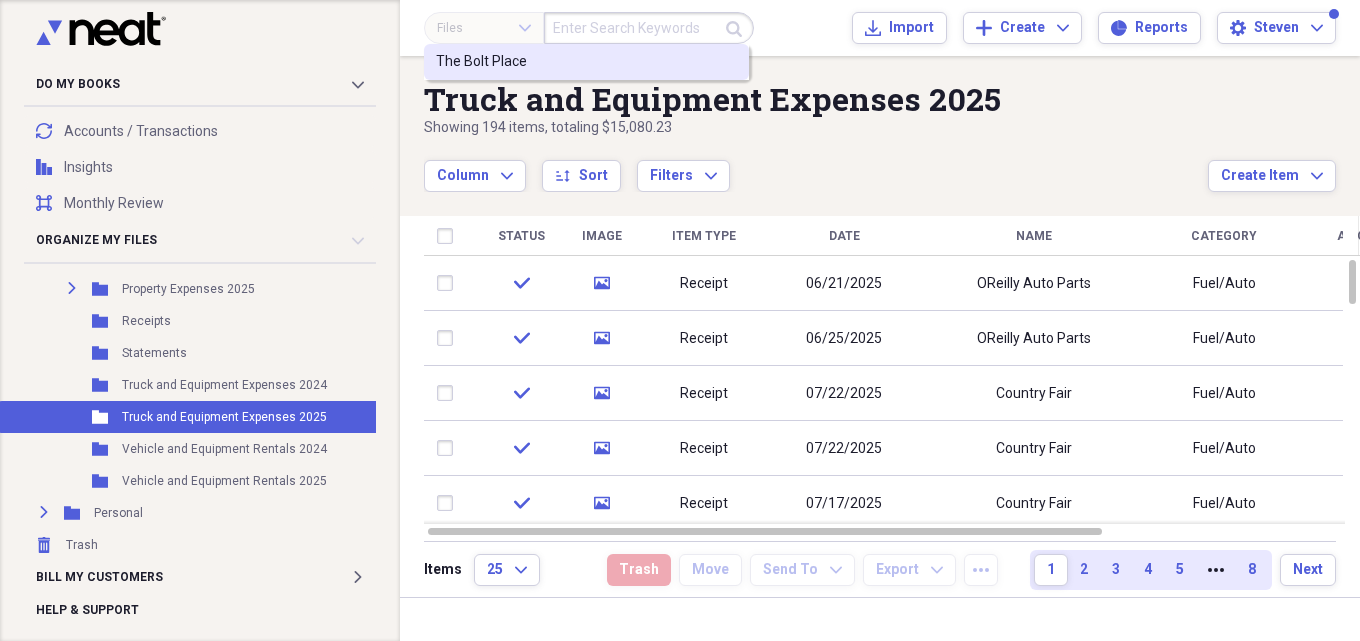 click on "The Bolt Place" at bounding box center (481, 62) 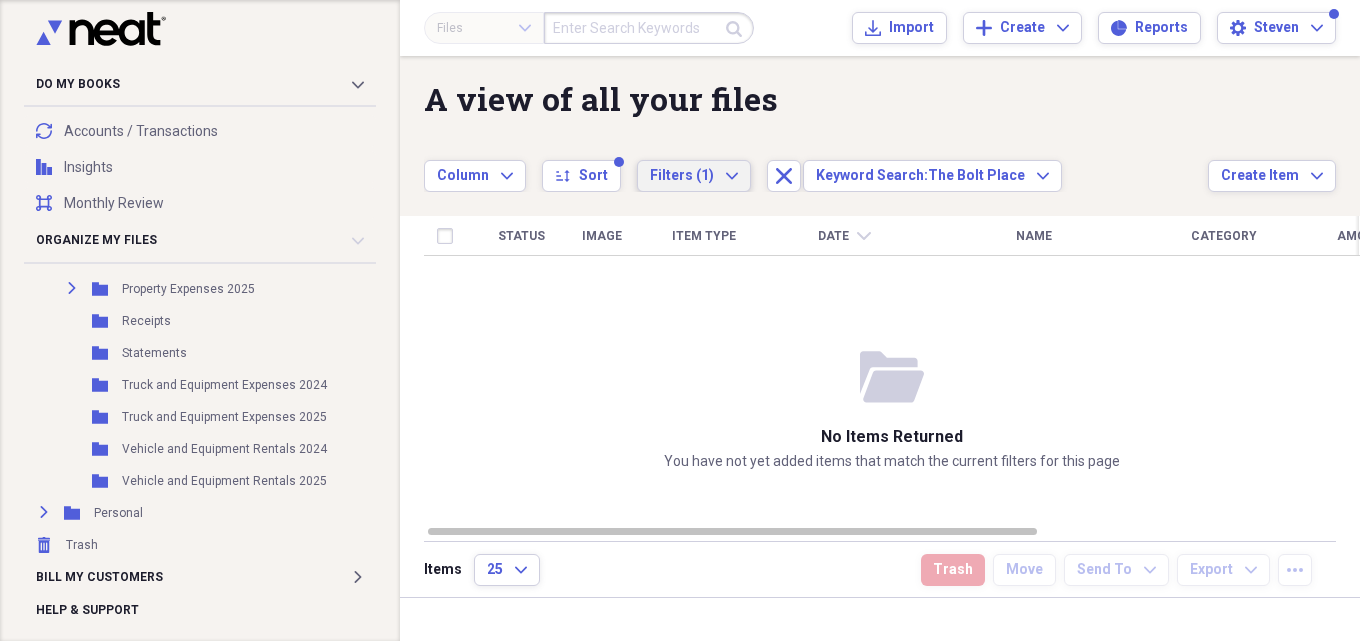 click on "Expand" 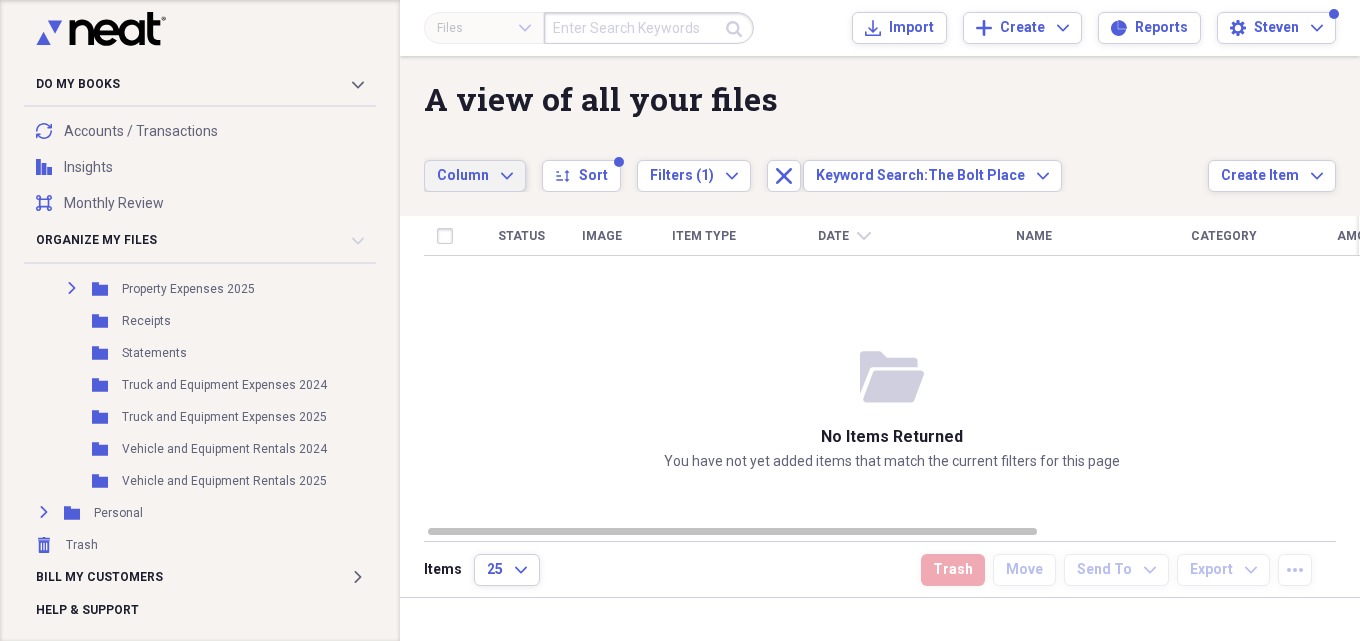 click on "Column Expand" at bounding box center [475, 176] 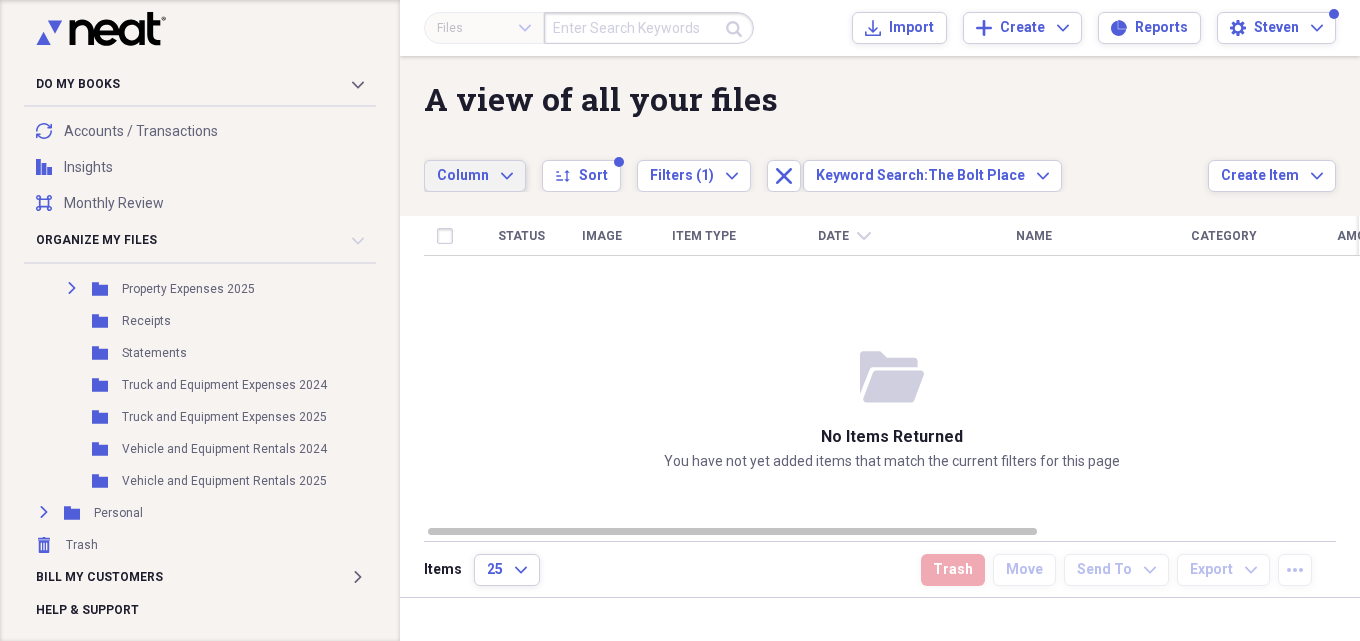 click on "folder-open No items returned You have not yet added items that match the current filters for this page" at bounding box center [892, 409] 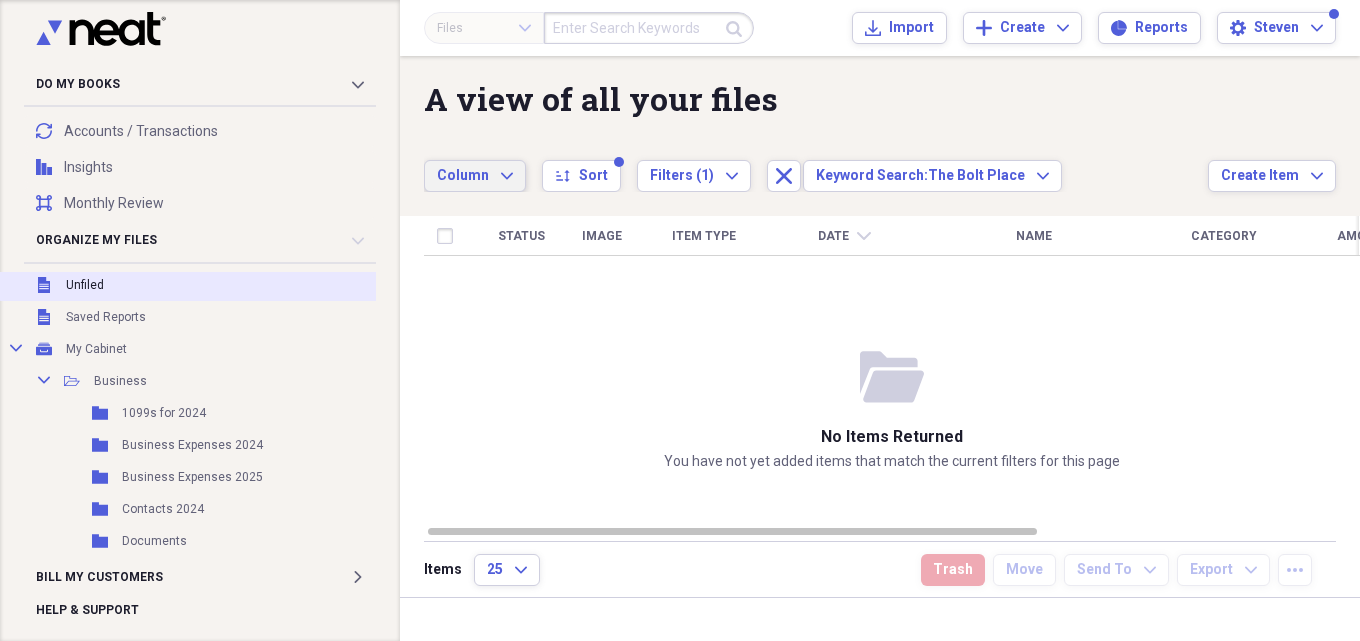 scroll, scrollTop: 100, scrollLeft: 0, axis: vertical 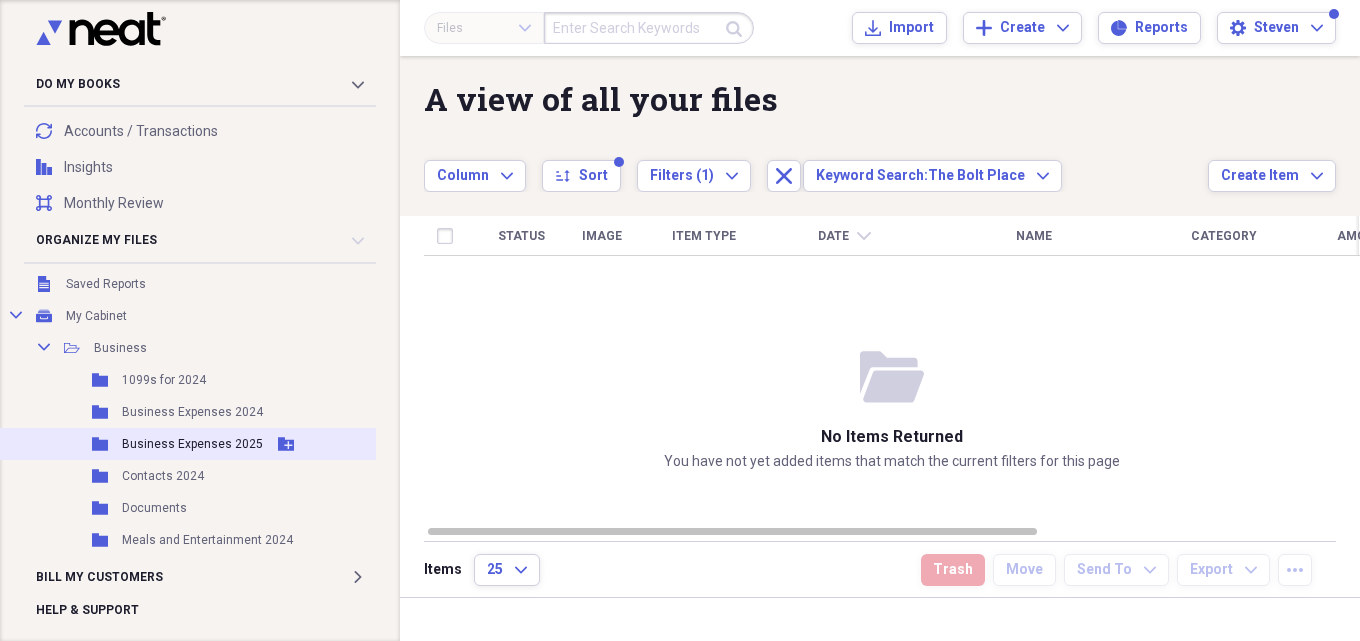 click on "Business Expenses 2025" at bounding box center (192, 444) 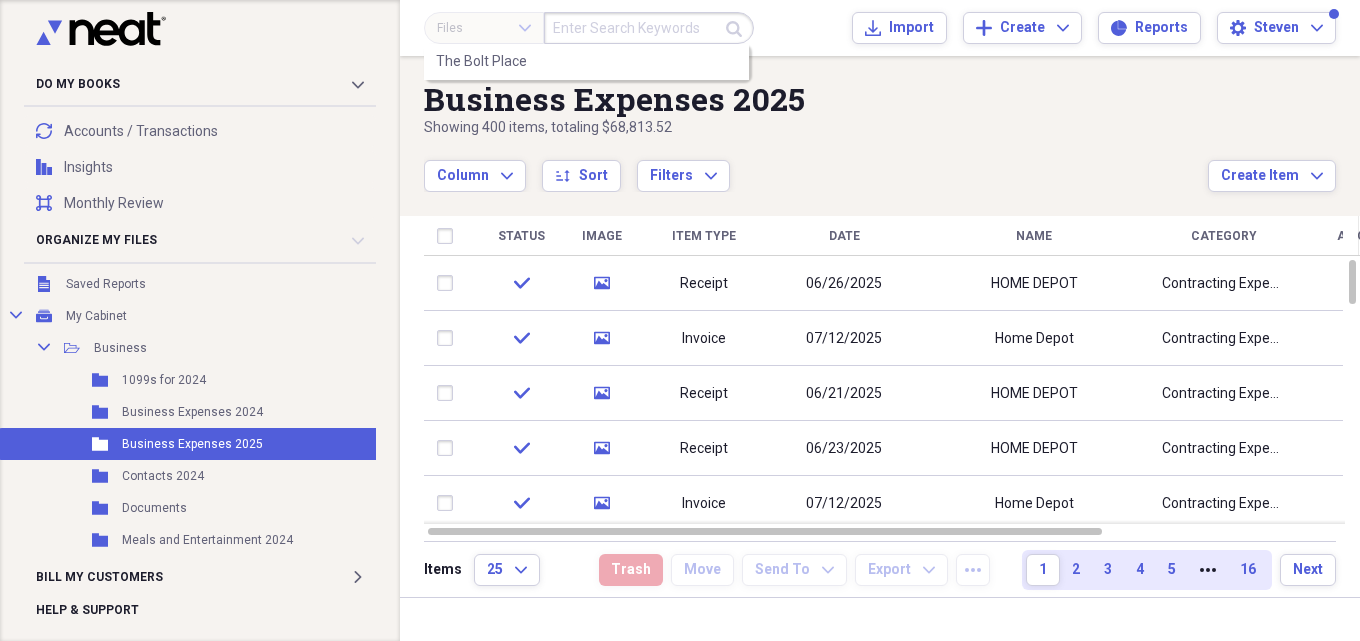 click at bounding box center [649, 28] 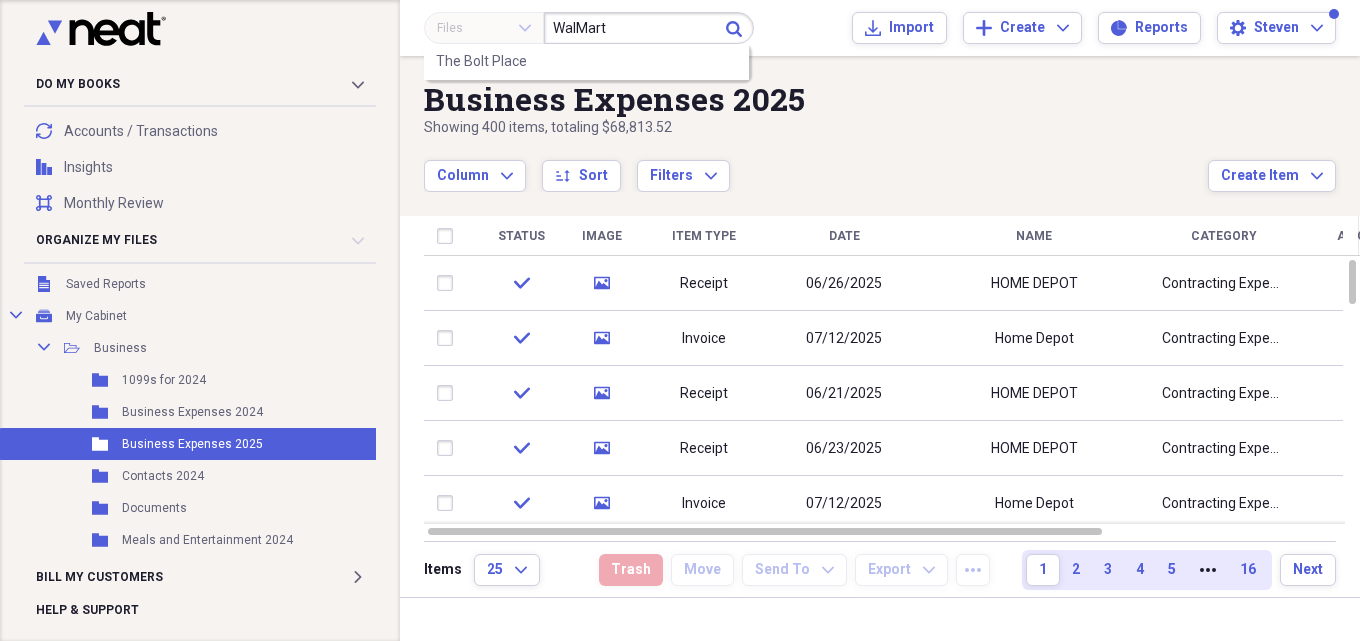 type on "WalMart" 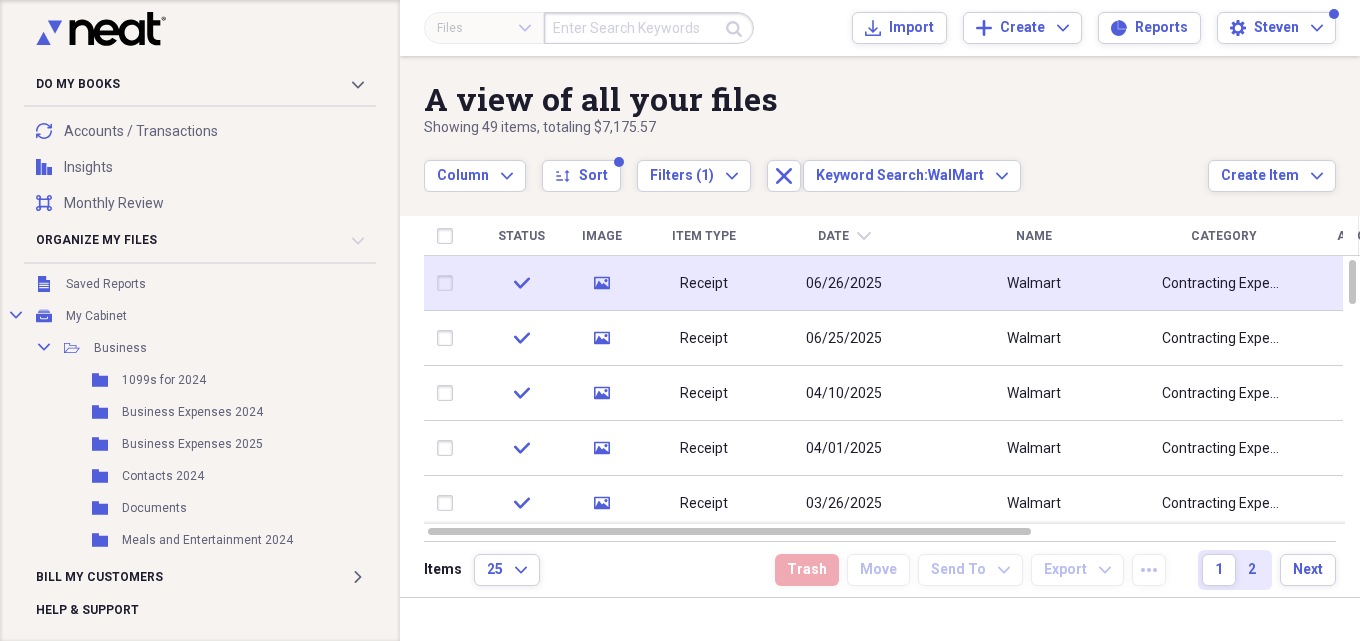 click on "Receipt" at bounding box center [704, 284] 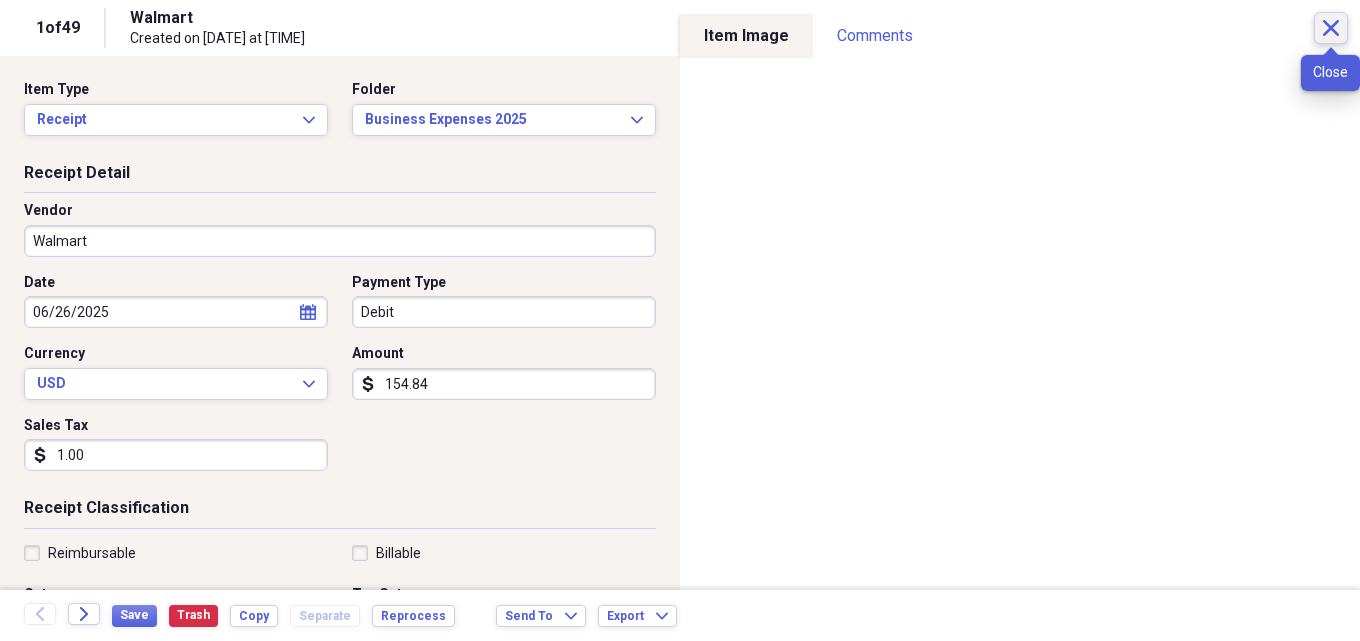 click on "Close" 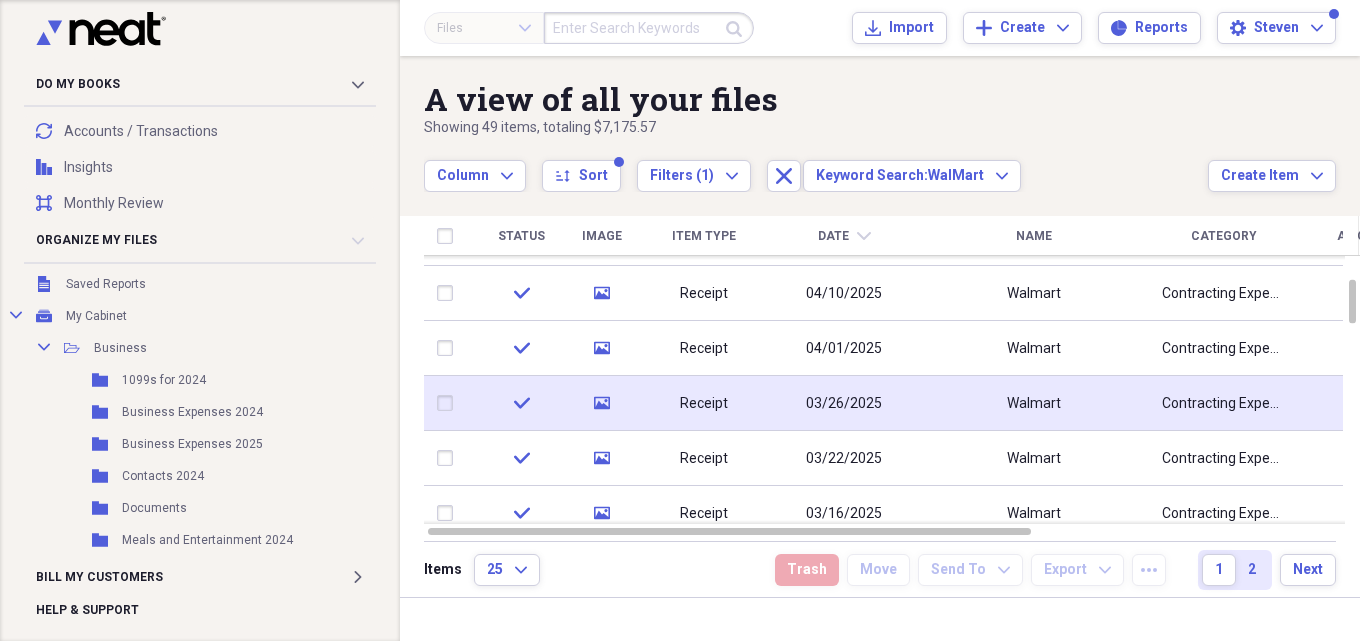 click on "03/26/2025" at bounding box center (844, 404) 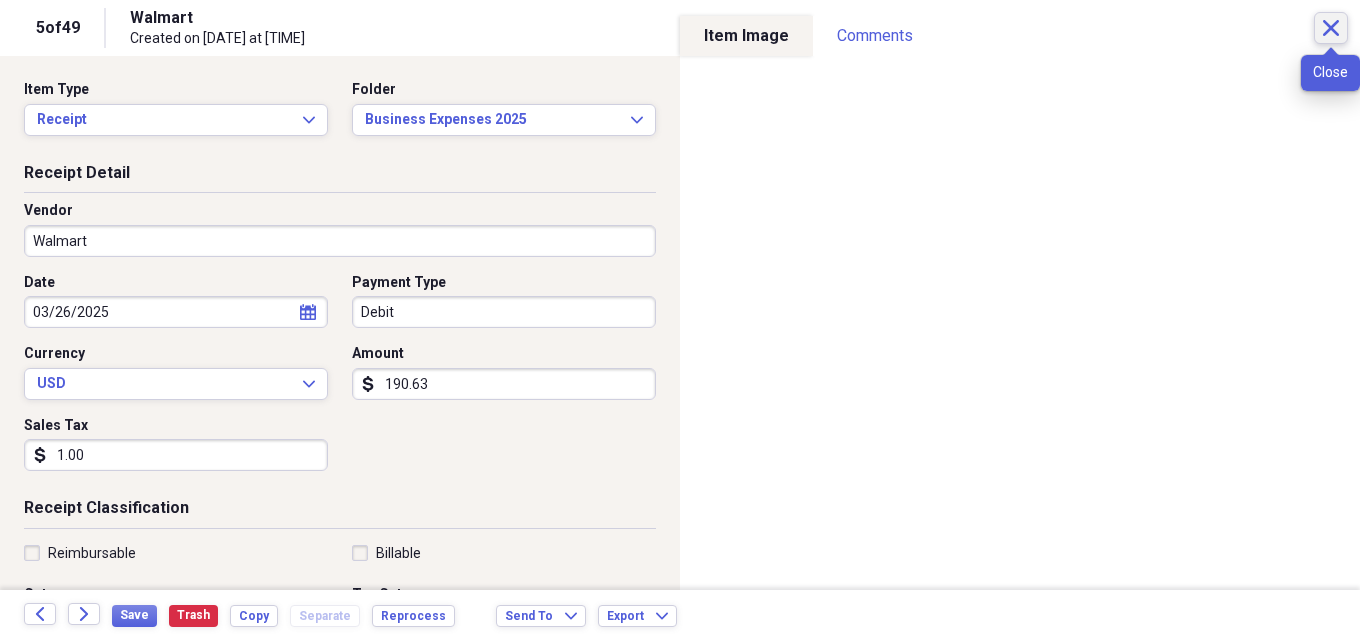 click on "Close" at bounding box center (1331, 28) 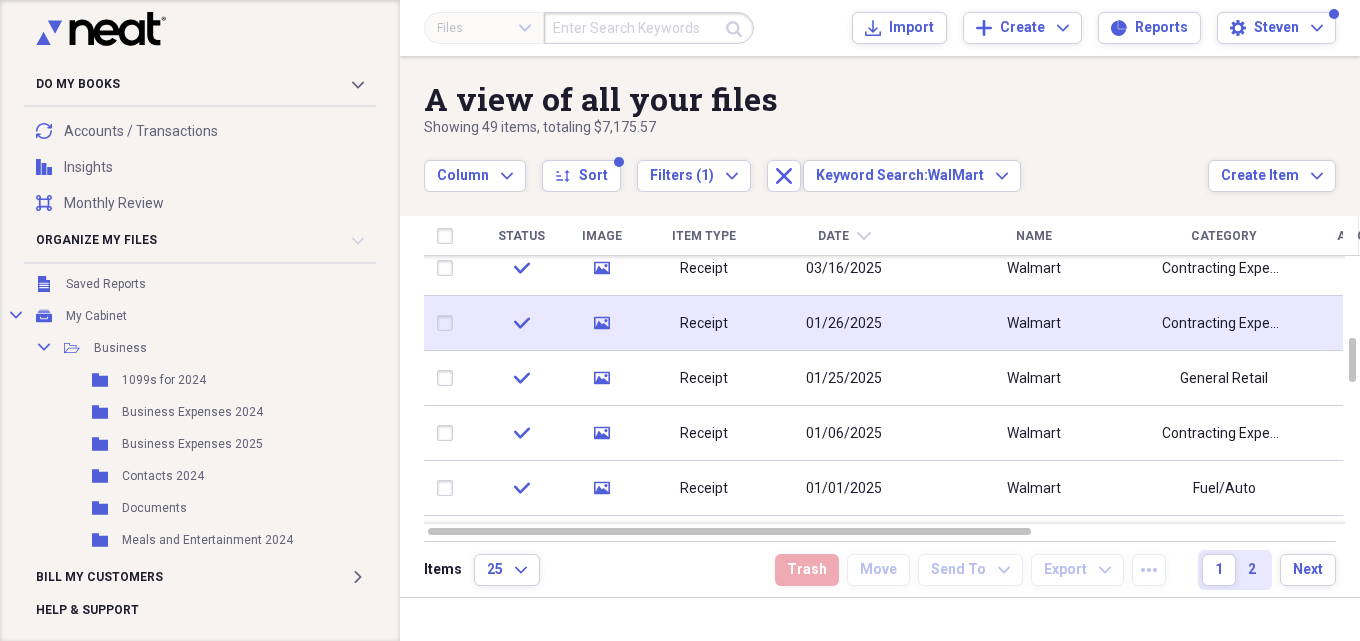 click on "01/26/2025" at bounding box center (844, 324) 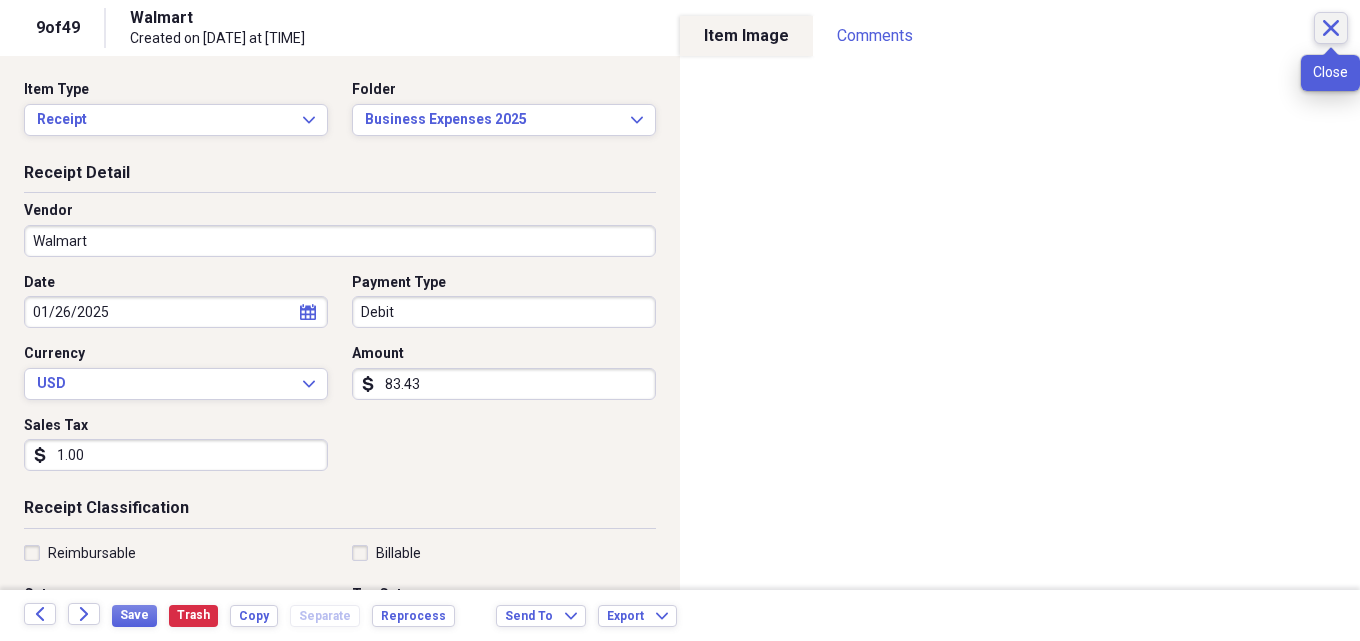 click on "Close" 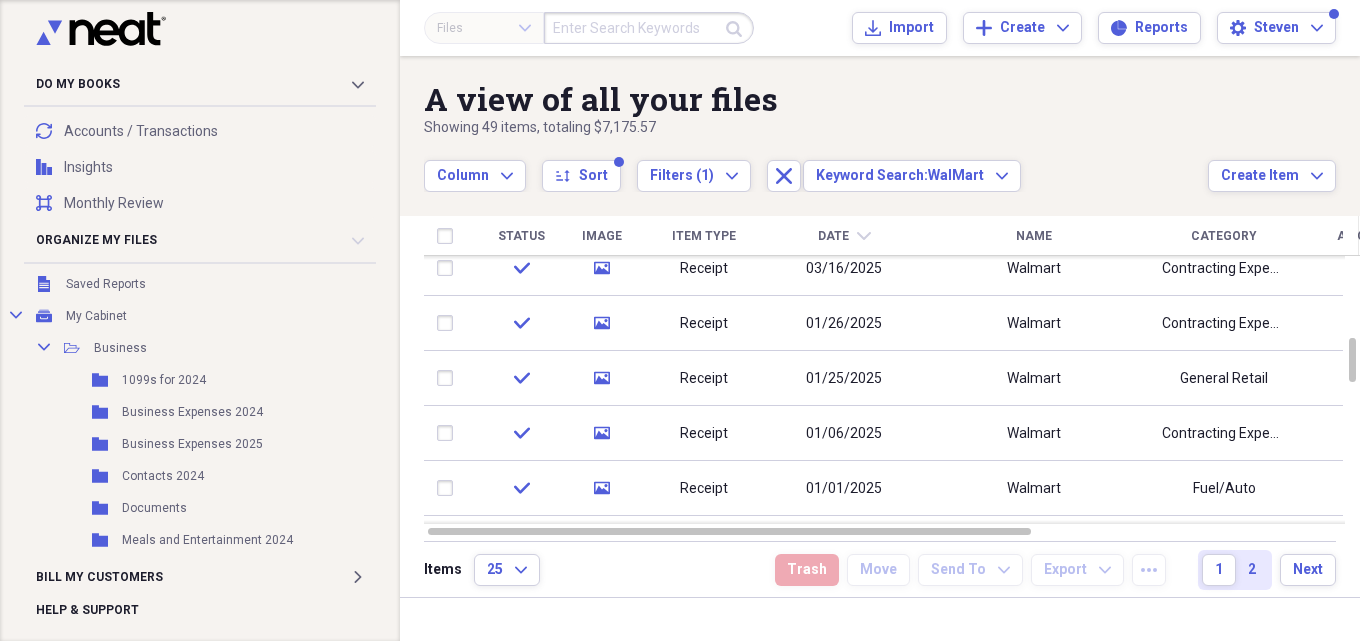 click at bounding box center [649, 28] 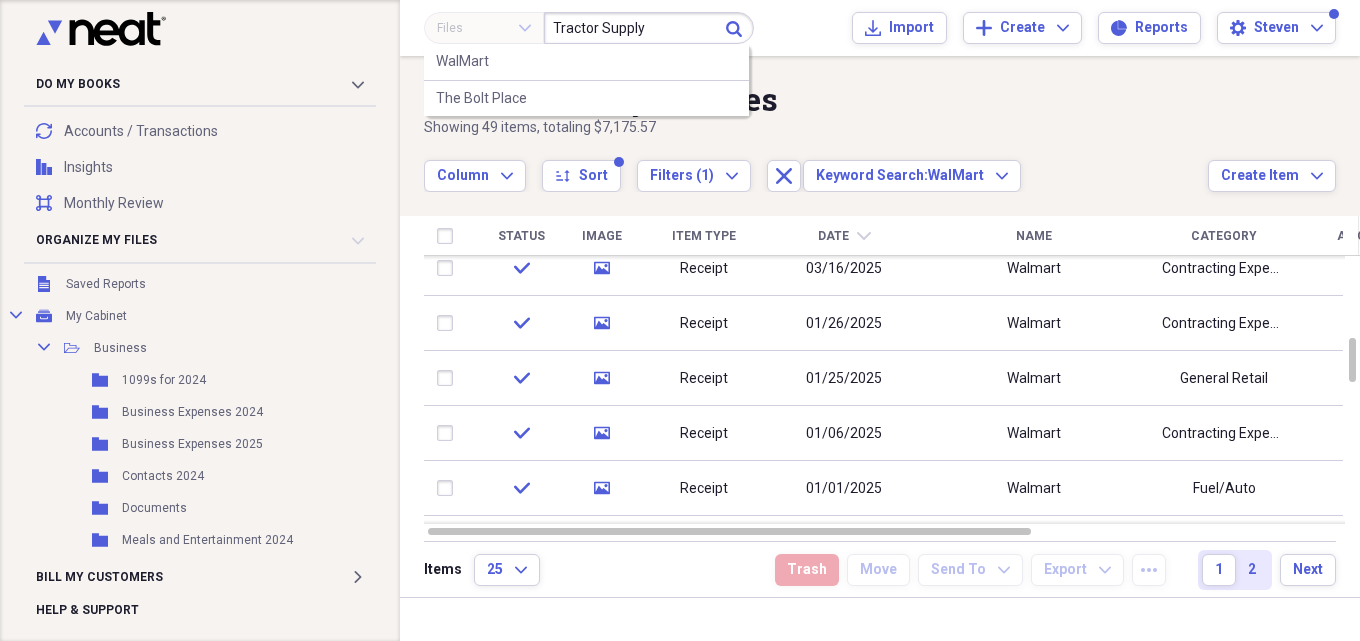 type on "Tractor Supply" 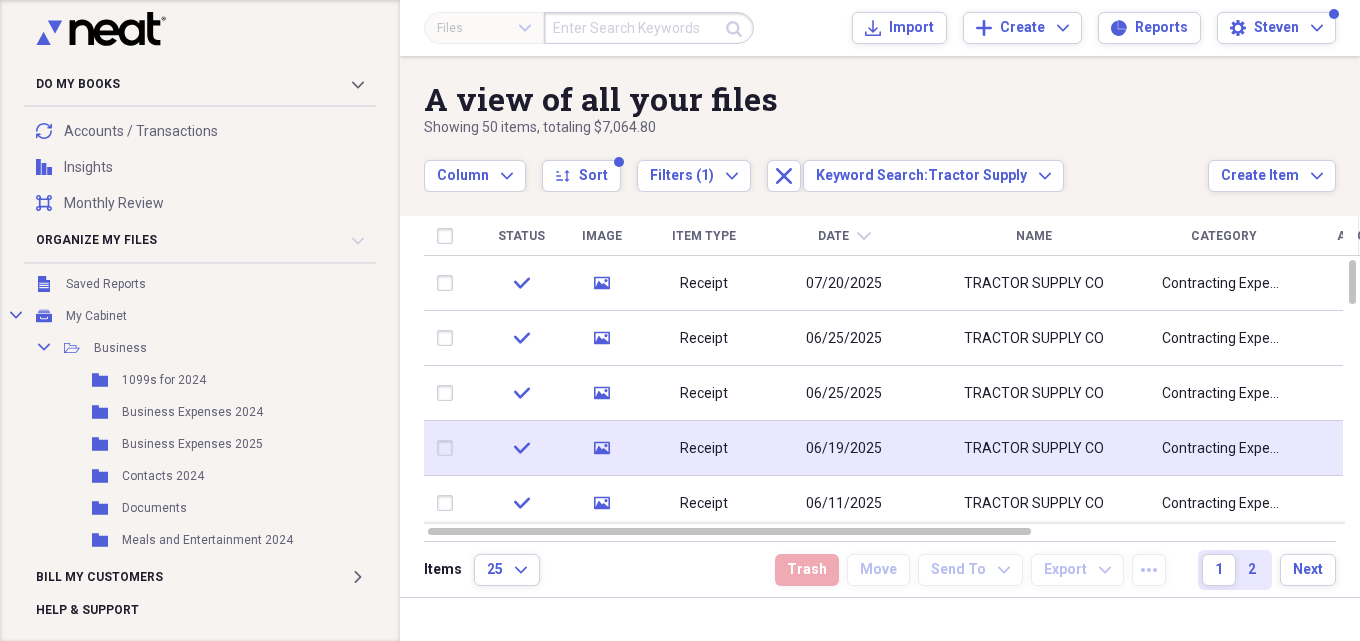 click on "Receipt" at bounding box center [704, 449] 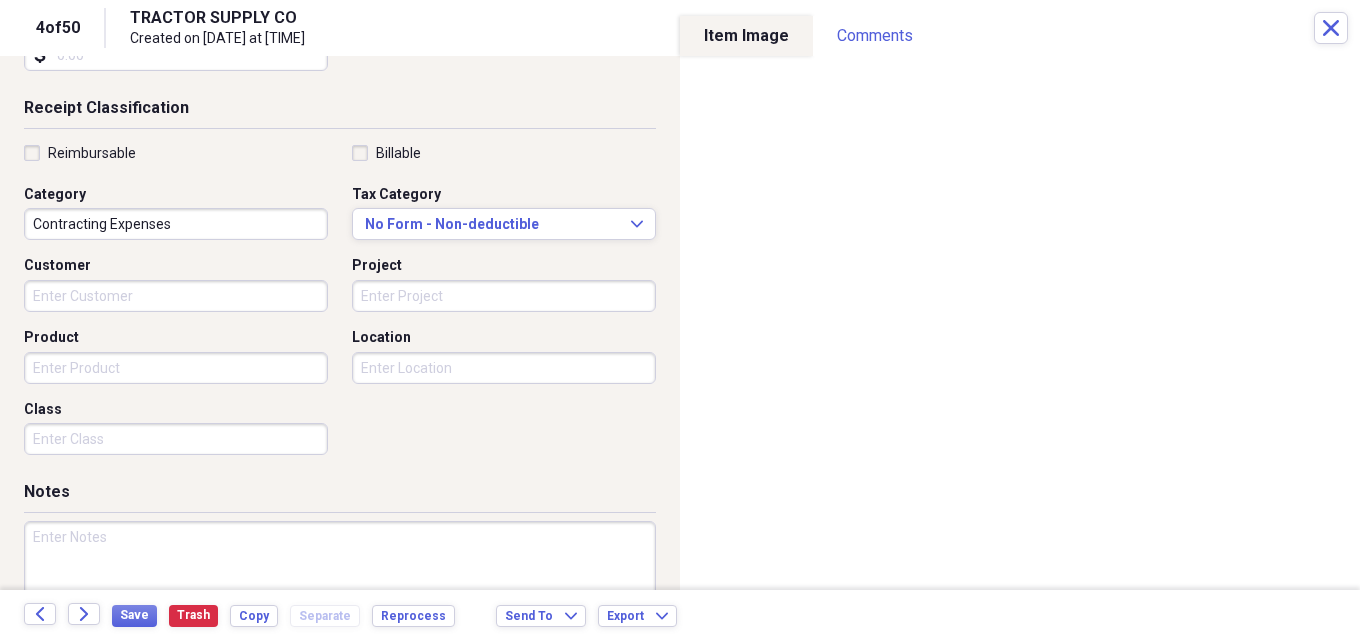 scroll, scrollTop: 487, scrollLeft: 0, axis: vertical 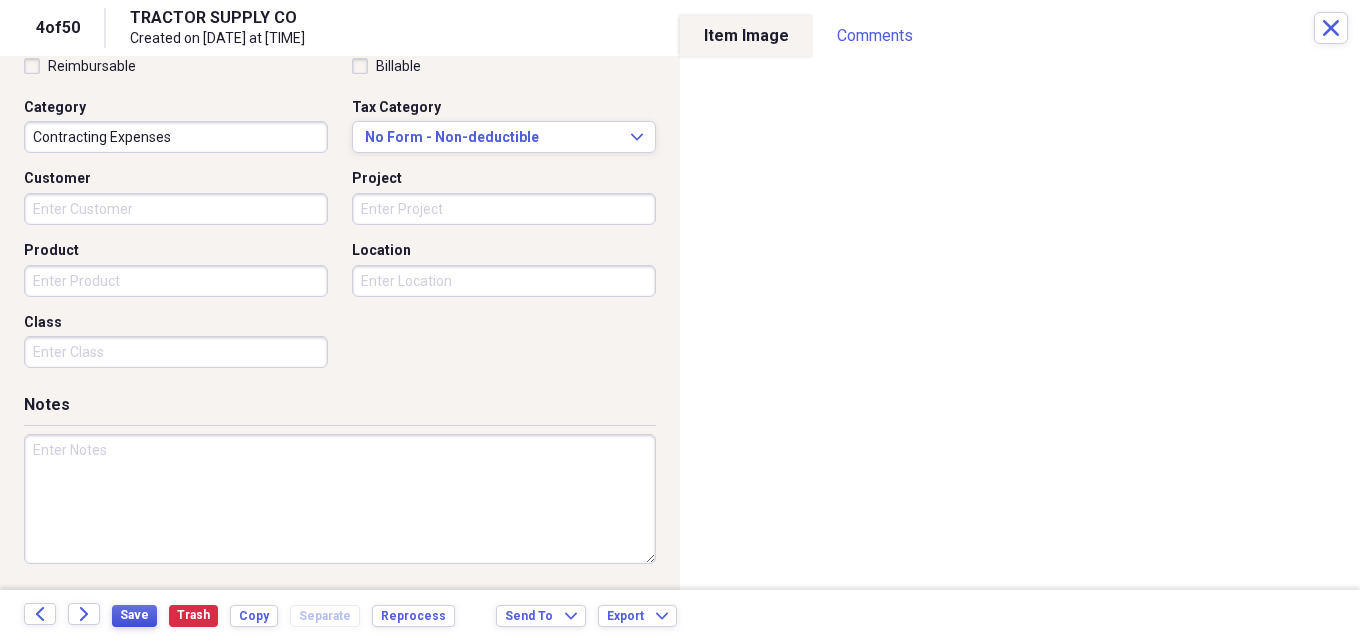 type on "8.47" 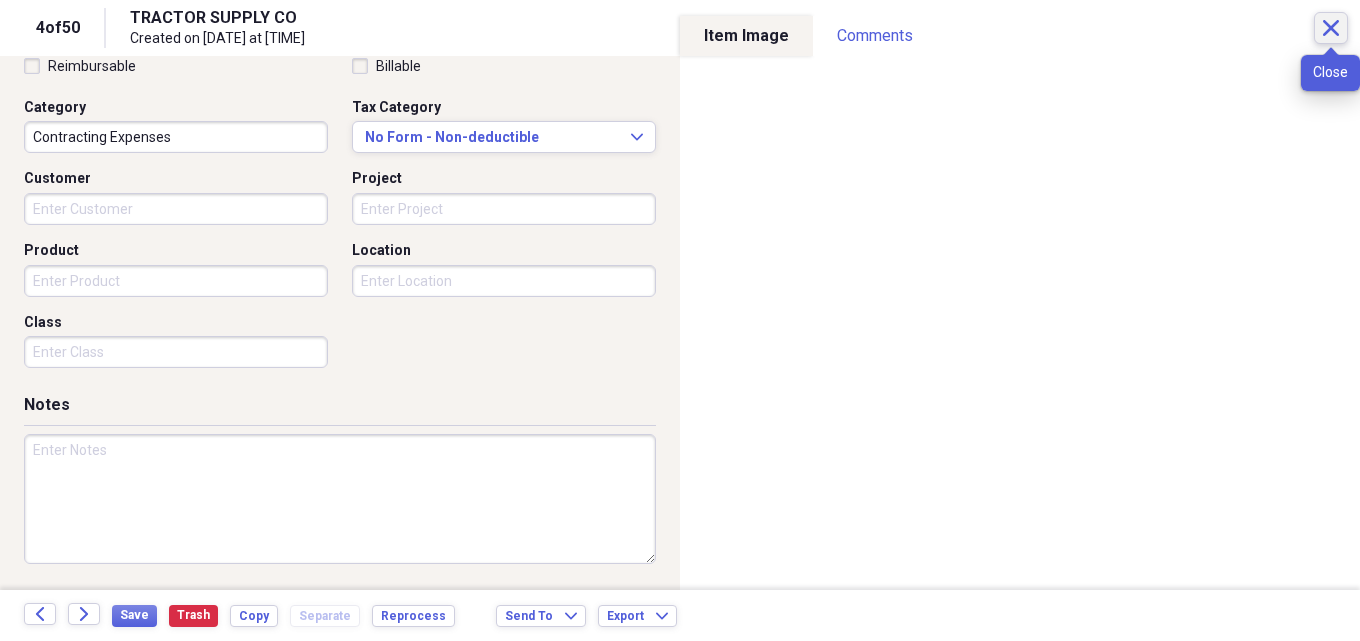 click 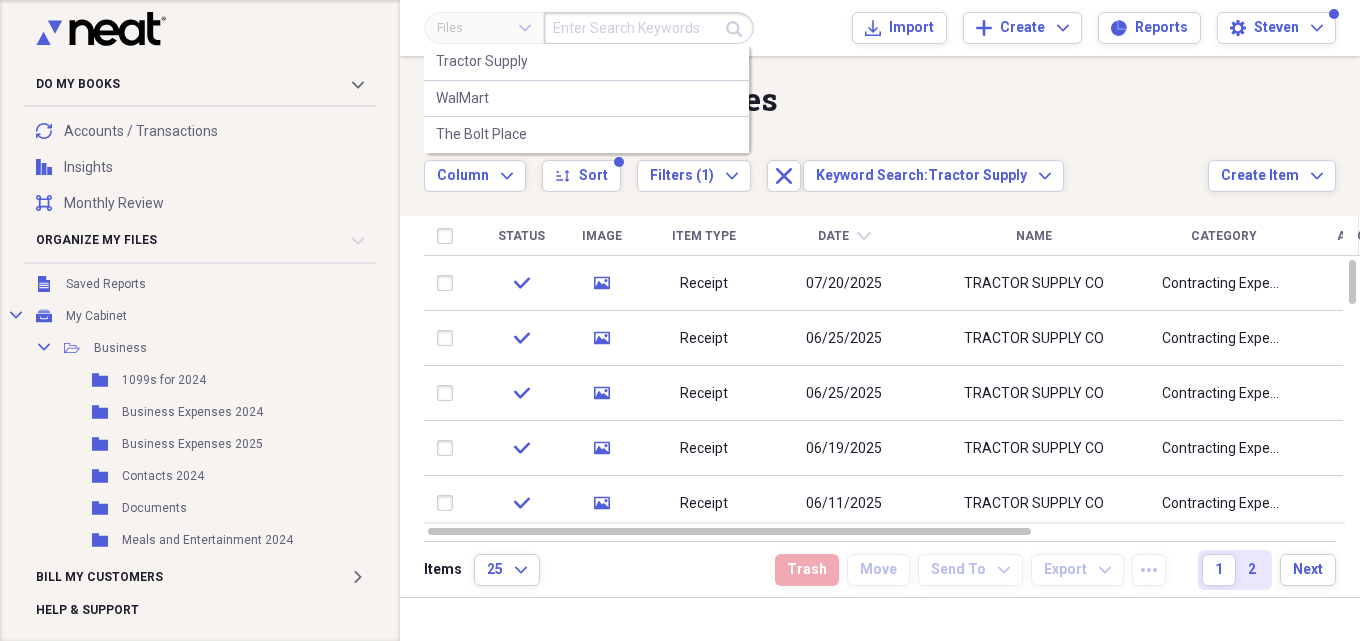 click at bounding box center [649, 28] 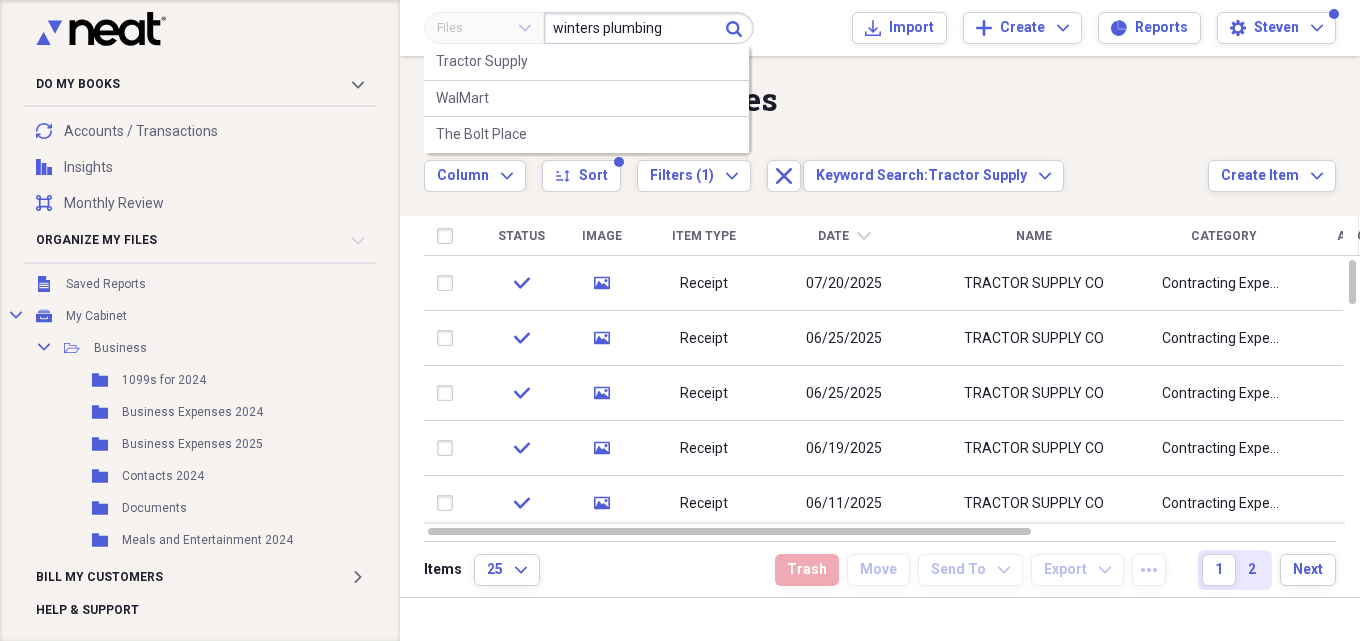 type on "winters plumbing" 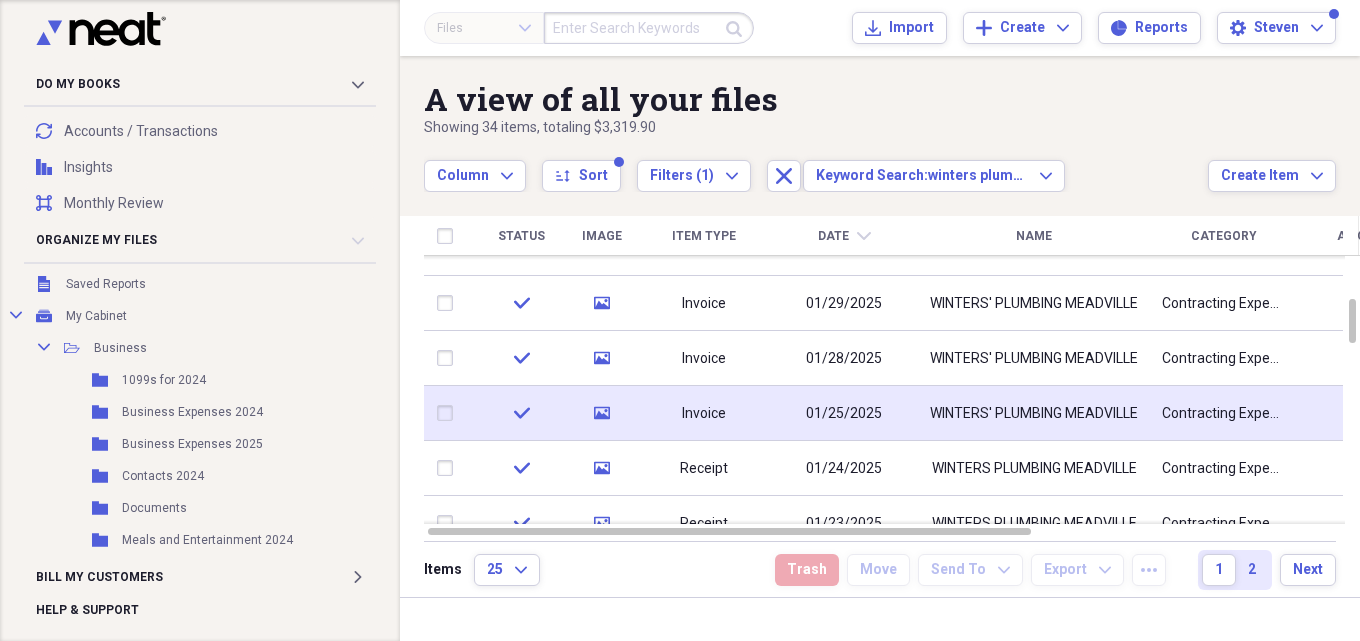 click on "01/25/2025" at bounding box center (844, 414) 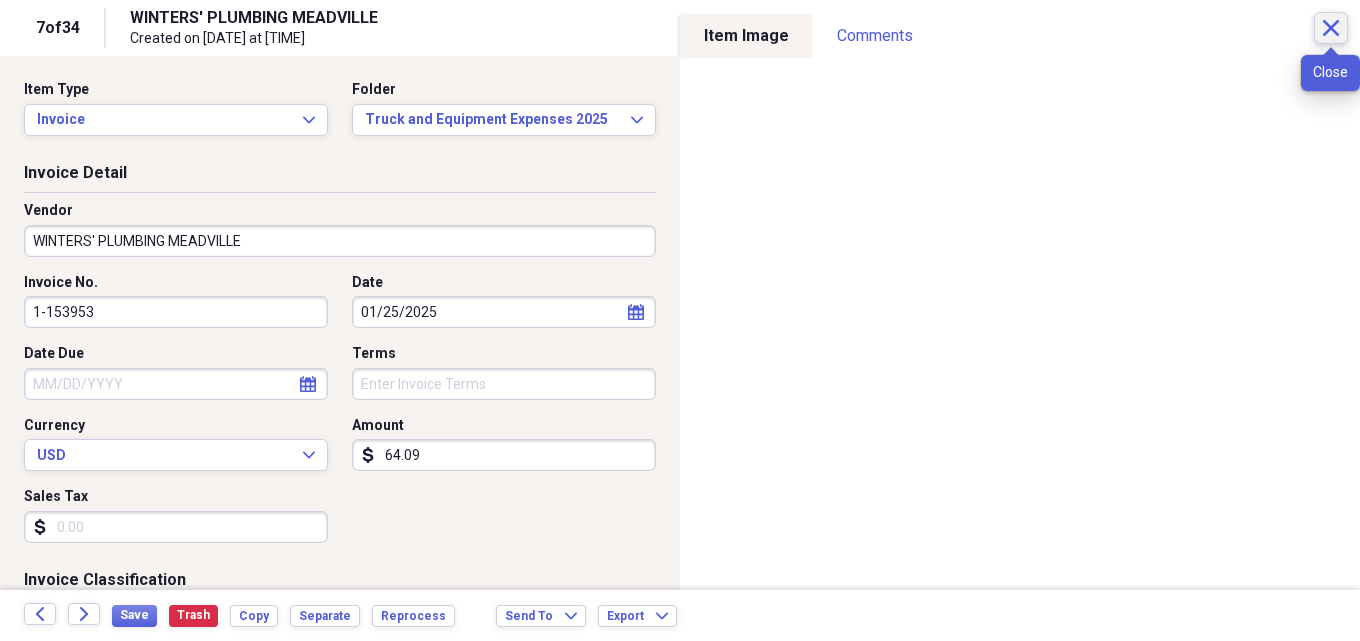 click on "Close" 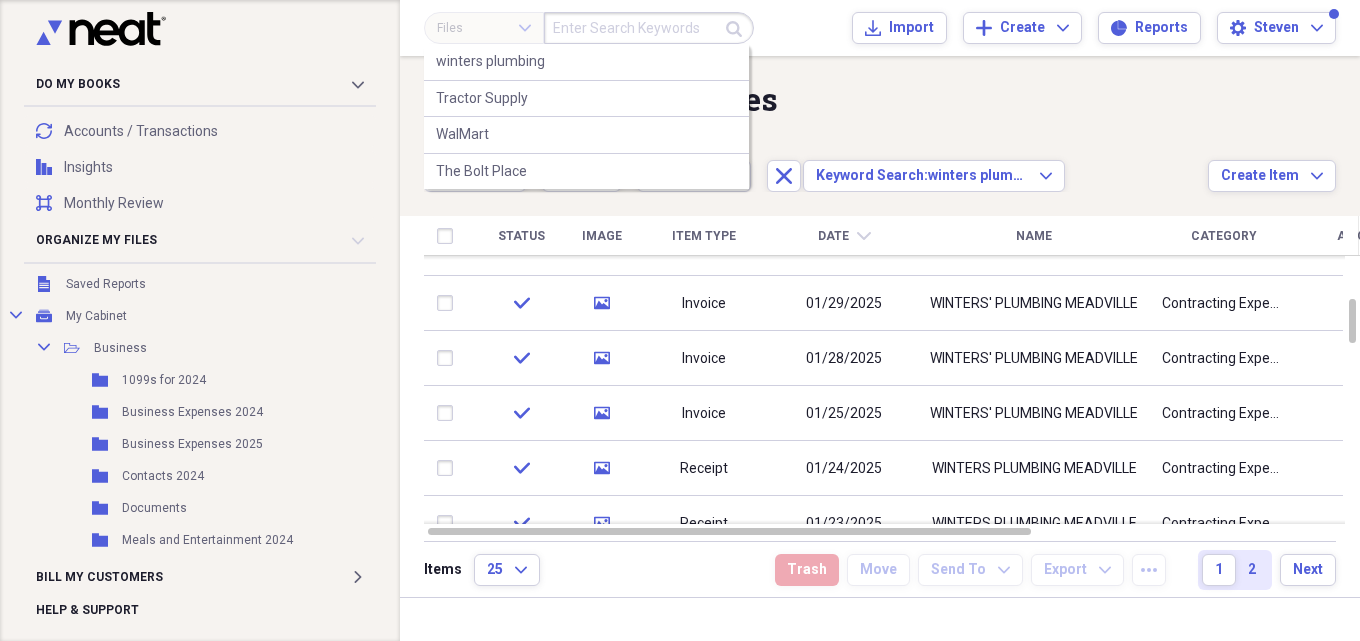 click at bounding box center [649, 28] 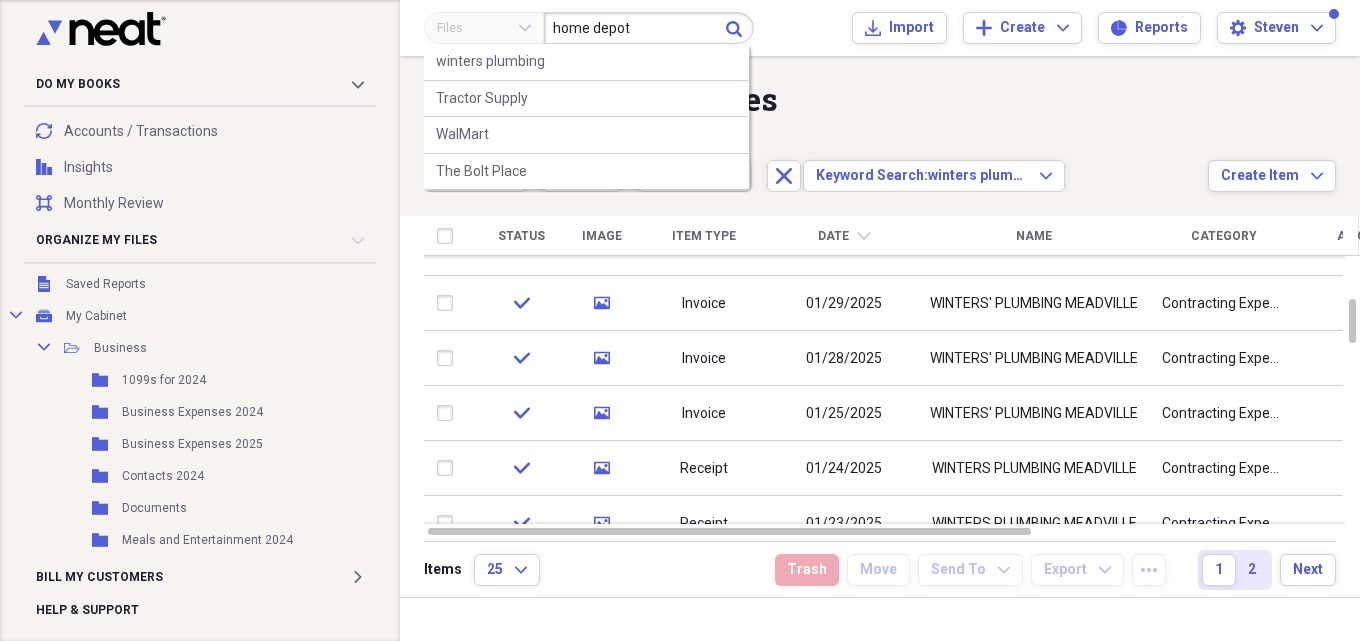 type on "home depot" 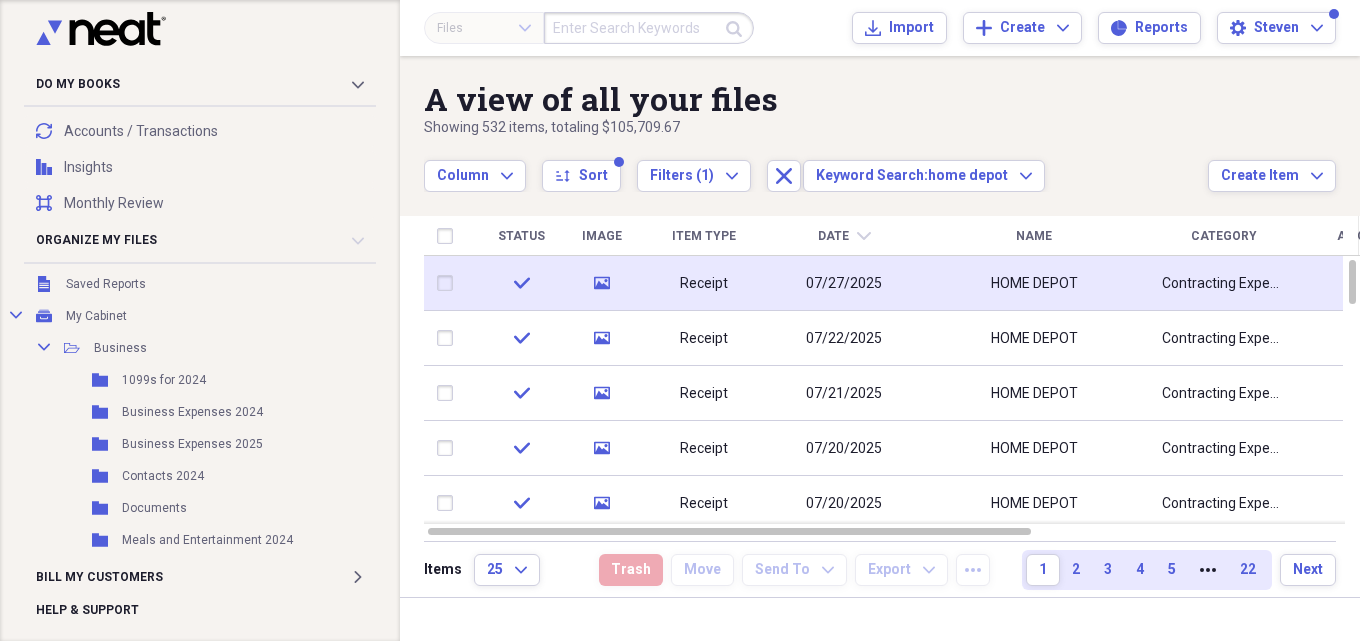 click on "07/27/2025" at bounding box center (844, 284) 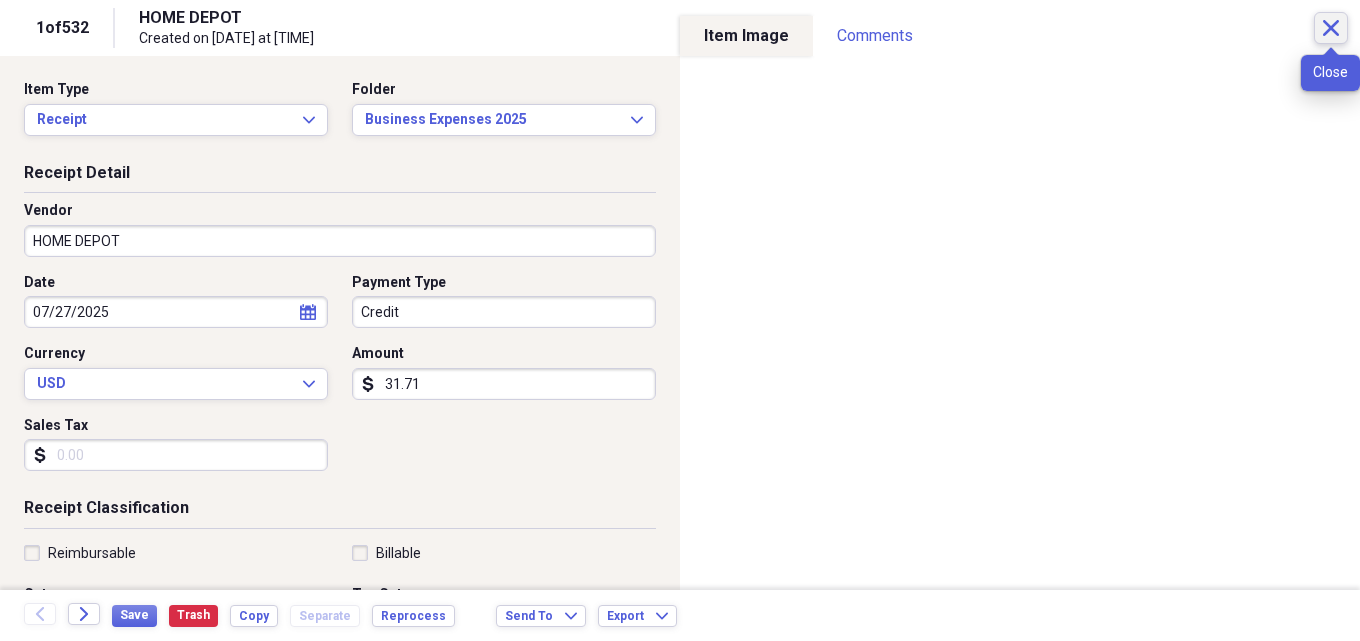 click on "Close" at bounding box center (1331, 28) 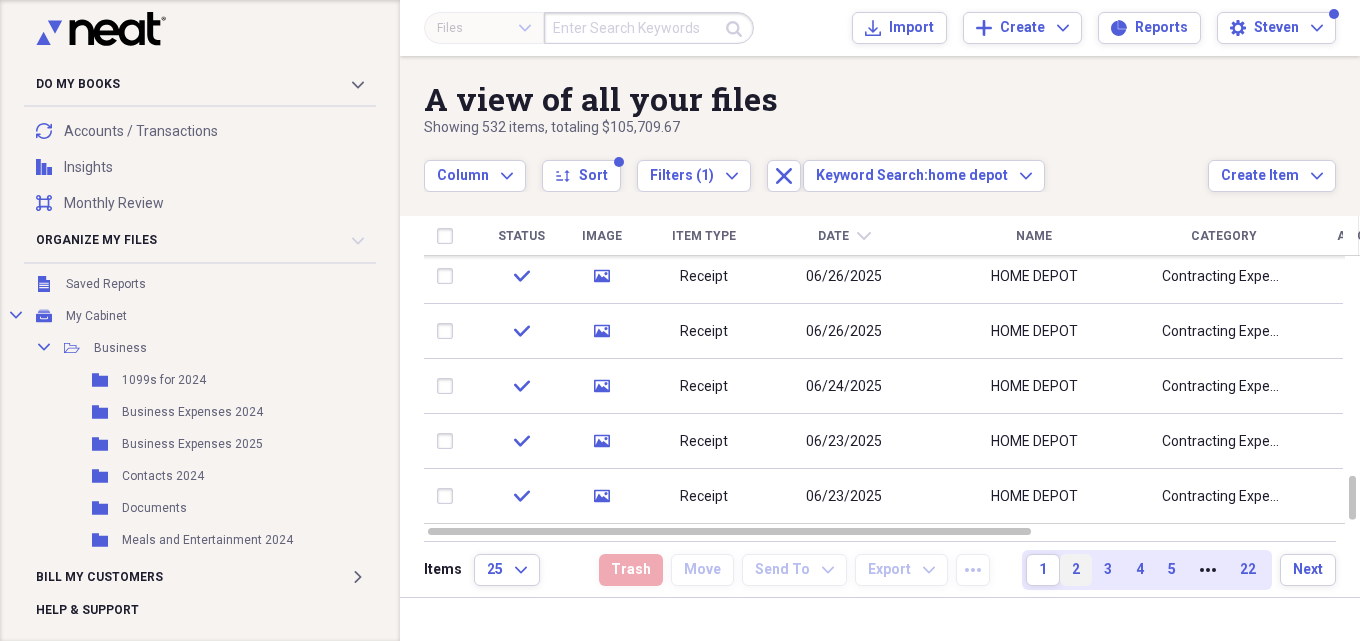 click on "2" at bounding box center [1076, 570] 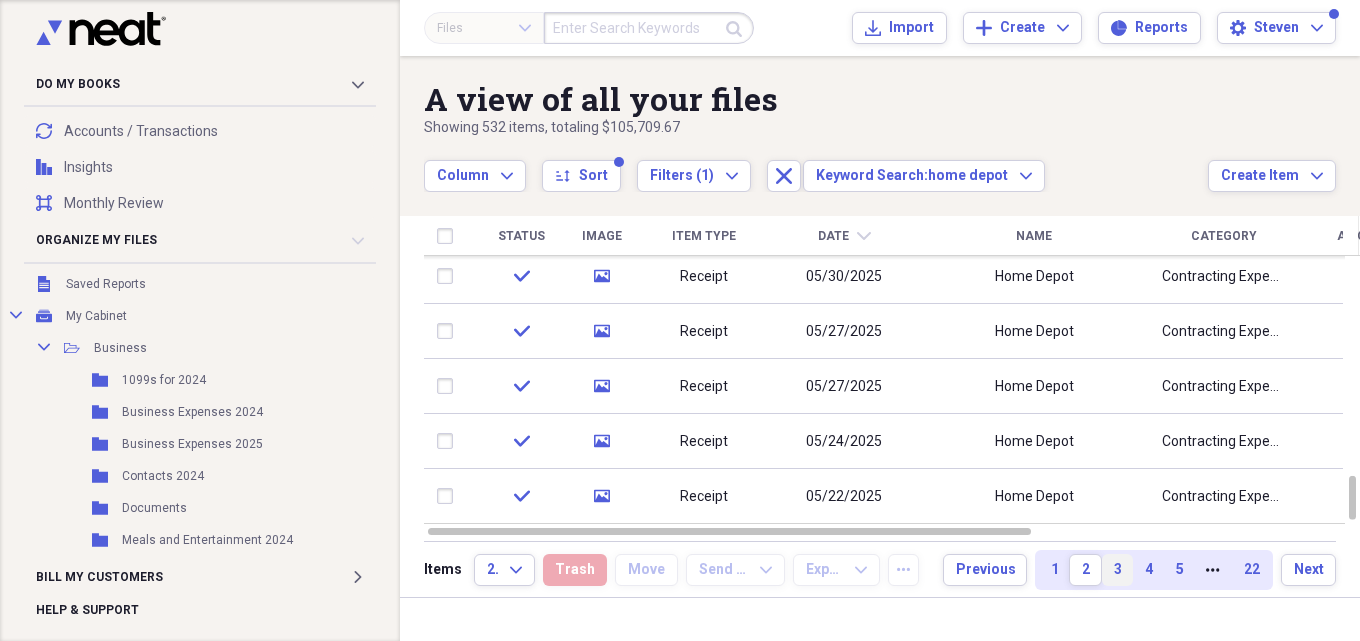 click on "3" at bounding box center (1117, 570) 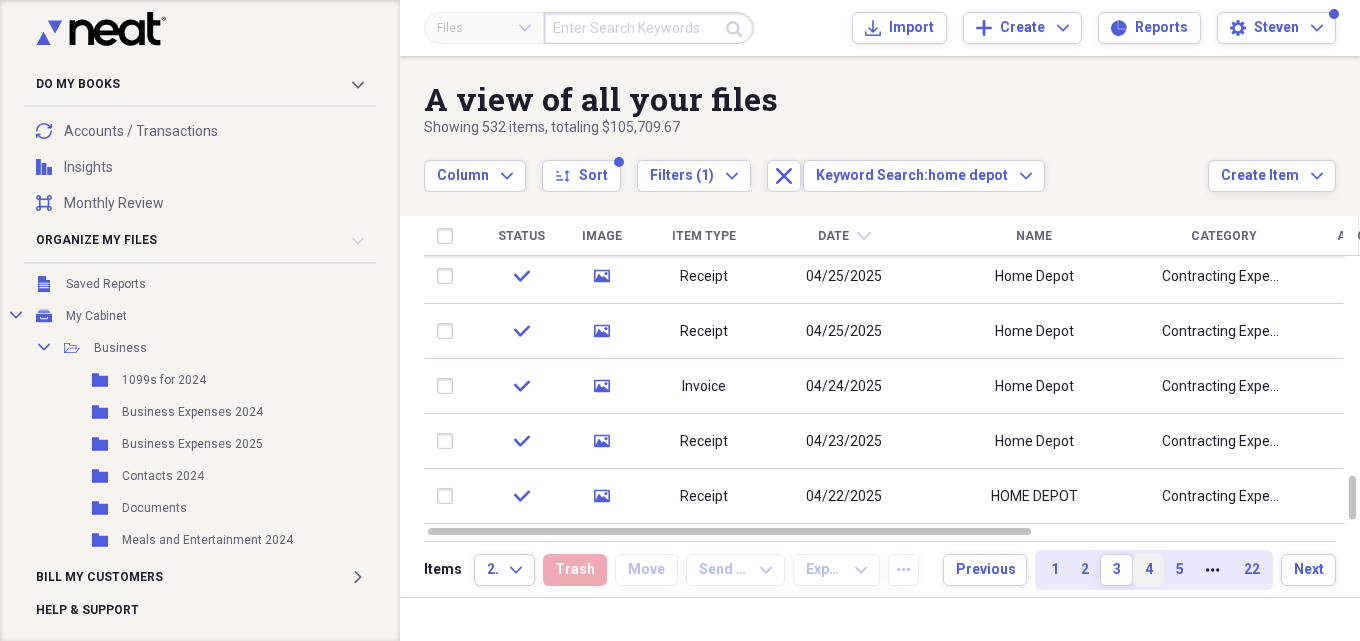 click on "4" at bounding box center (1148, 570) 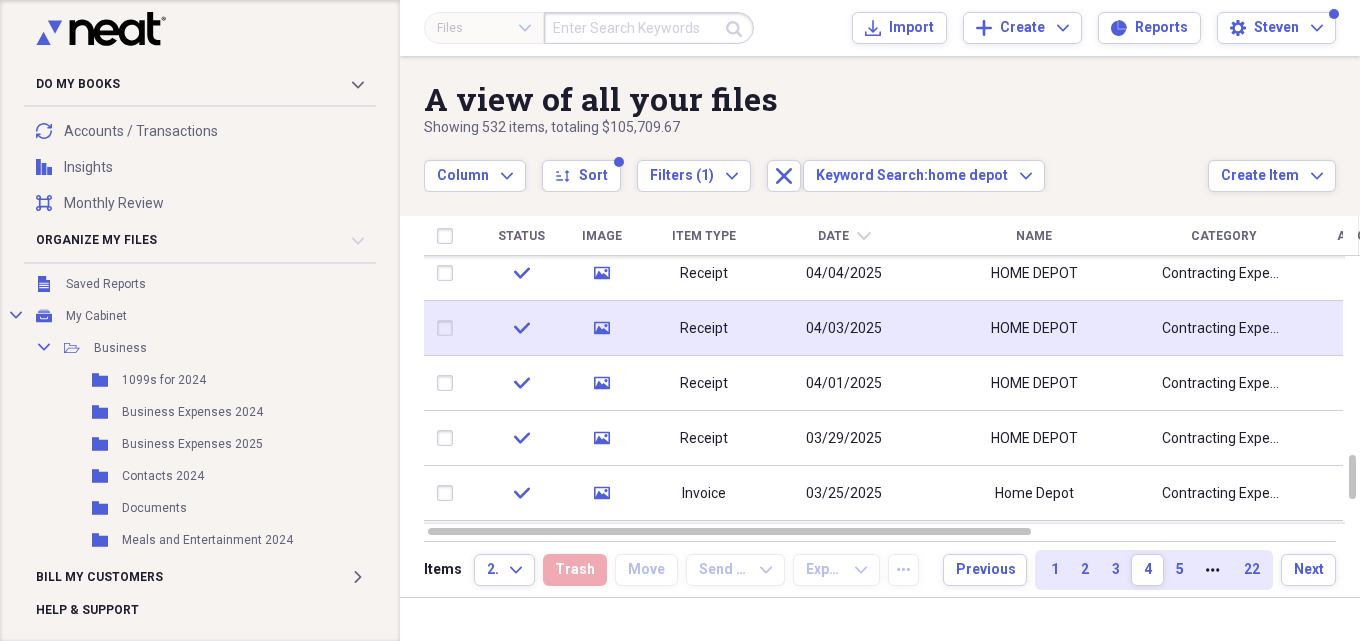 click on "04/03/2025" at bounding box center [844, 329] 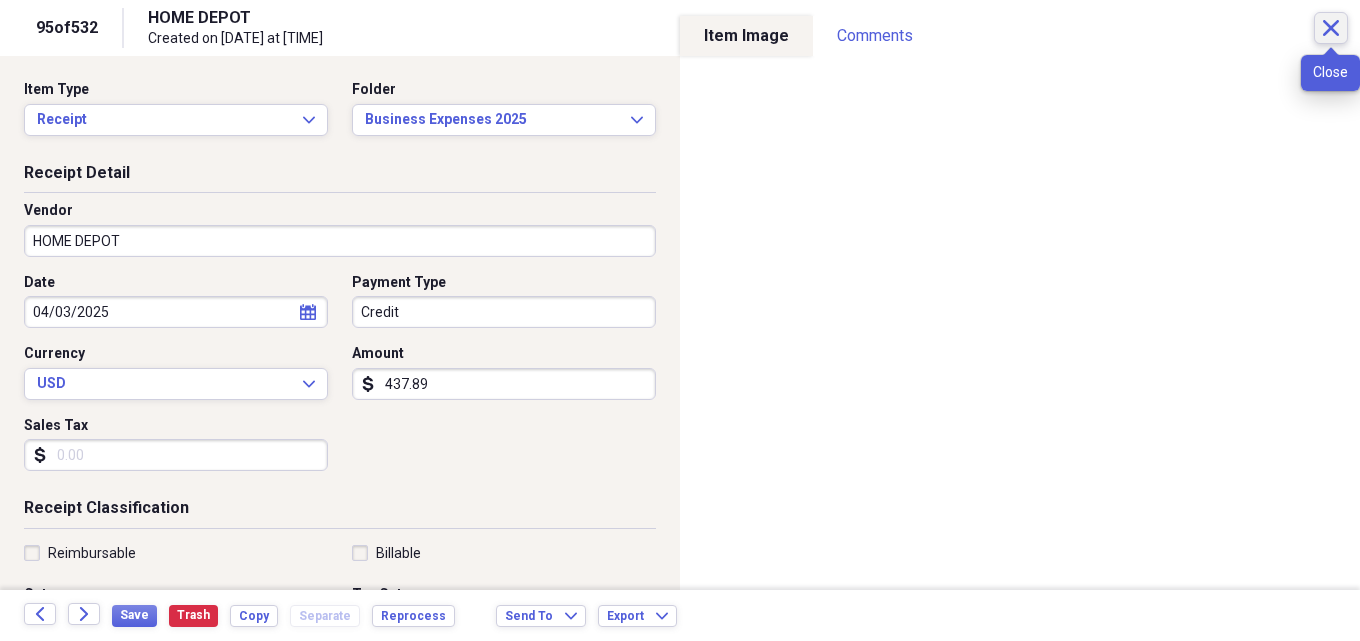 click 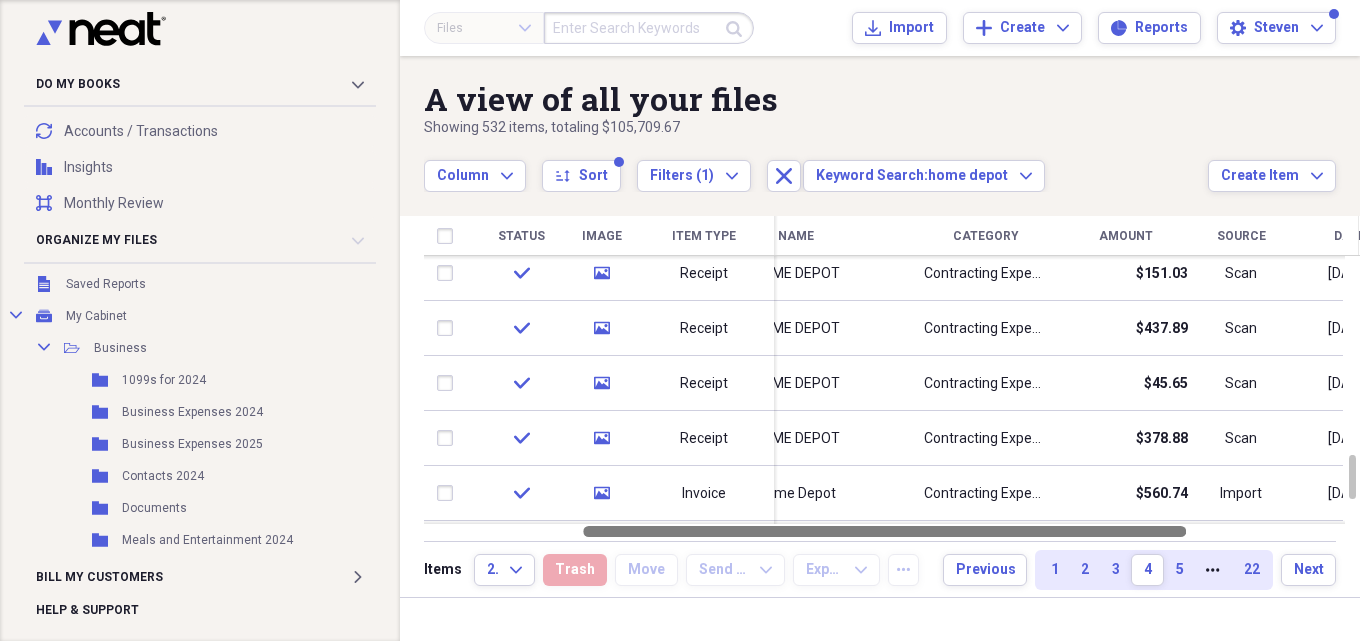 drag, startPoint x: 1007, startPoint y: 531, endPoint x: 1157, endPoint y: 525, distance: 150.11995 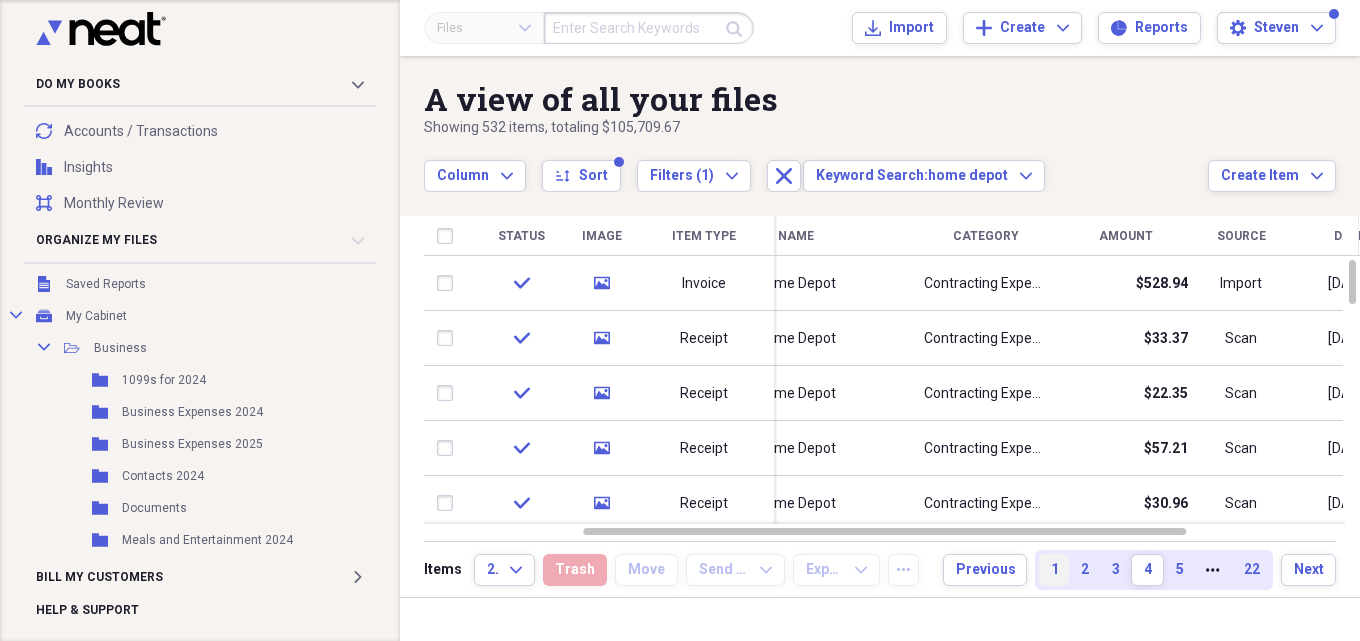 click on "1" at bounding box center (1054, 570) 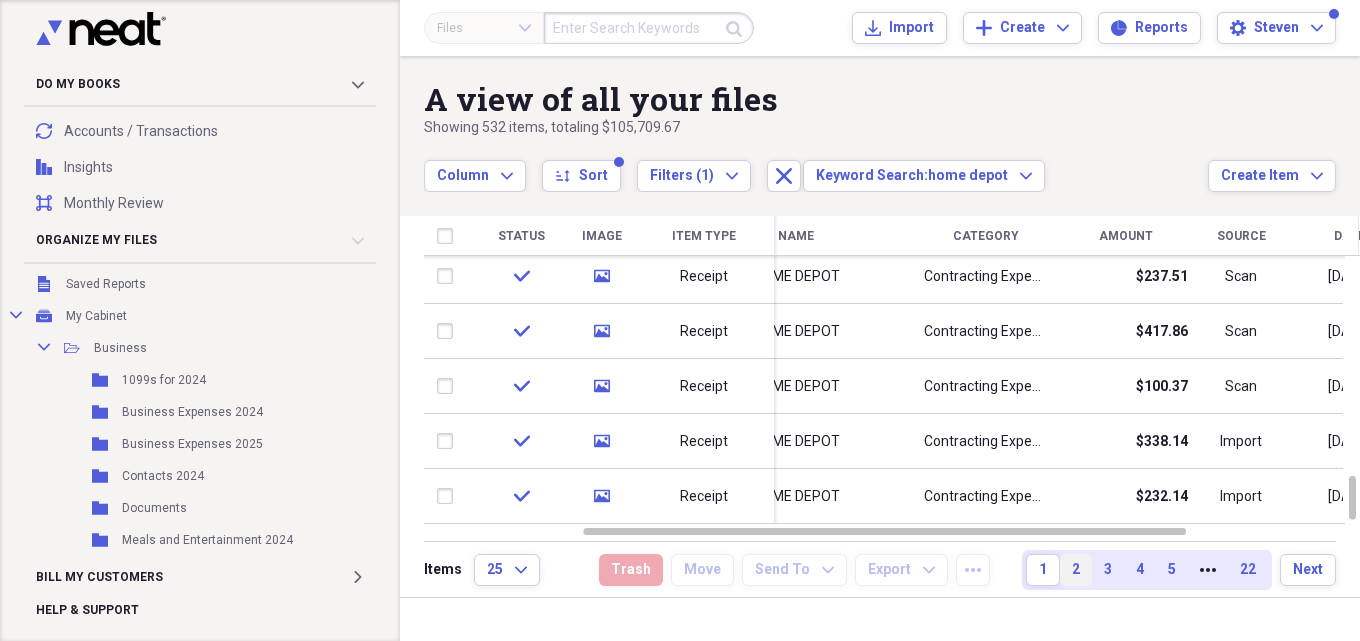 click on "2" at bounding box center (1076, 570) 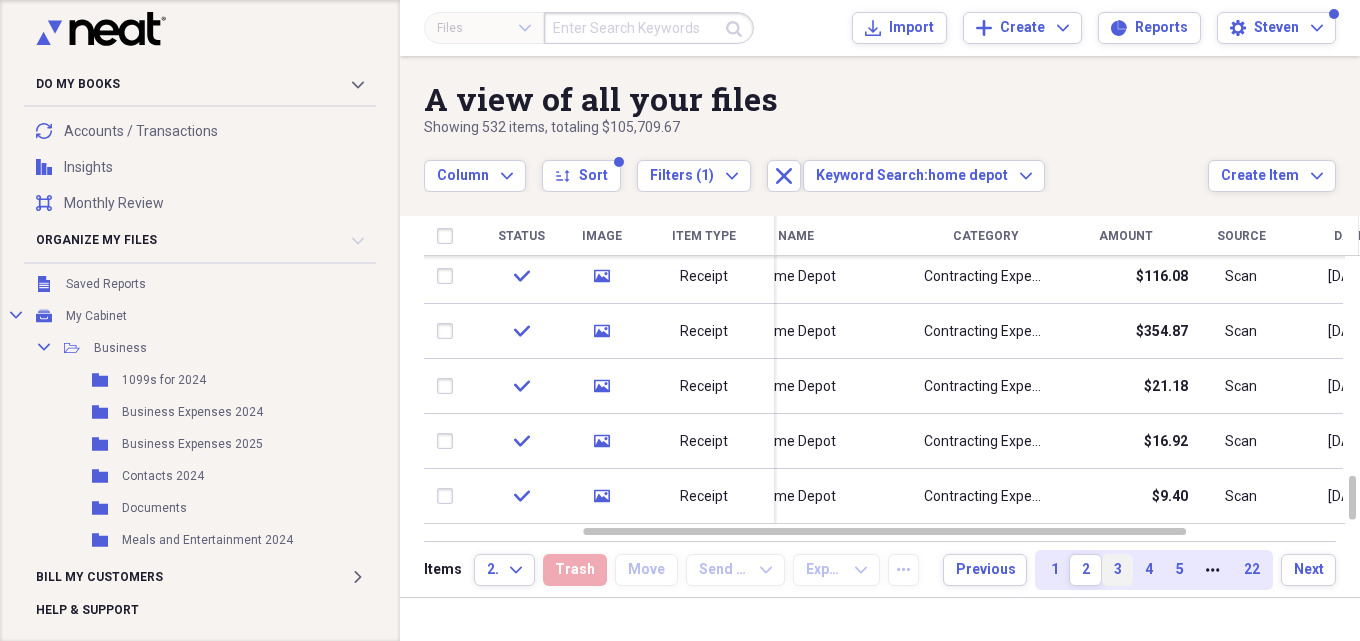 click on "3" at bounding box center [1117, 570] 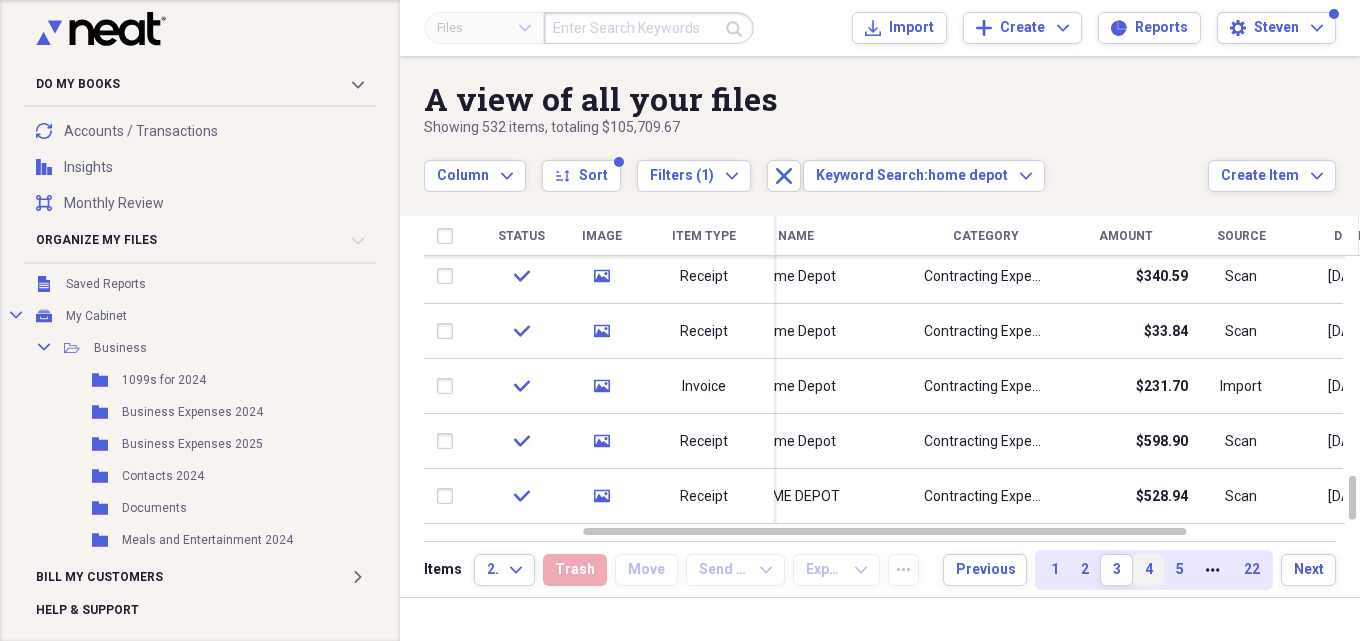click on "4" at bounding box center [1148, 570] 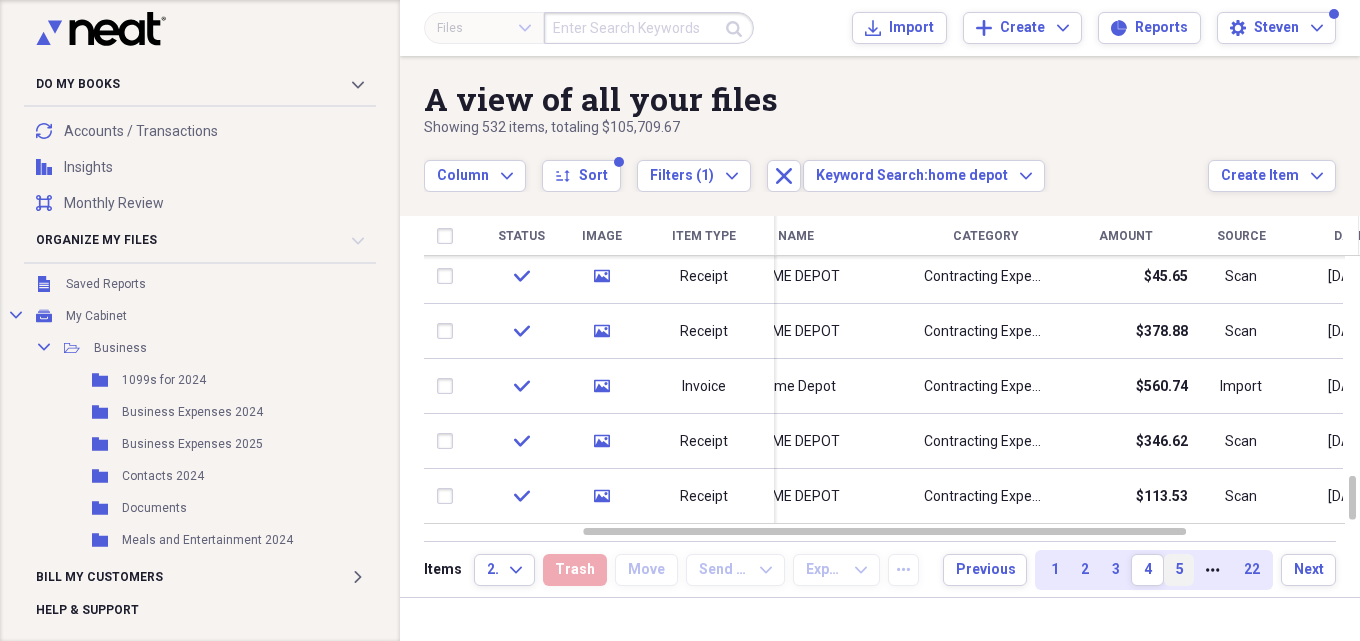 click on "5" at bounding box center (1179, 570) 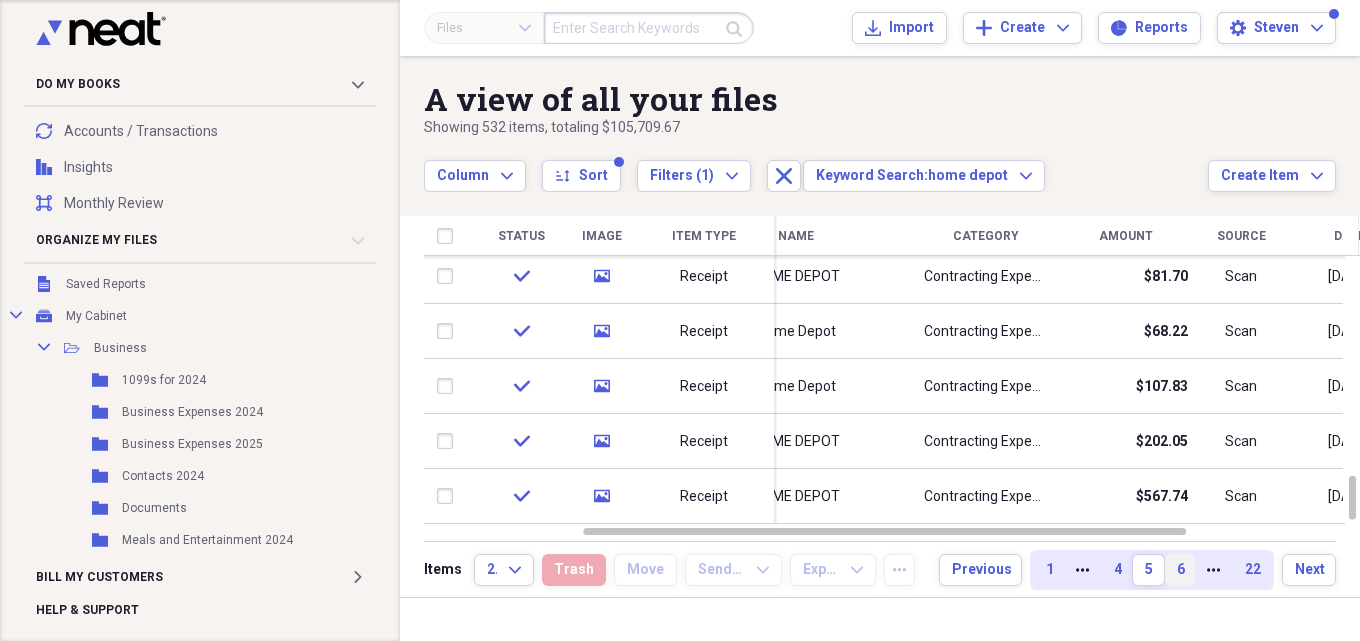click on "6" at bounding box center [1180, 570] 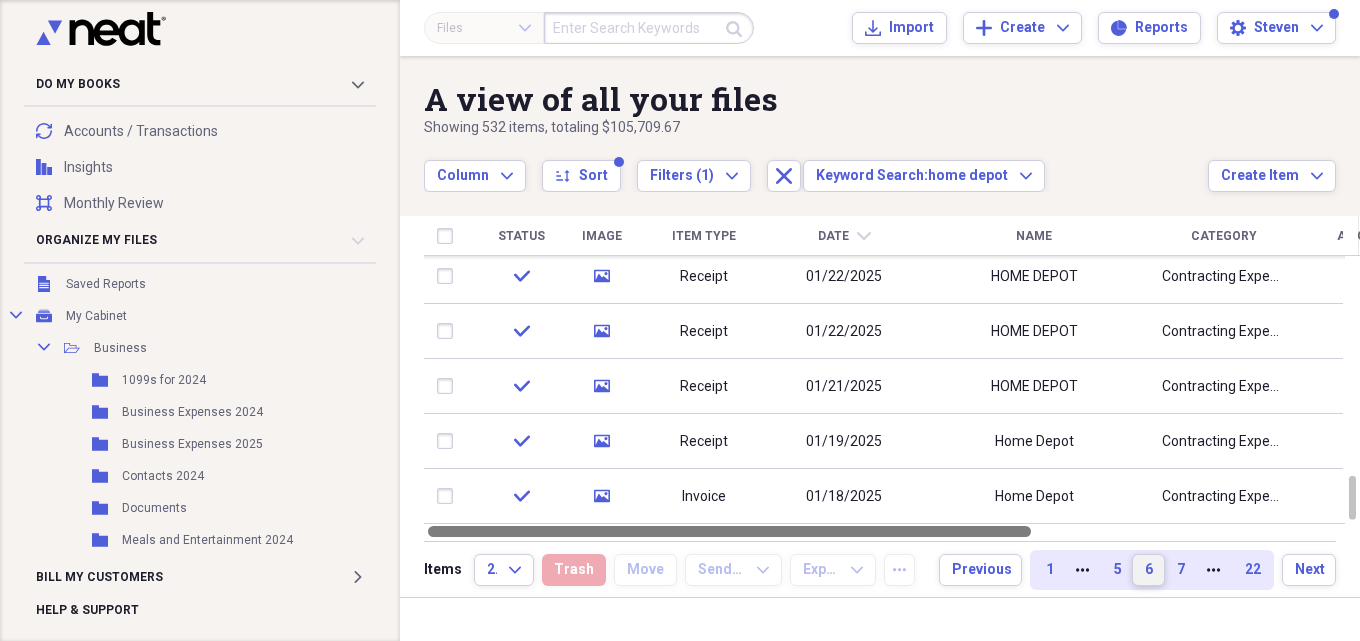 drag, startPoint x: 1111, startPoint y: 531, endPoint x: 1122, endPoint y: 552, distance: 23.70654 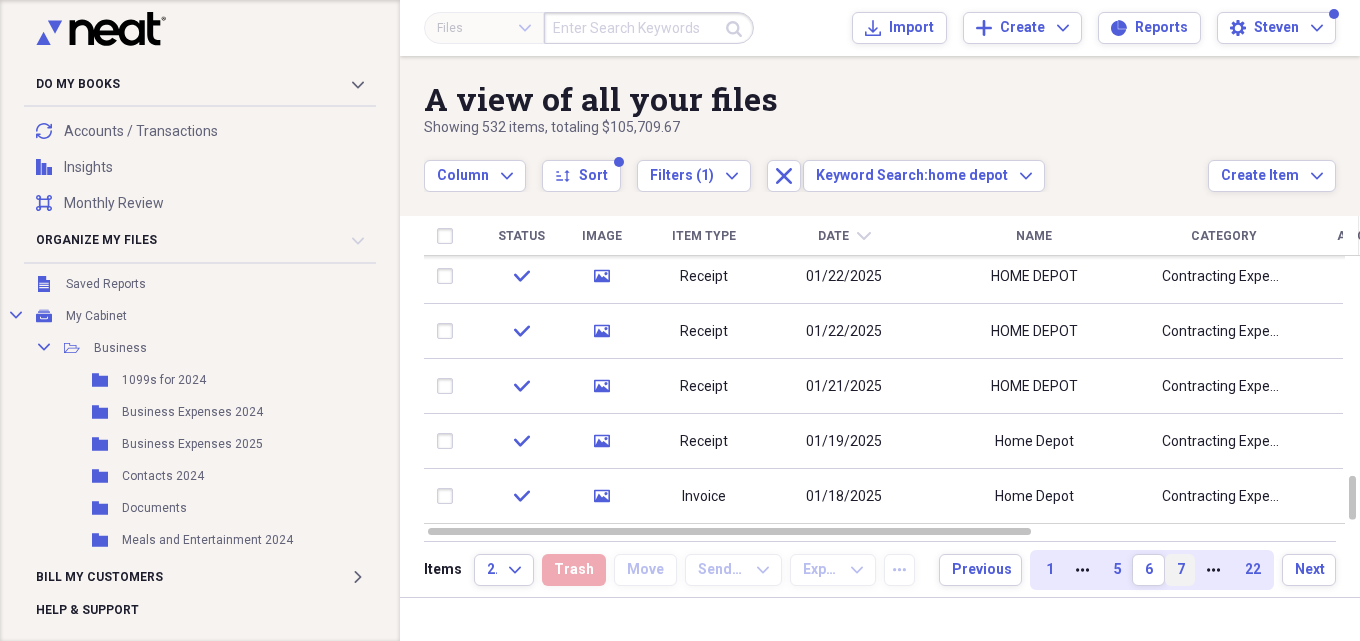 click on "7" at bounding box center [1180, 570] 